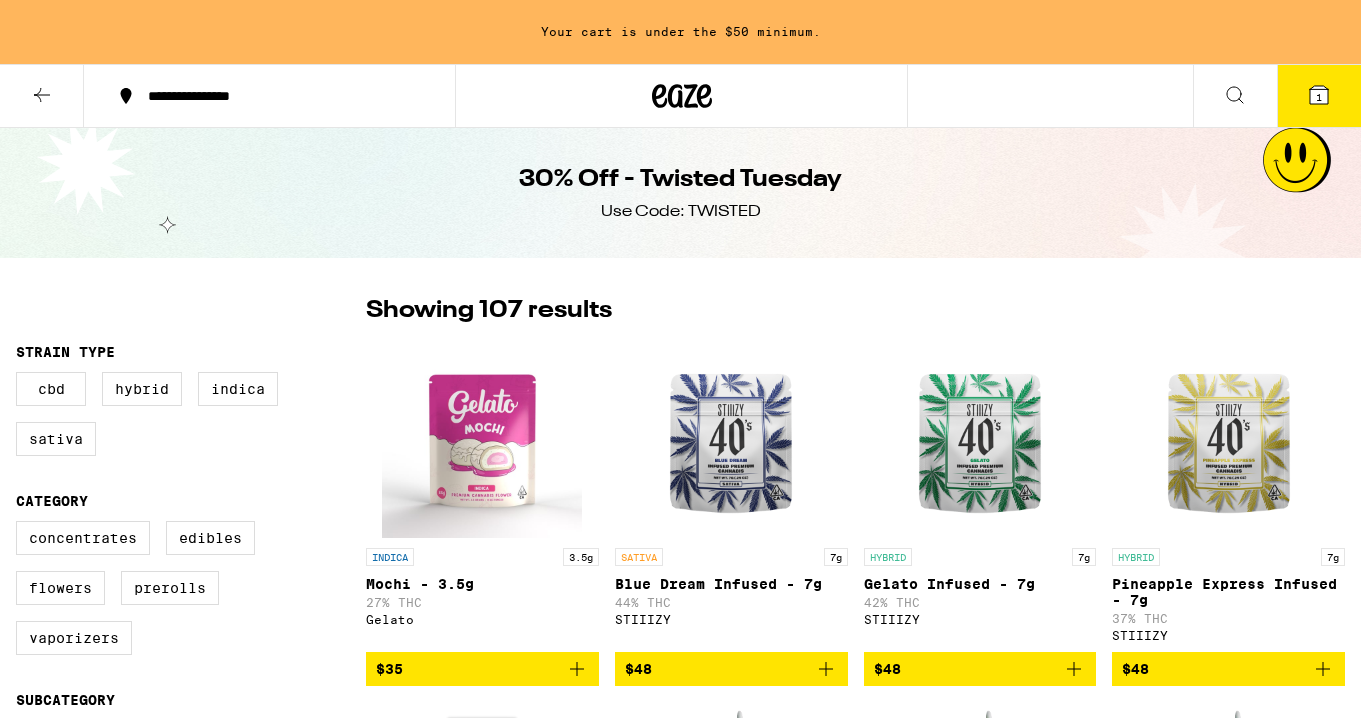 scroll, scrollTop: 0, scrollLeft: 0, axis: both 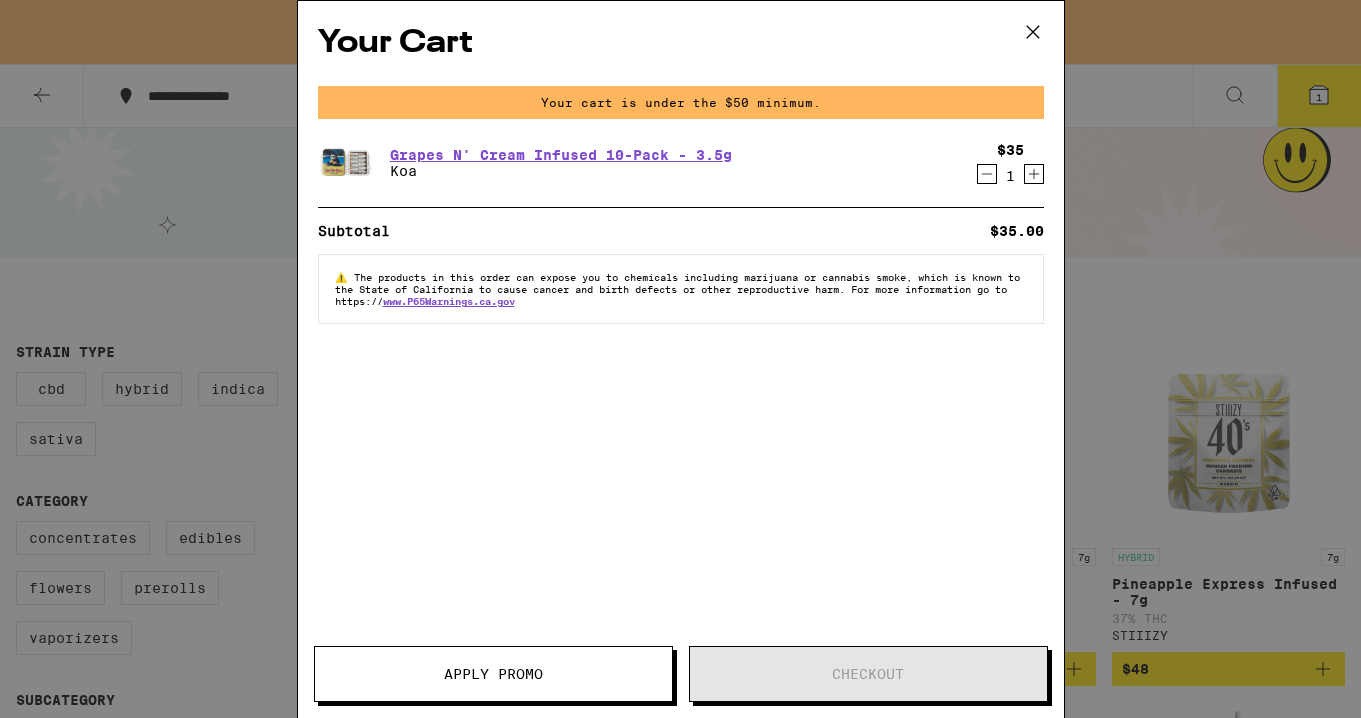 click 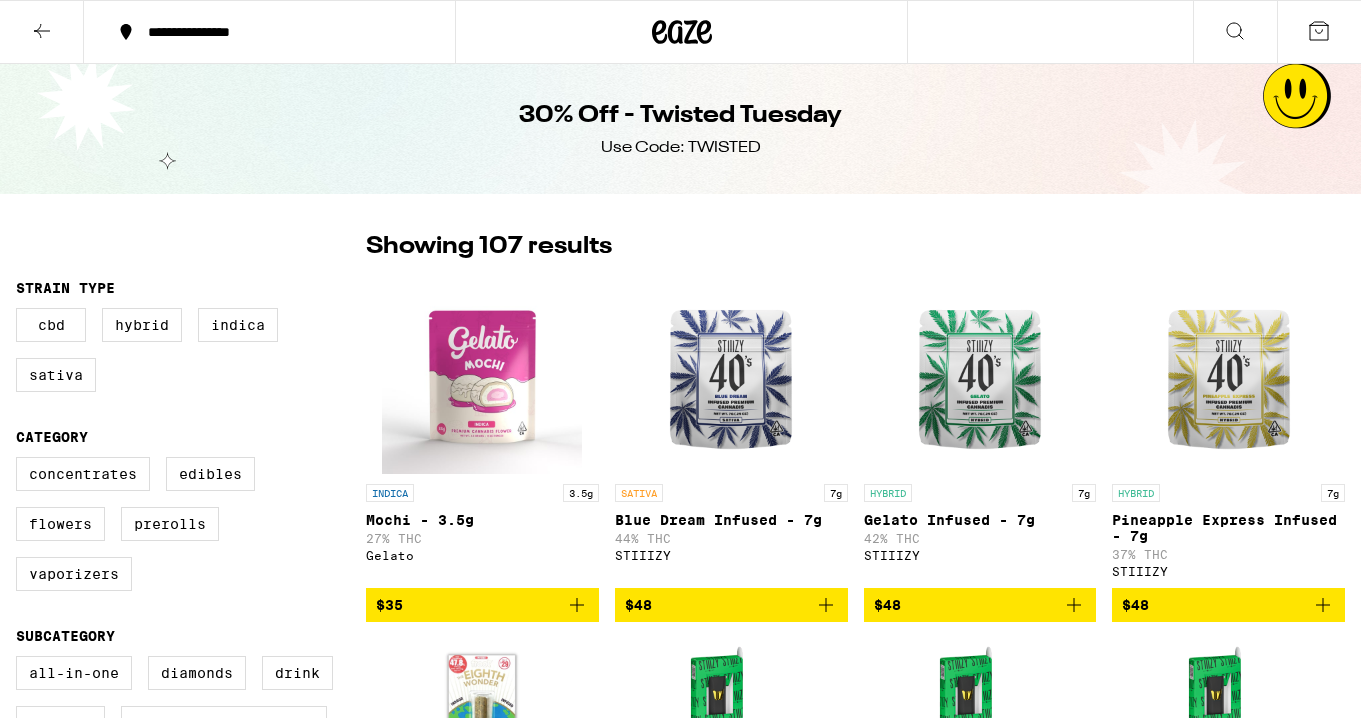 scroll, scrollTop: 0, scrollLeft: 0, axis: both 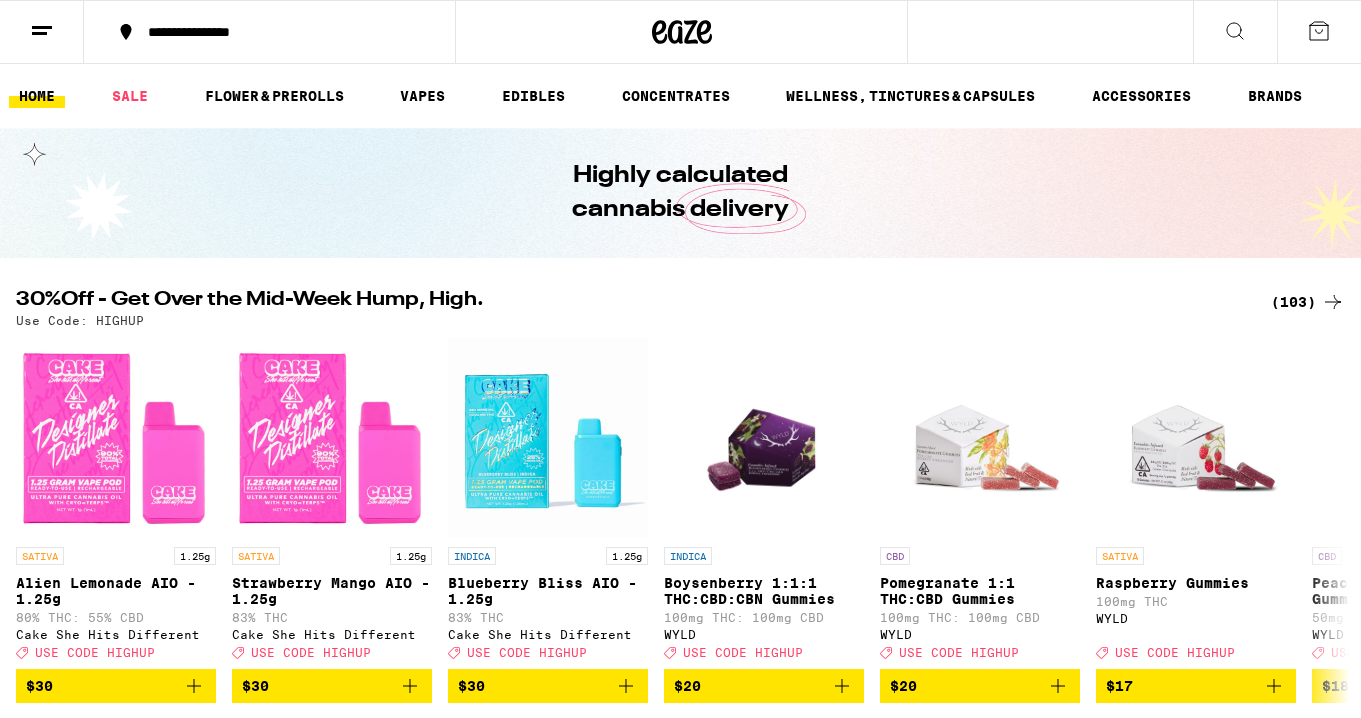 click on "HOME" at bounding box center [37, 96] 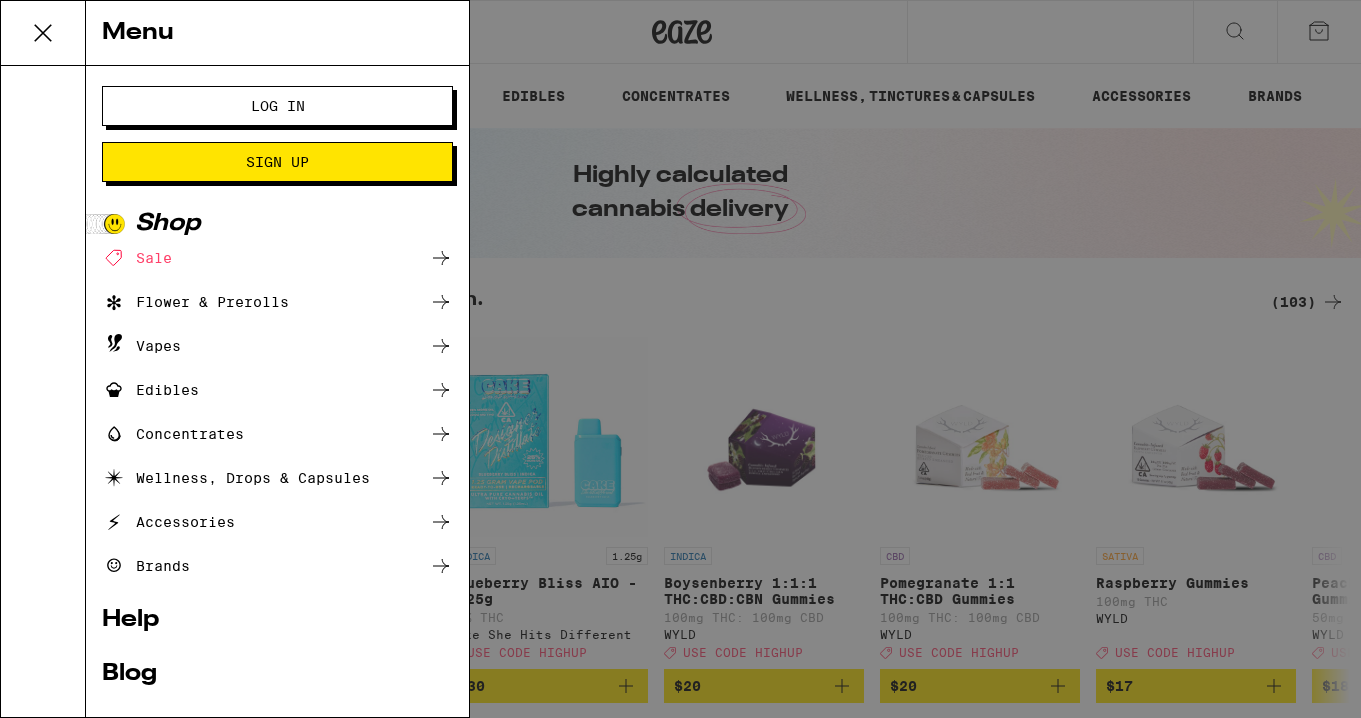 click on "Log In" at bounding box center (277, 106) 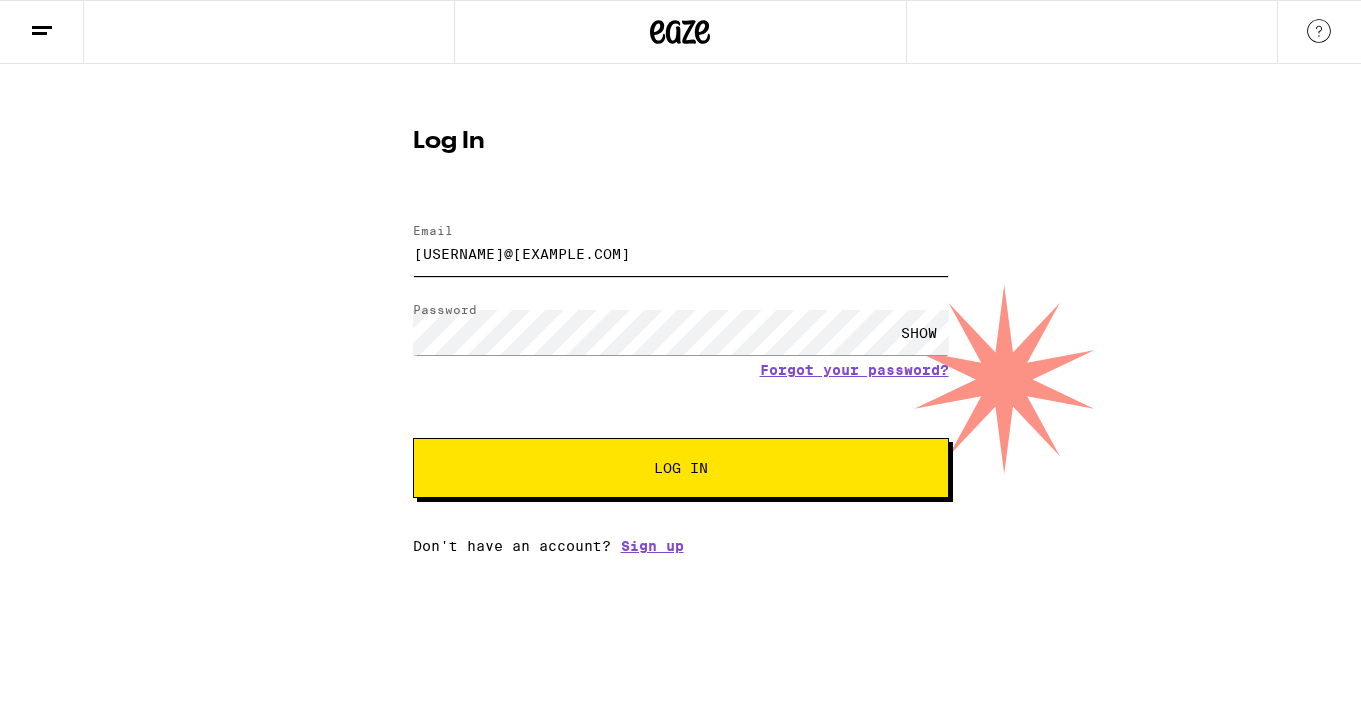 click on "zma55@hotmail.com" at bounding box center (681, 253) 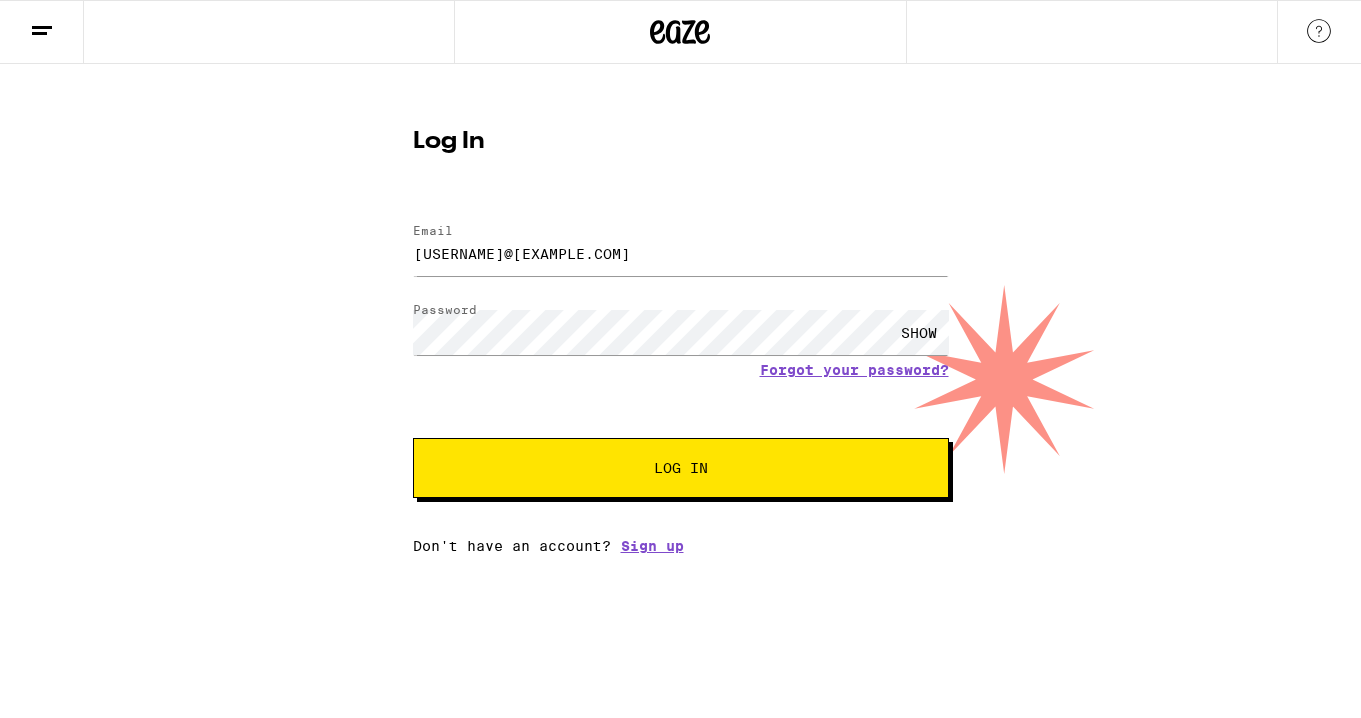 click on "SHOW" at bounding box center (919, 332) 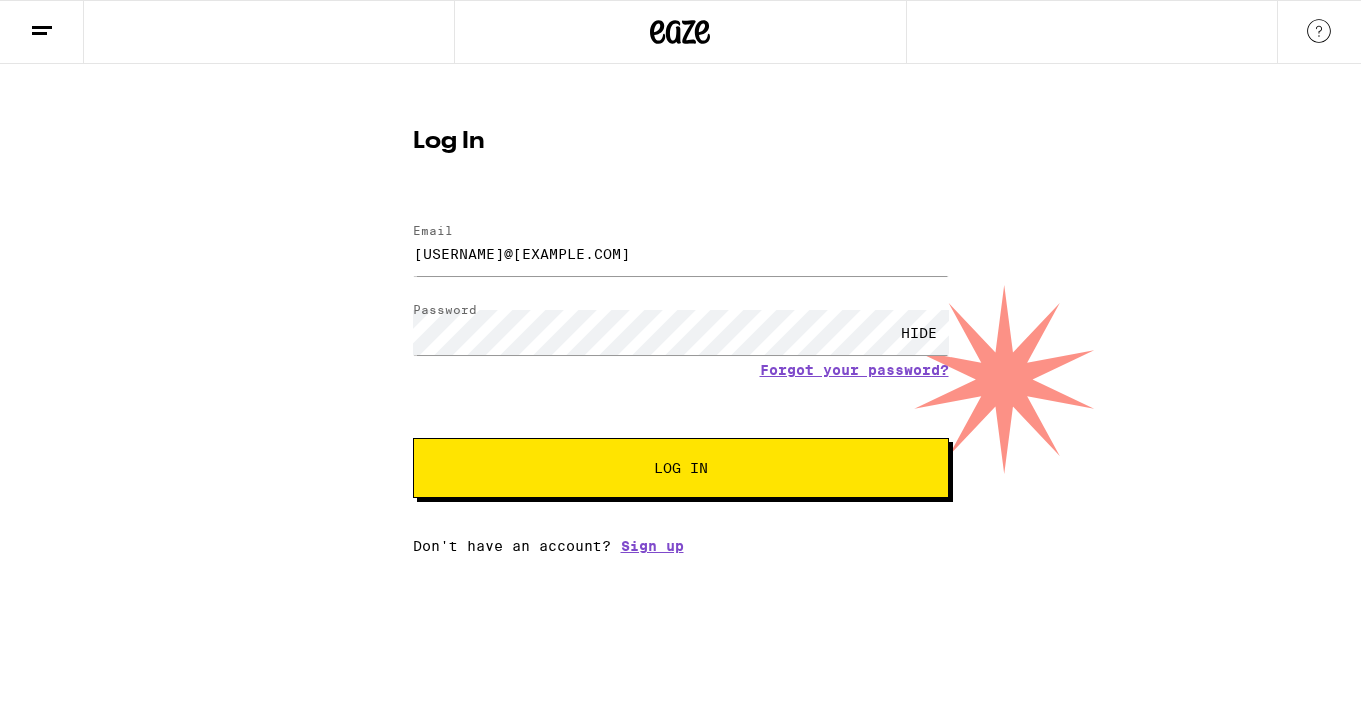 click on "HIDE" at bounding box center [919, 332] 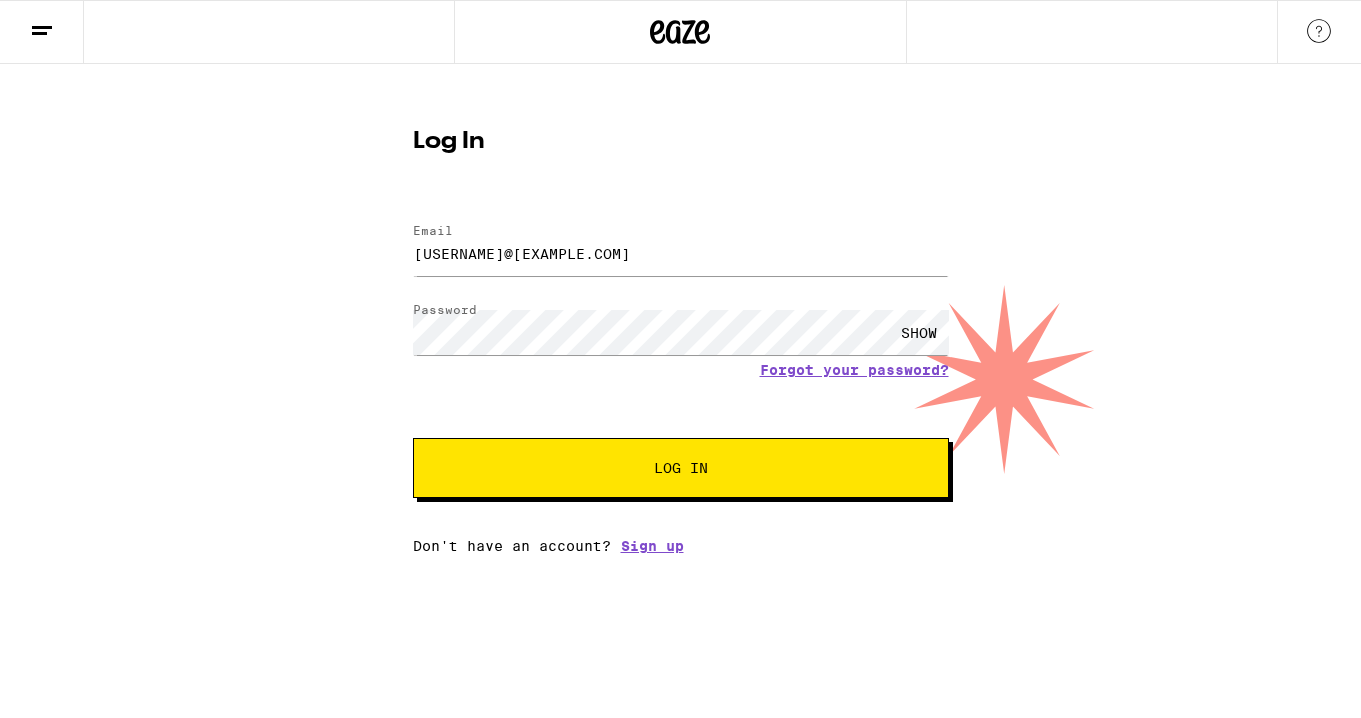 click on "Log In" at bounding box center (681, 468) 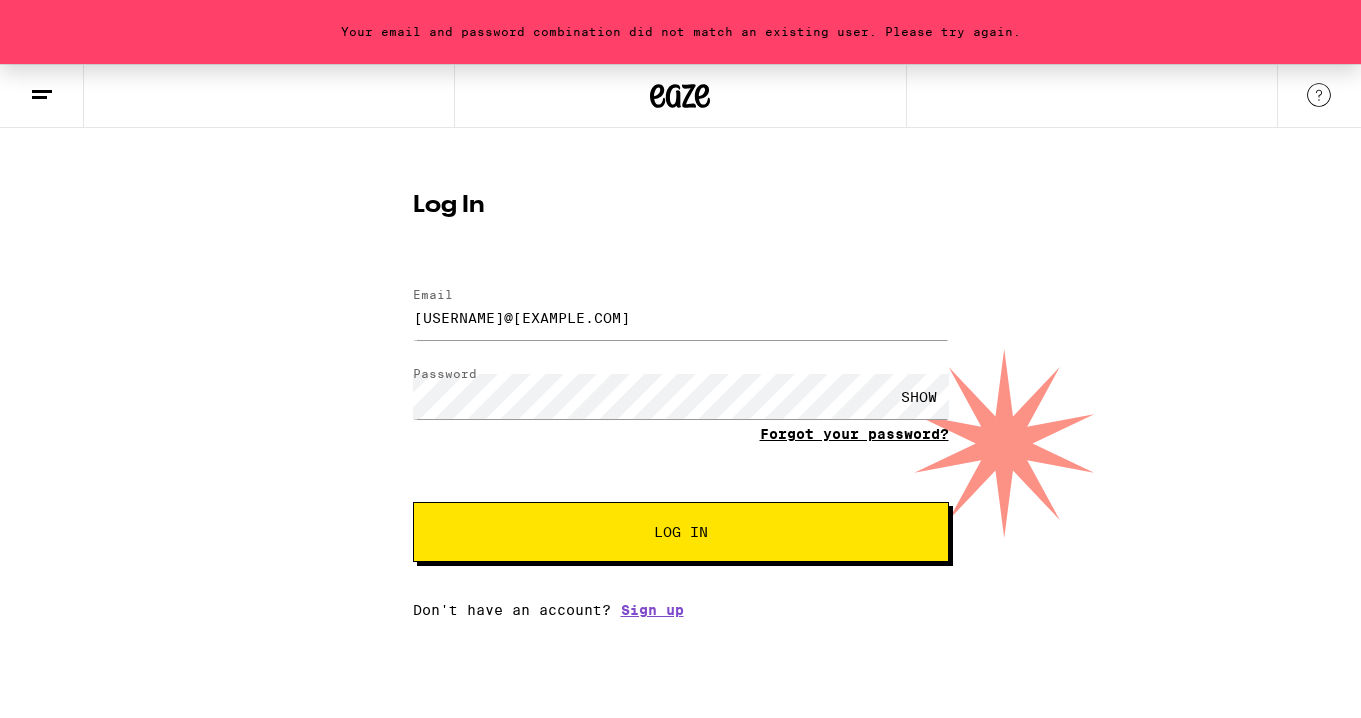 click on "Forgot your password?" at bounding box center [854, 434] 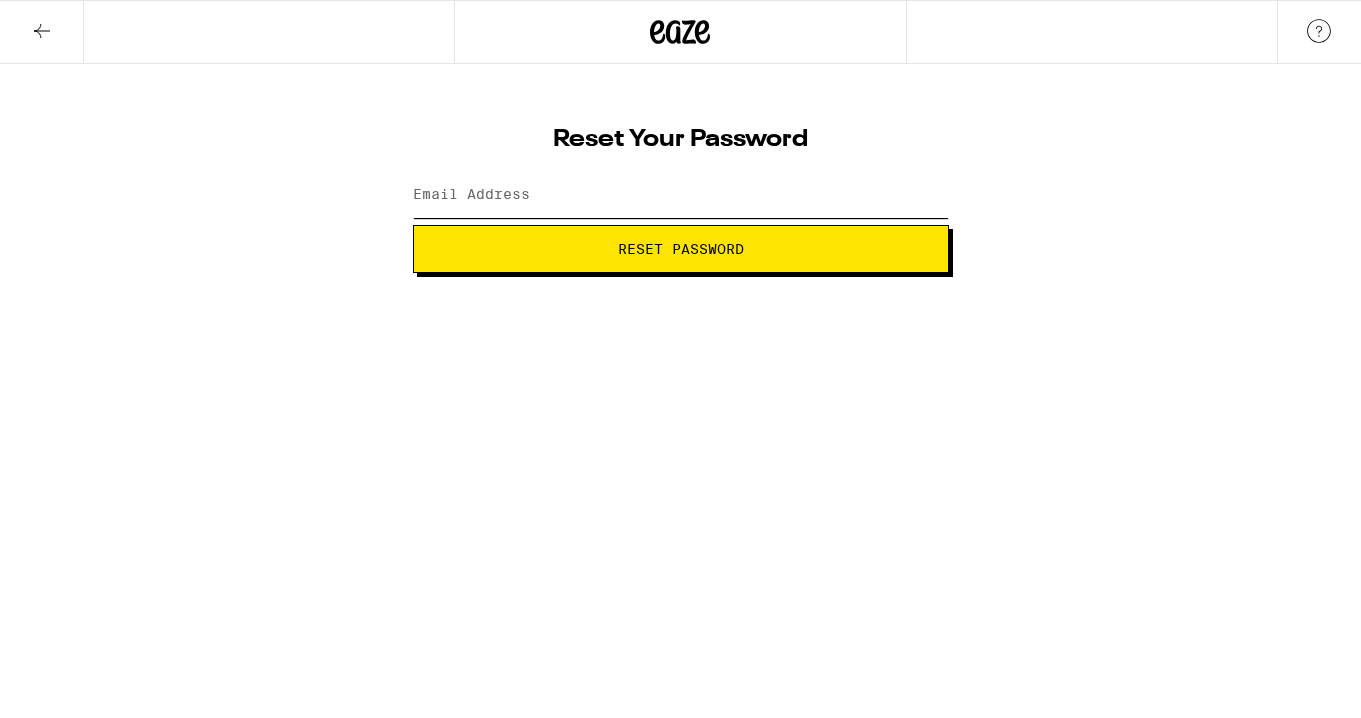 type on "zackanderson1980@gmail.com" 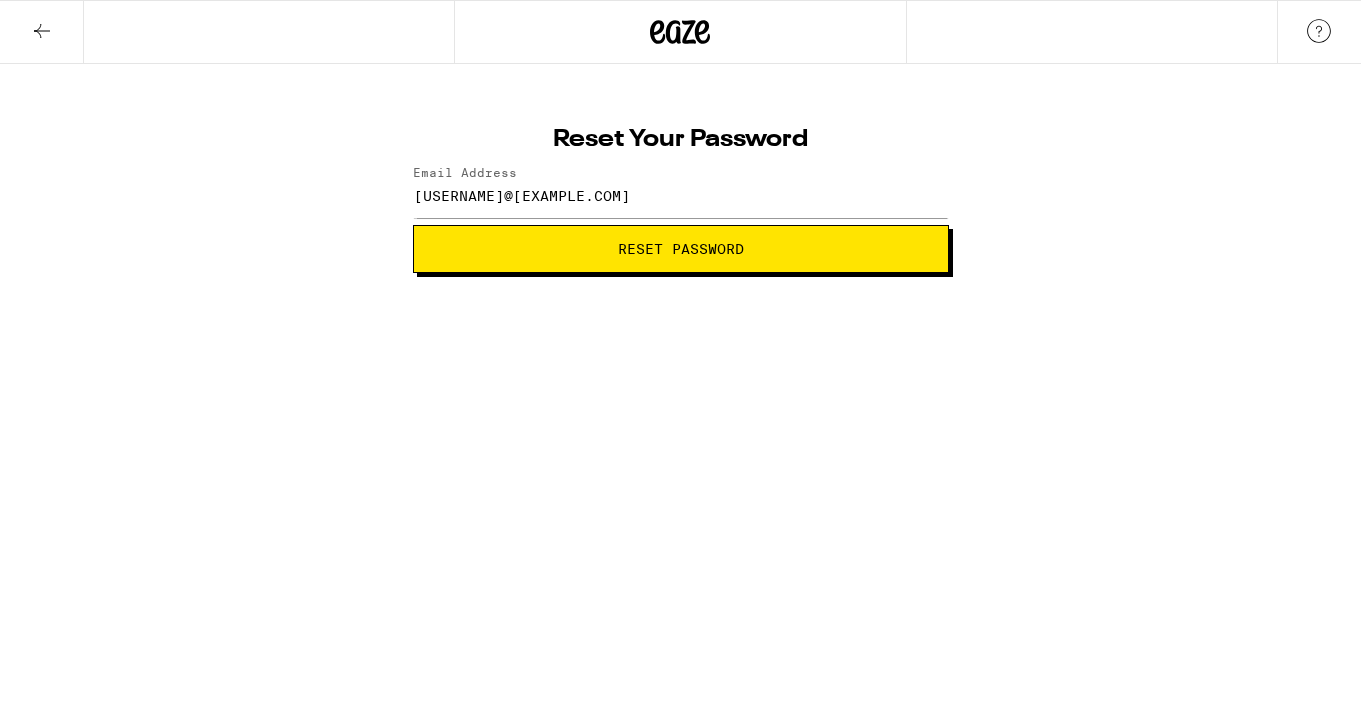 click on "Reset Password" at bounding box center (681, 249) 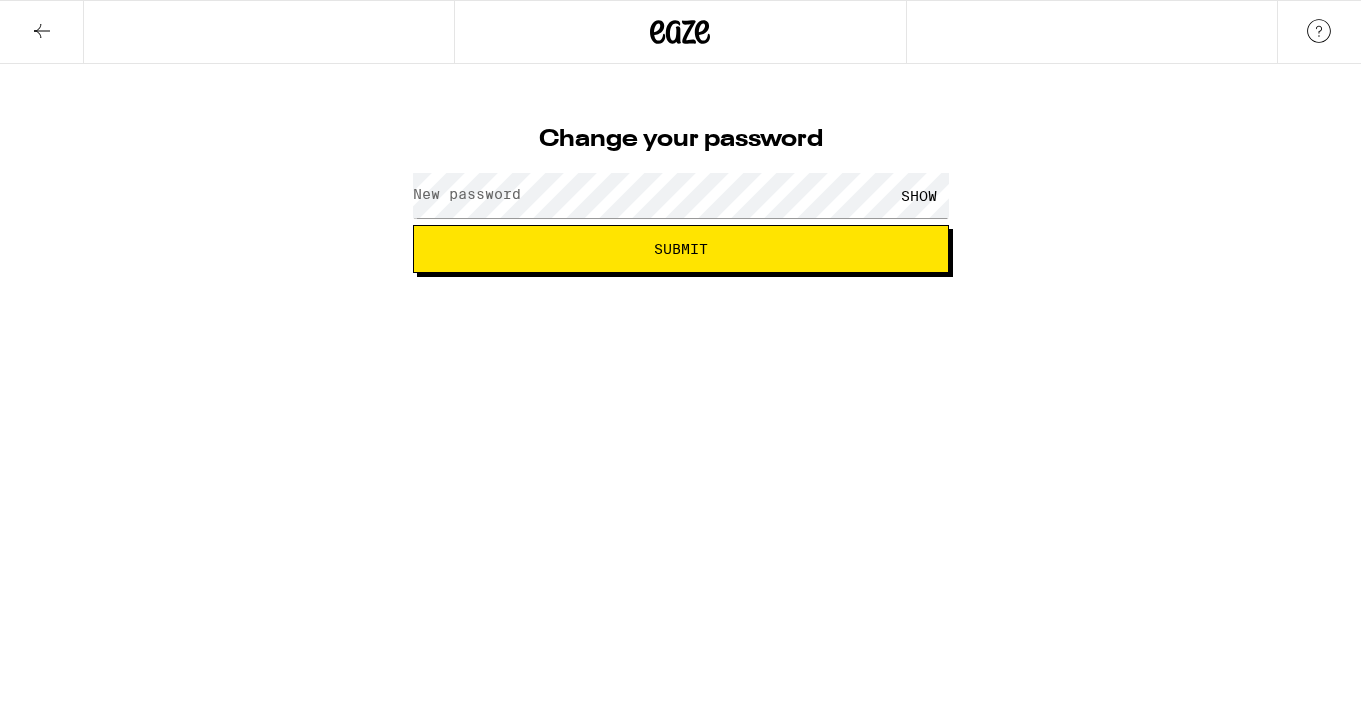 scroll, scrollTop: 0, scrollLeft: 0, axis: both 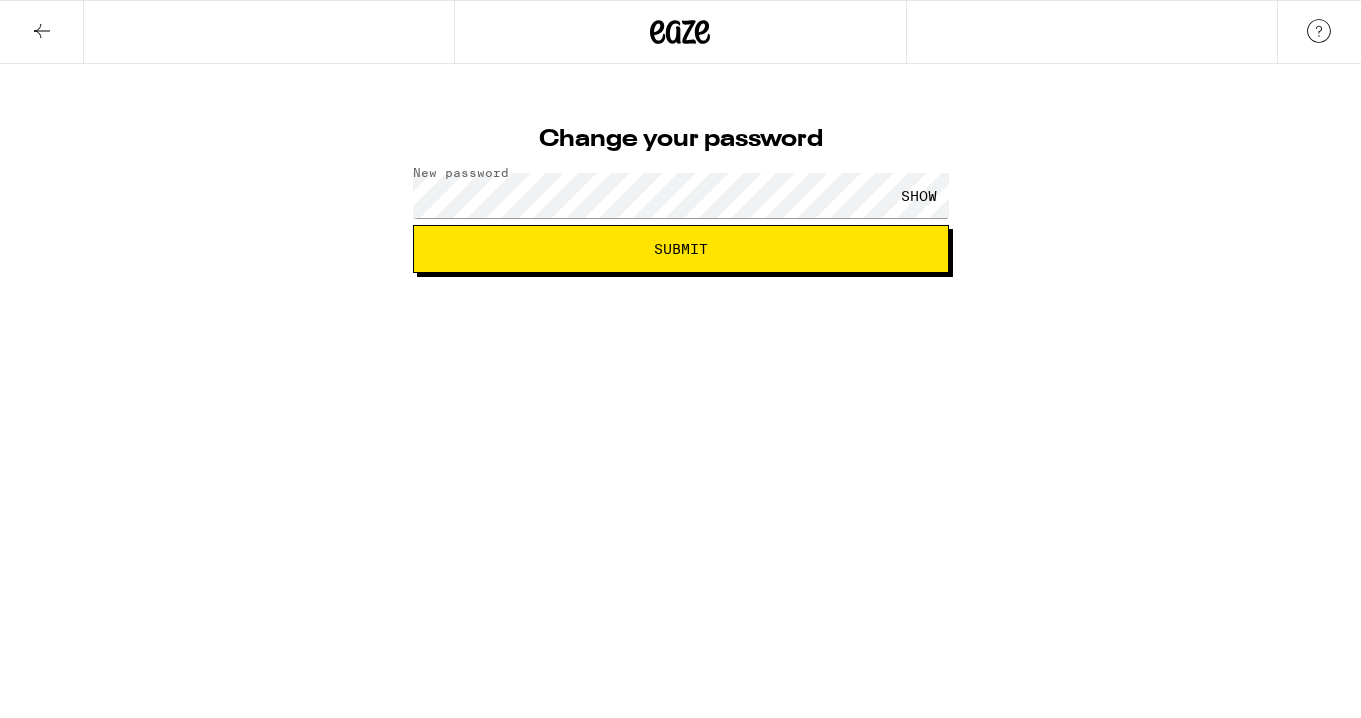 click on "SHOW" at bounding box center (919, 195) 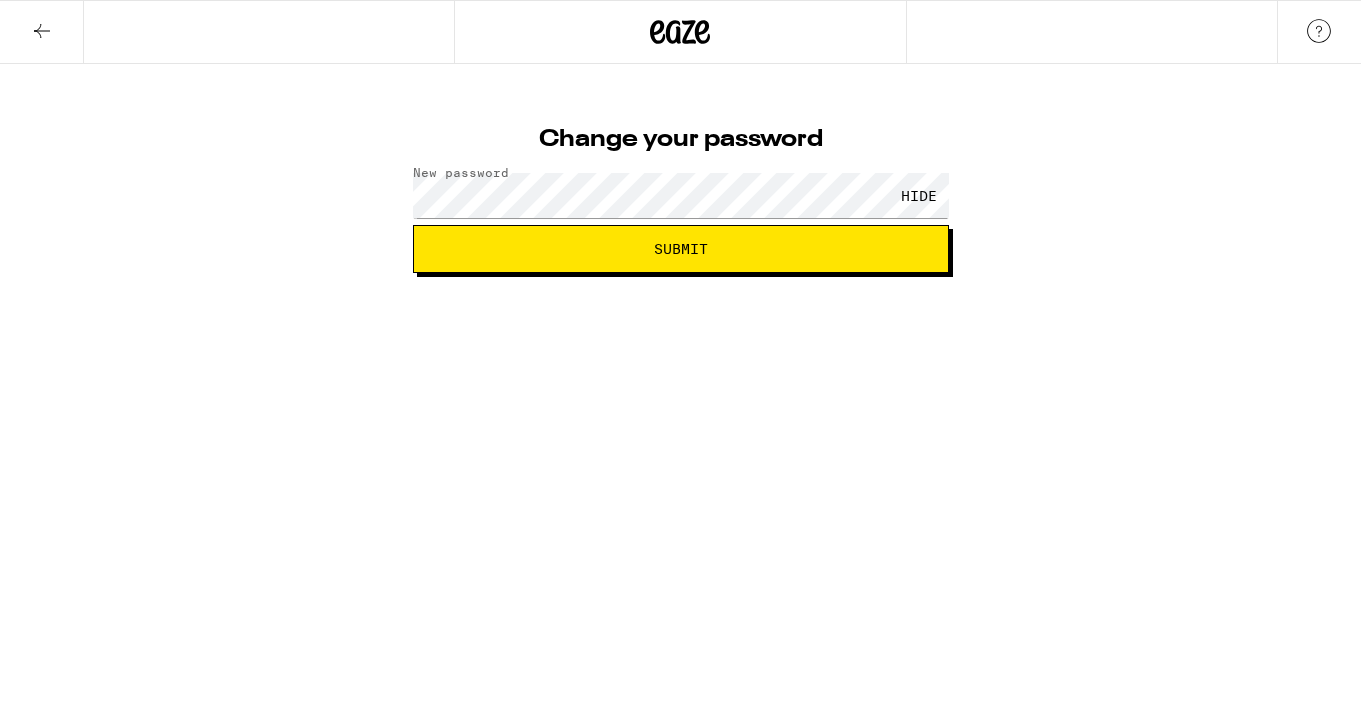 click on "HIDE" at bounding box center [919, 195] 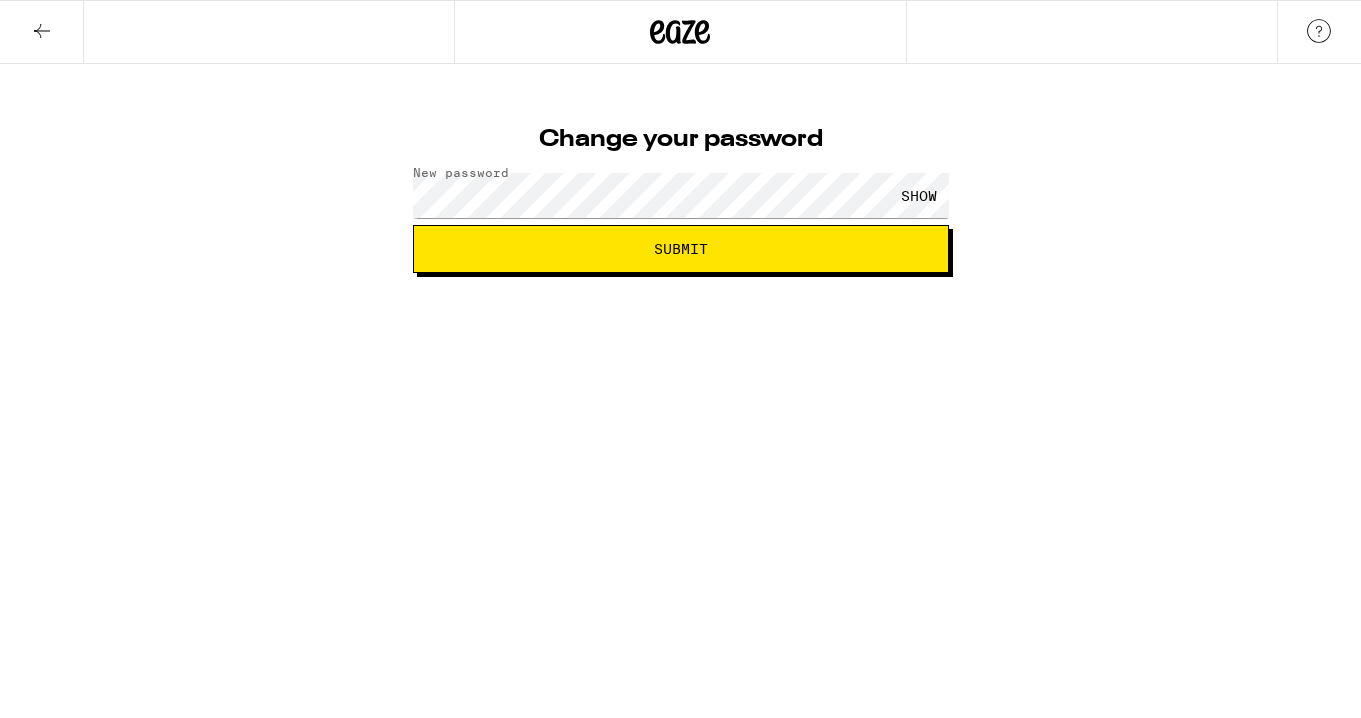 click on "Submit" at bounding box center [681, 249] 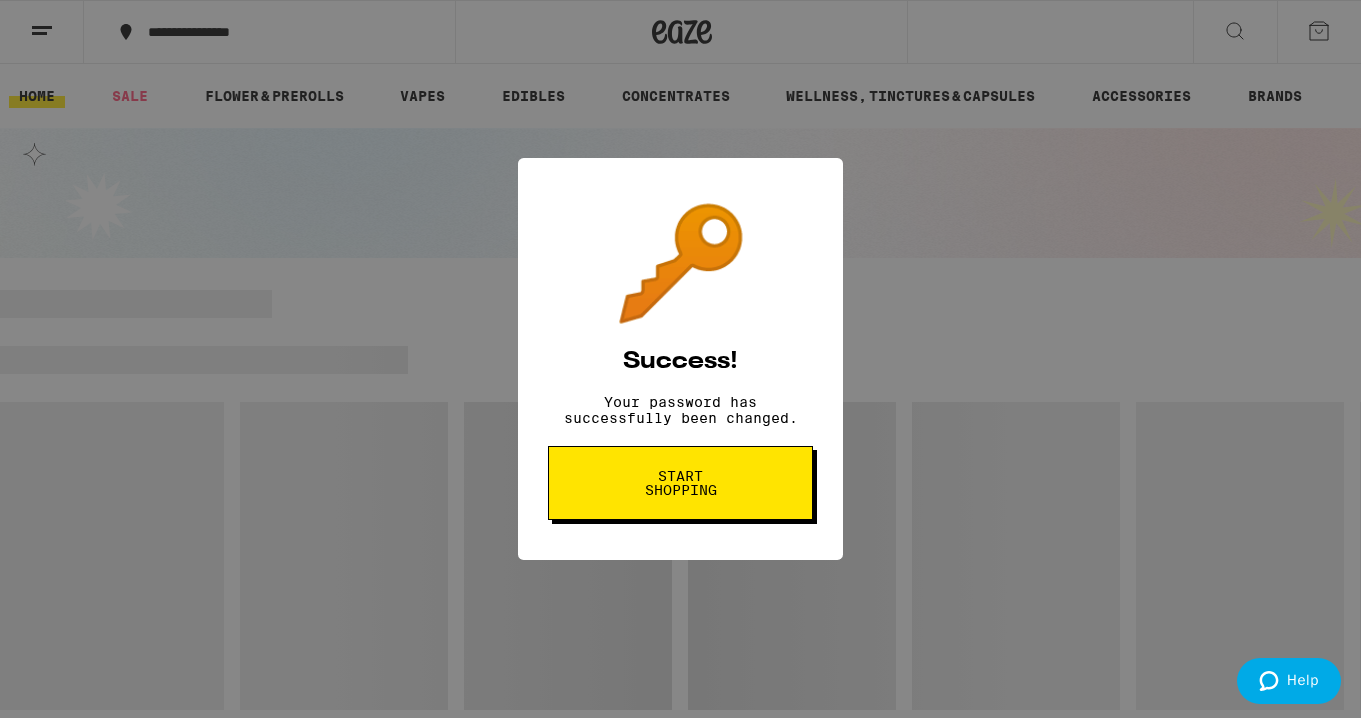 click on "Start shopping" at bounding box center (680, 483) 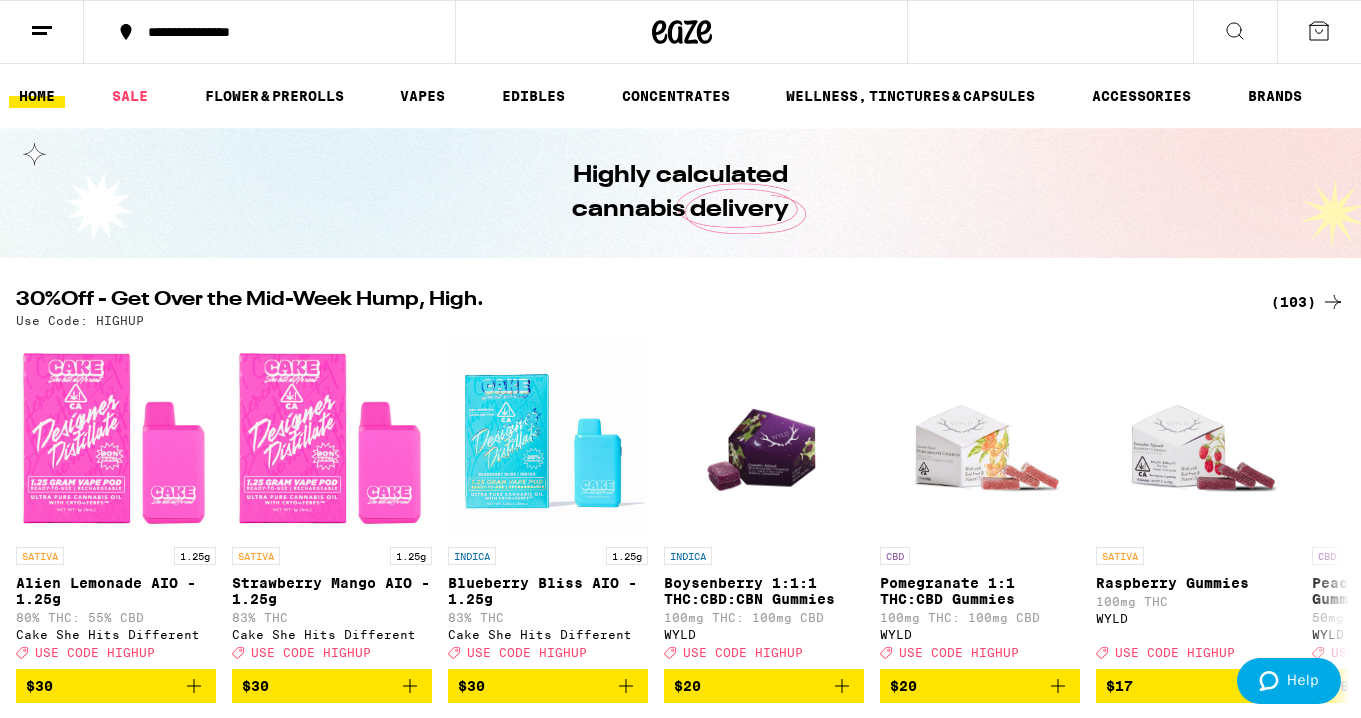 scroll, scrollTop: 0, scrollLeft: 0, axis: both 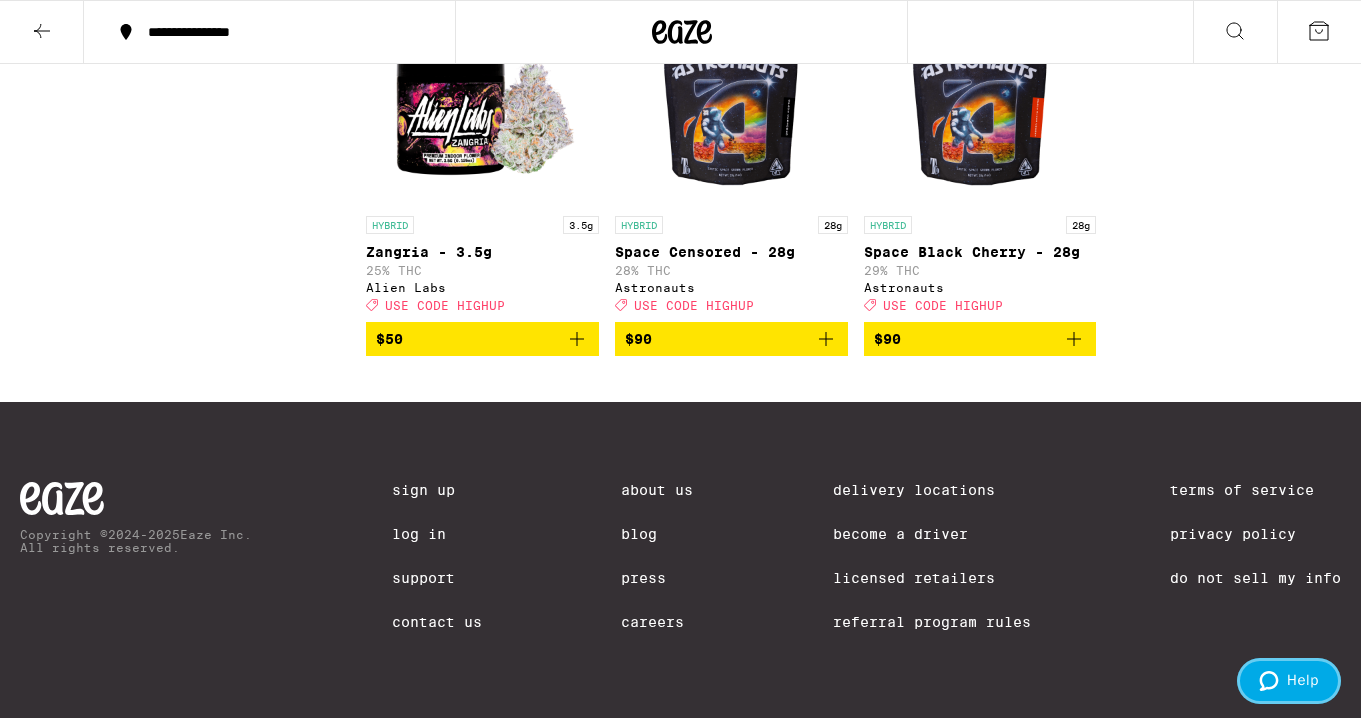 click on "Help" at bounding box center (1289, 681) 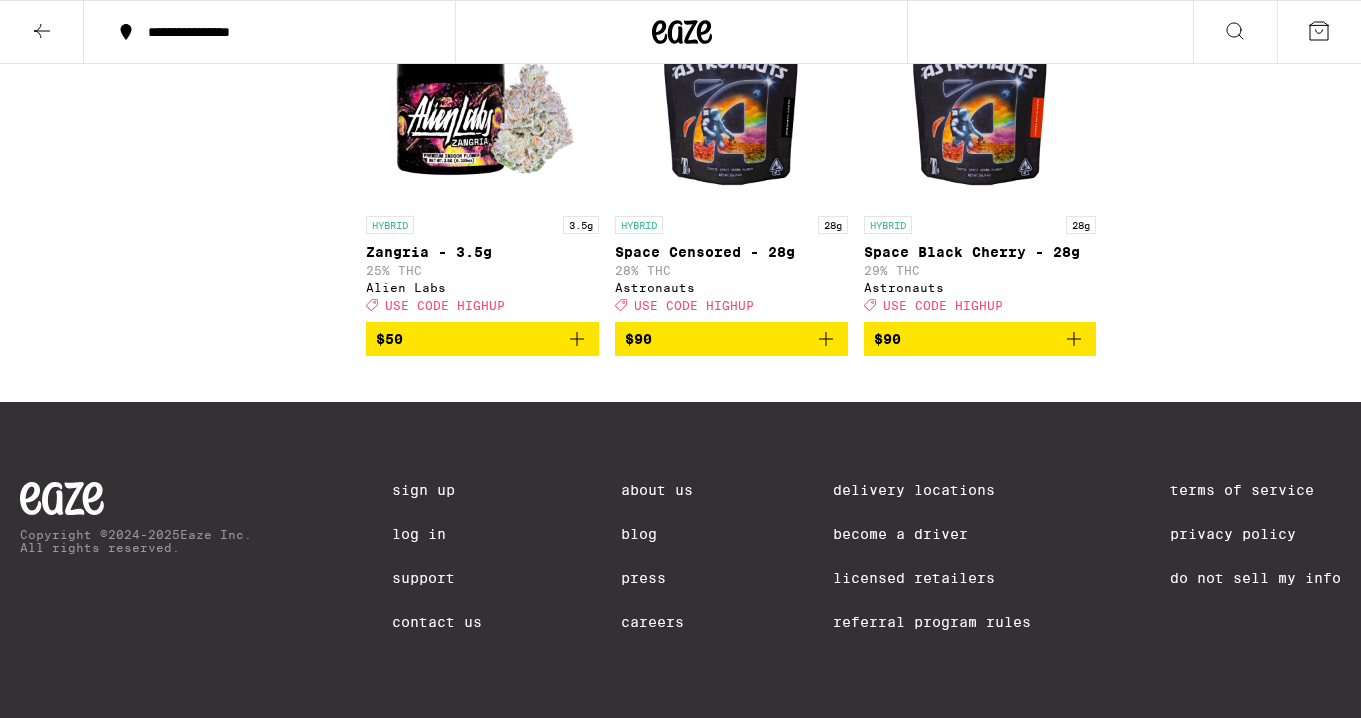scroll, scrollTop: 0, scrollLeft: 0, axis: both 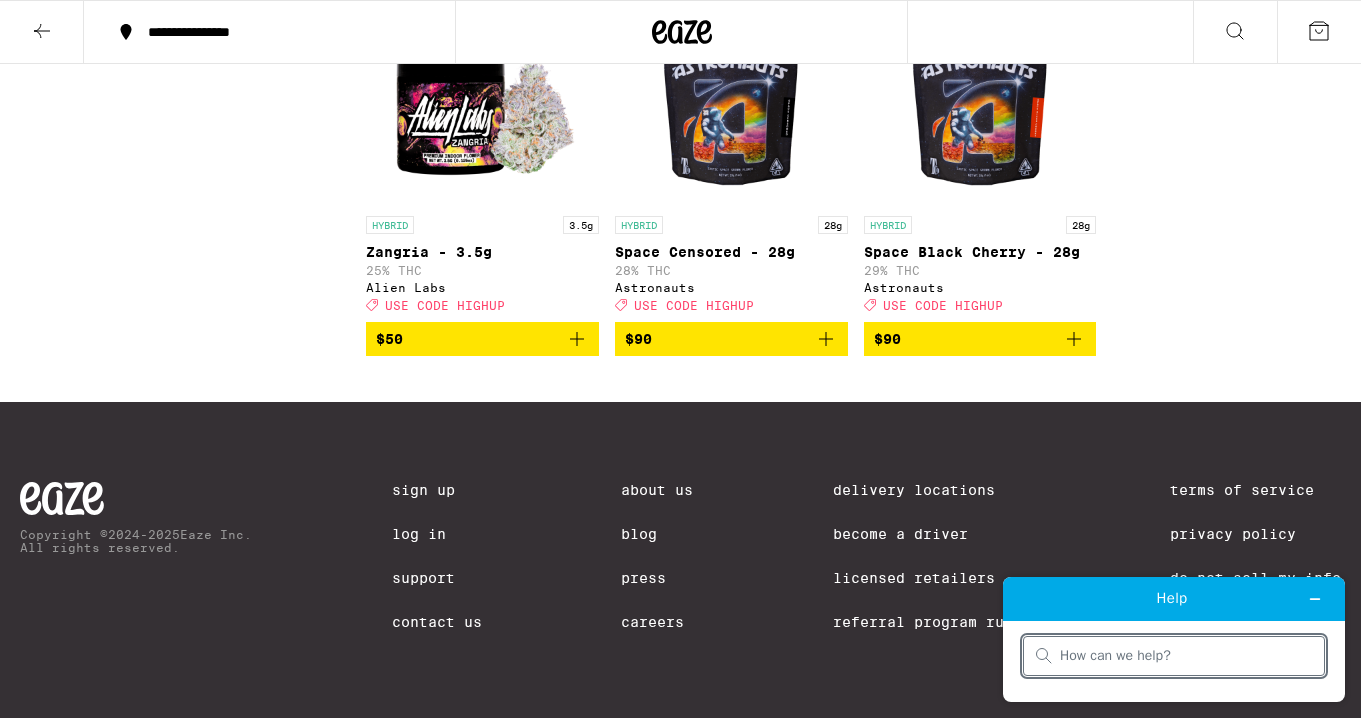 click at bounding box center (1186, 656) 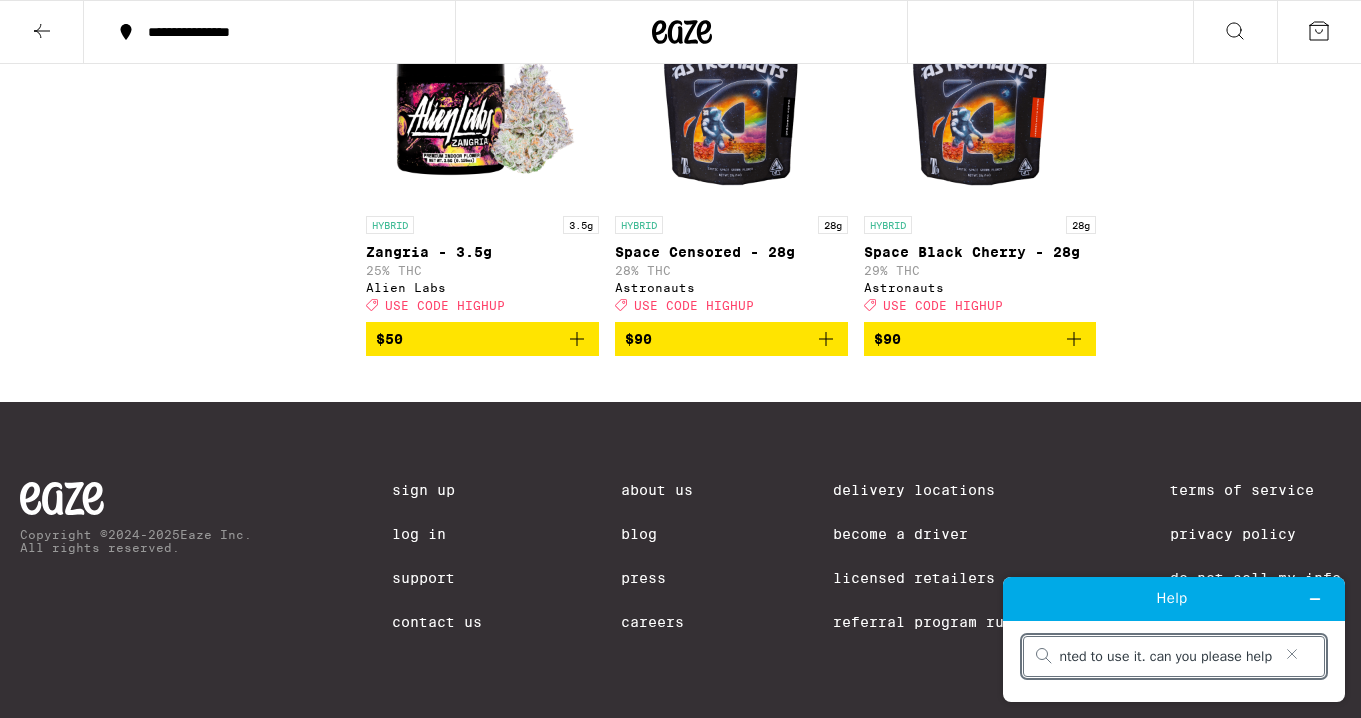 scroll, scrollTop: 0, scrollLeft: 195, axis: horizontal 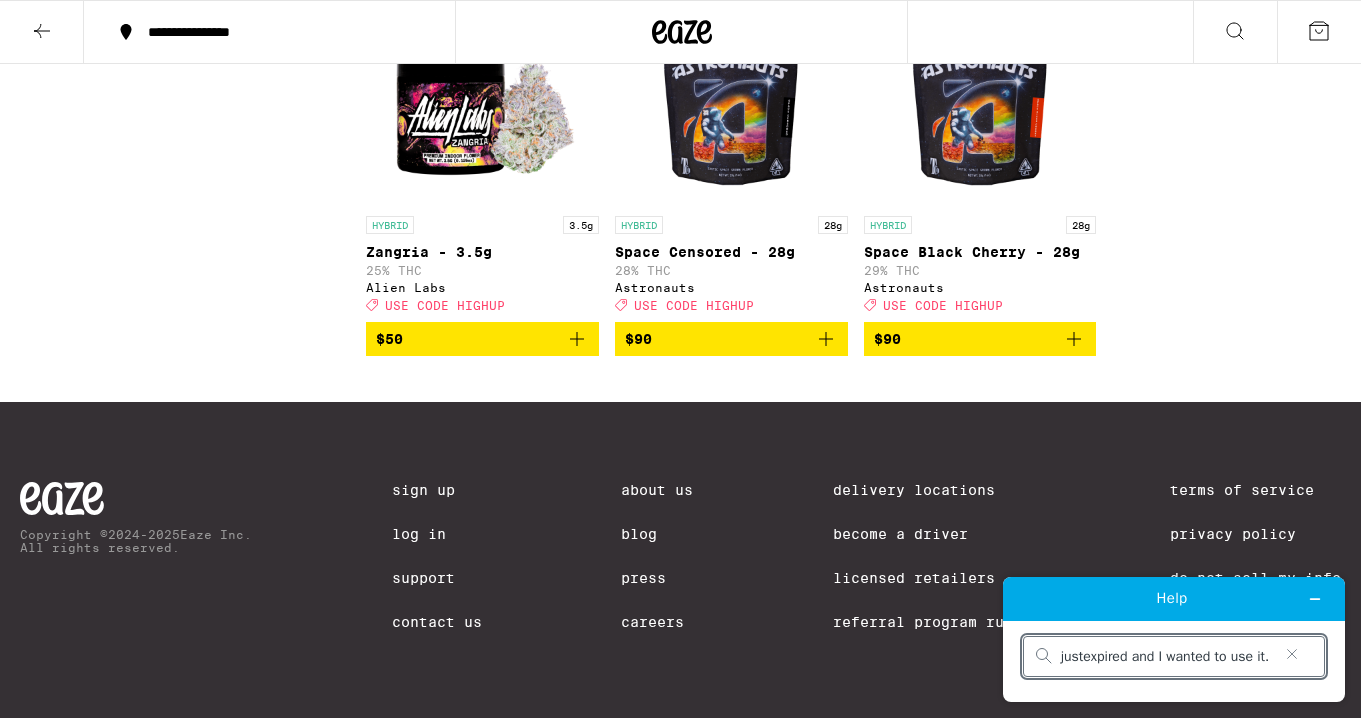 type on "my discount  just expired and I wanted to use it. can you please help" 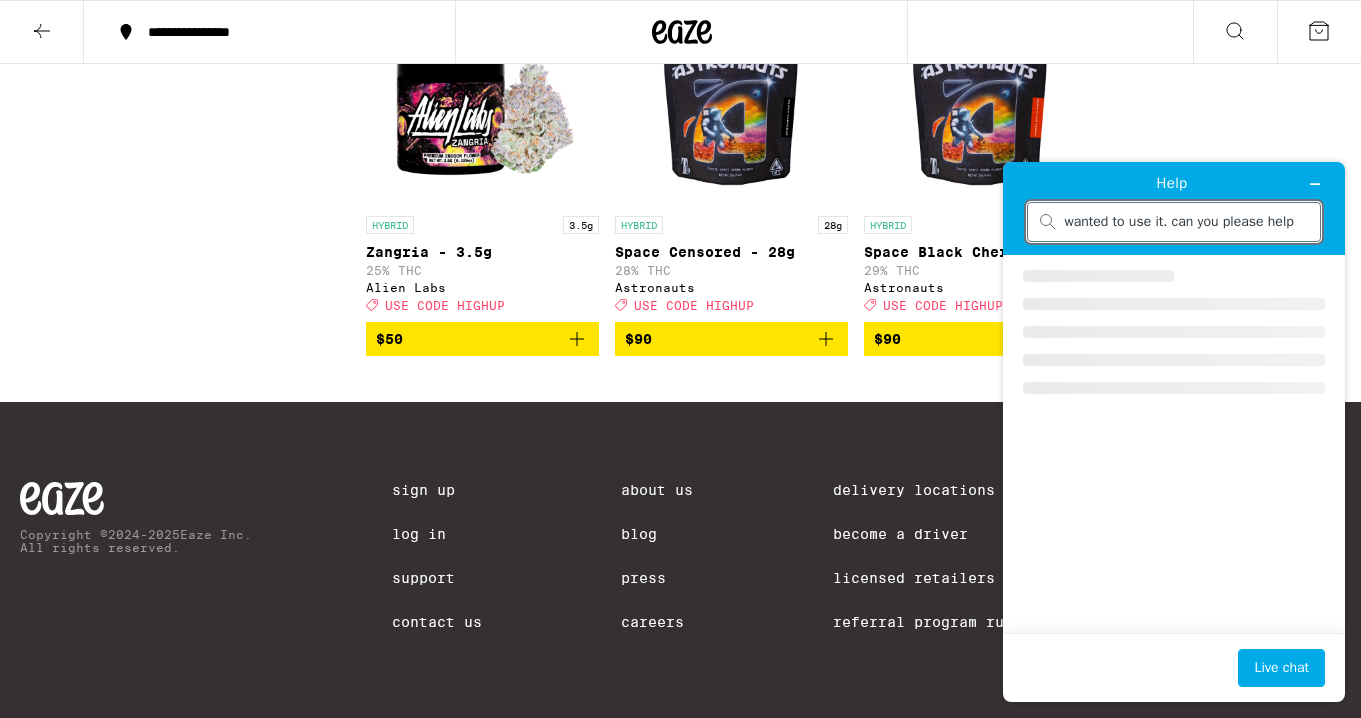 scroll, scrollTop: 0, scrollLeft: 0, axis: both 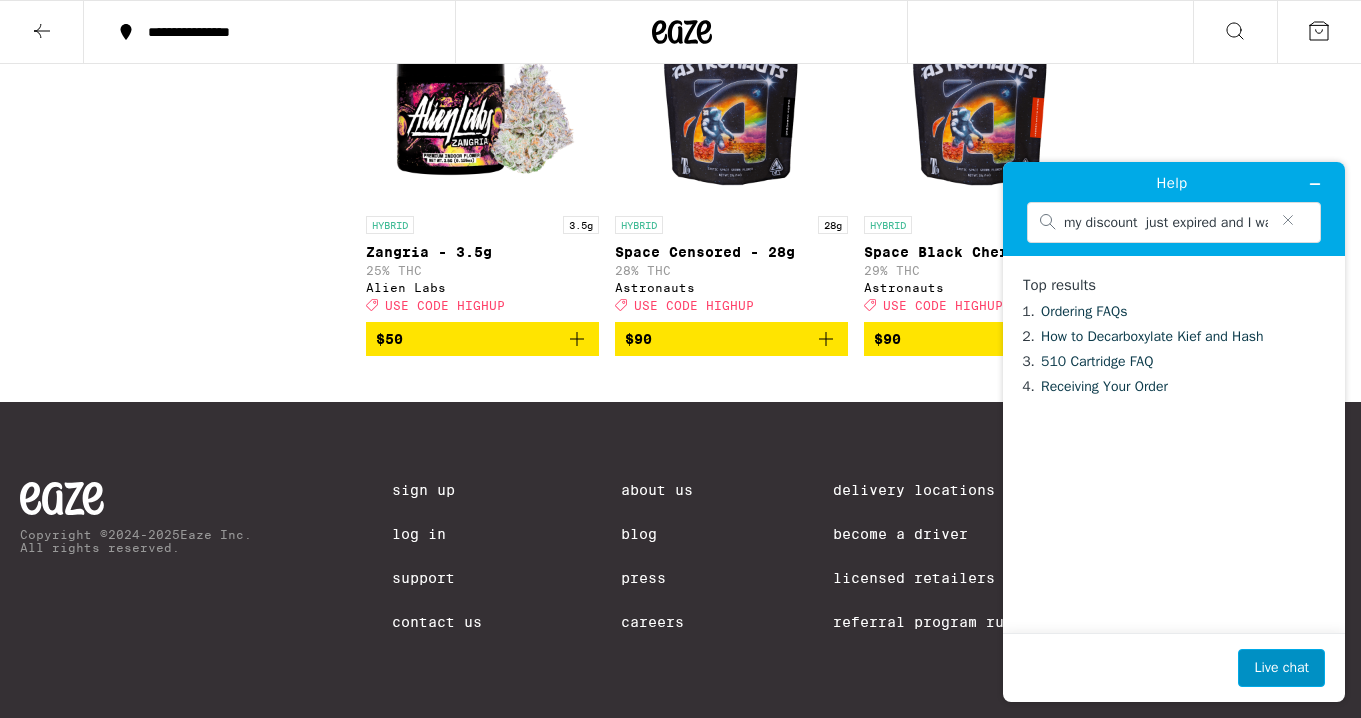 click on "Live chat" at bounding box center [1281, 668] 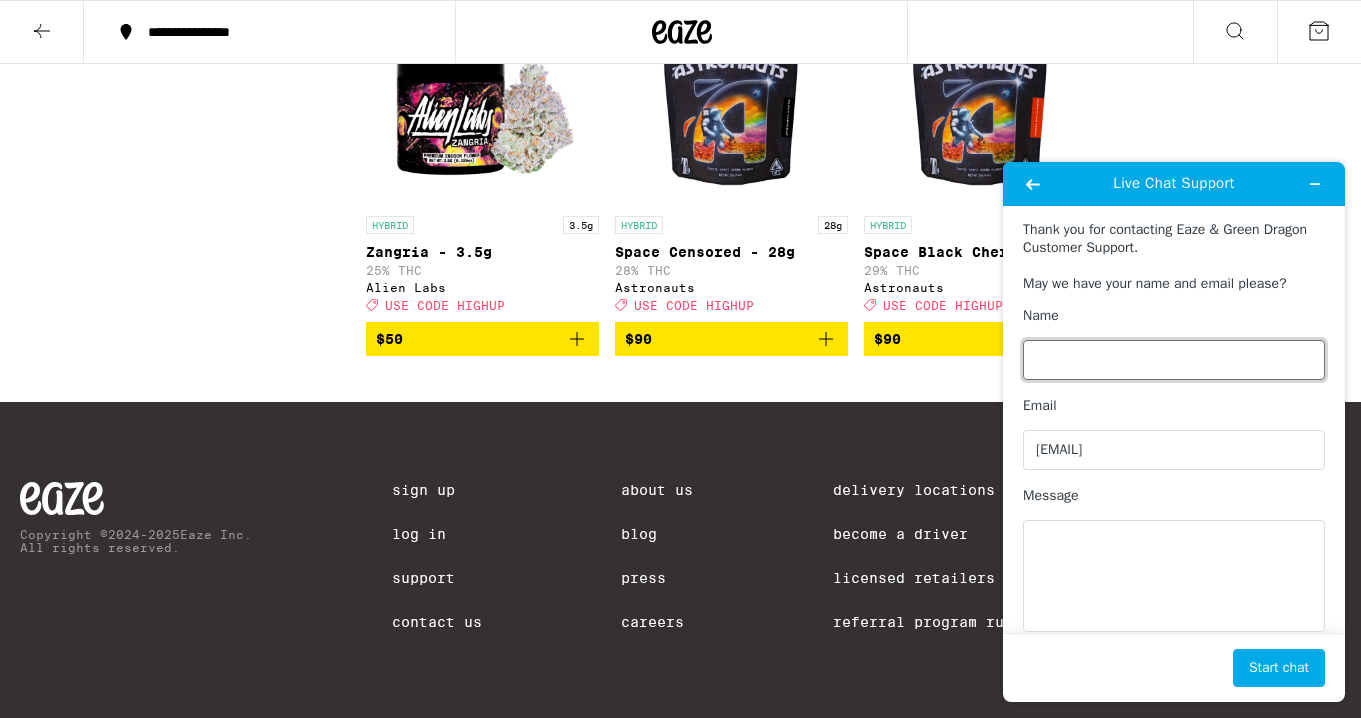 click on "Name" at bounding box center [1174, 360] 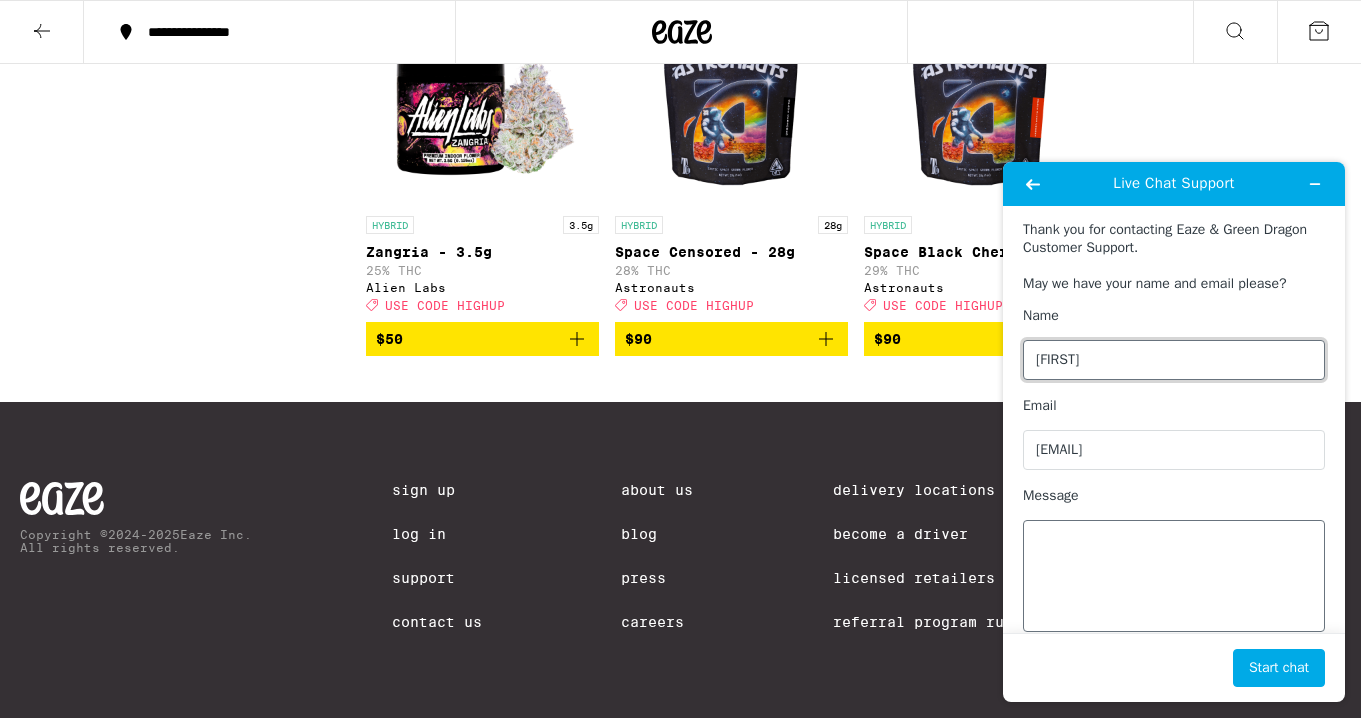 type on "Zack" 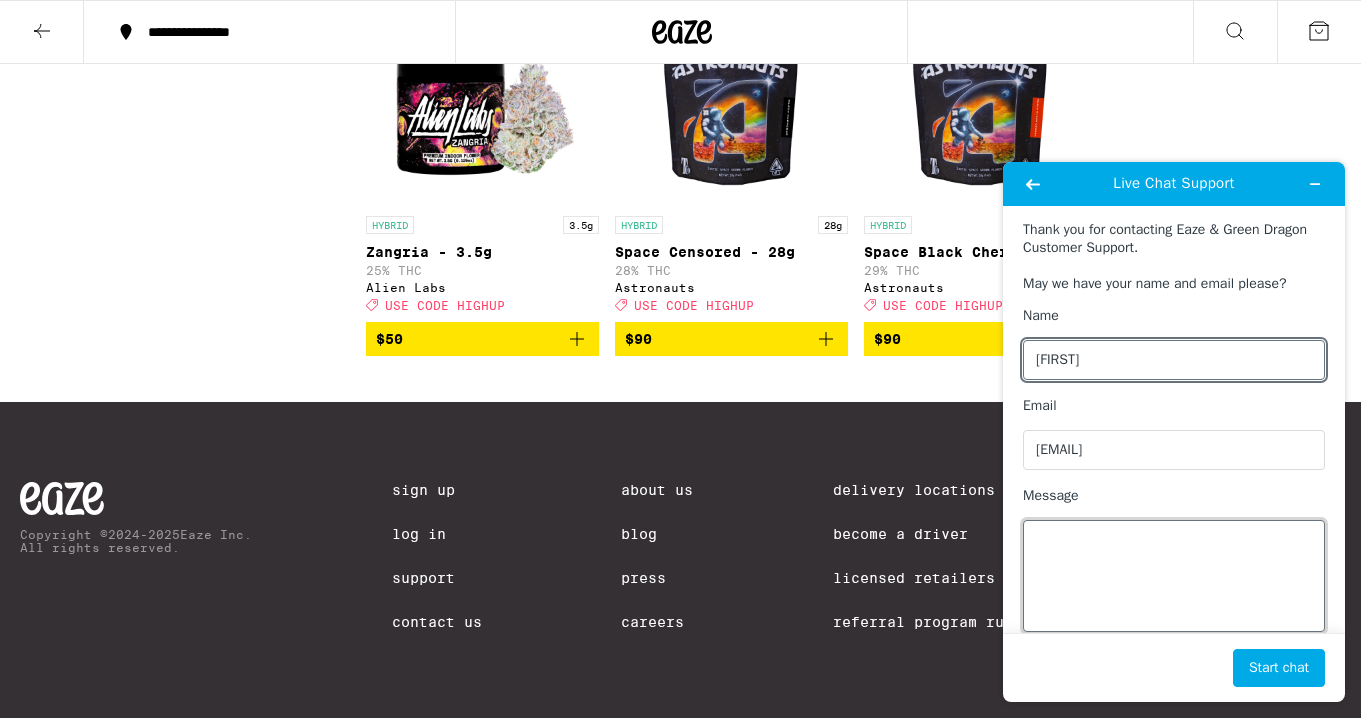 click on "Message" at bounding box center (1174, 576) 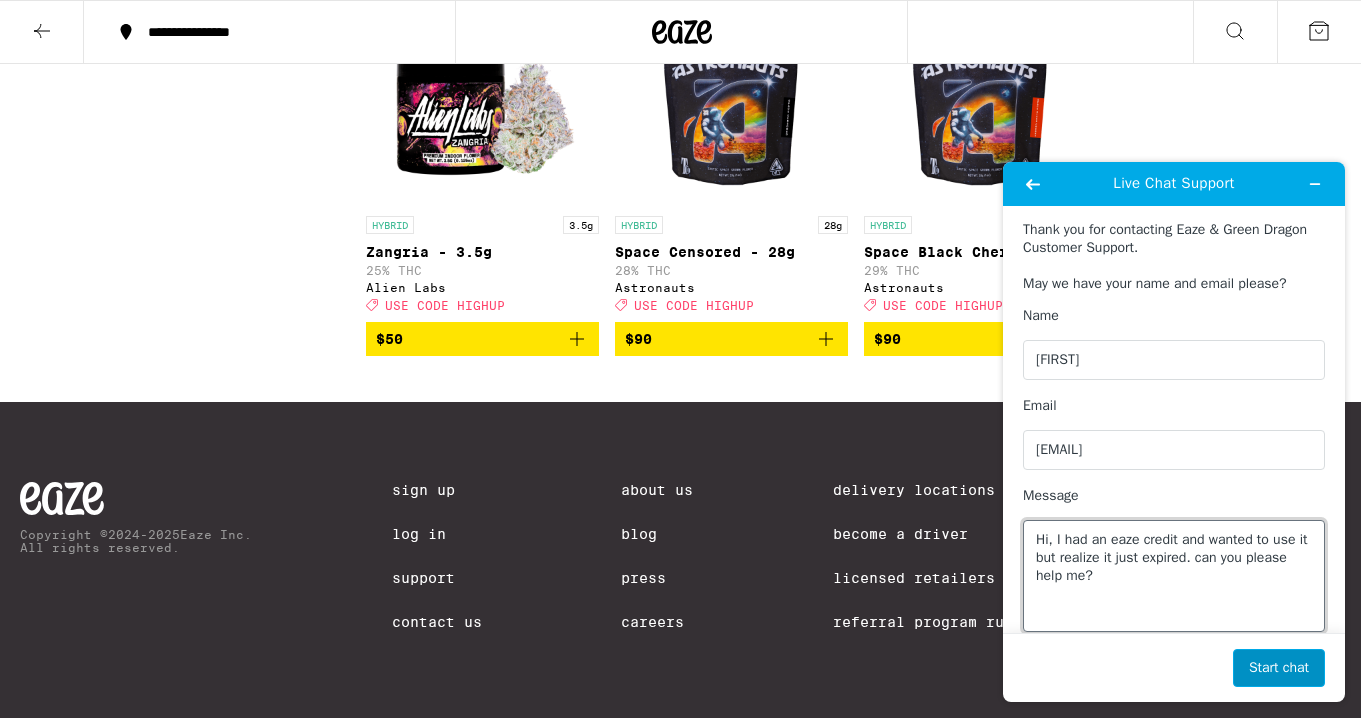 type on "Hi, I had an eaze credit and wanted to use it but realize it just expired. can you please help me?" 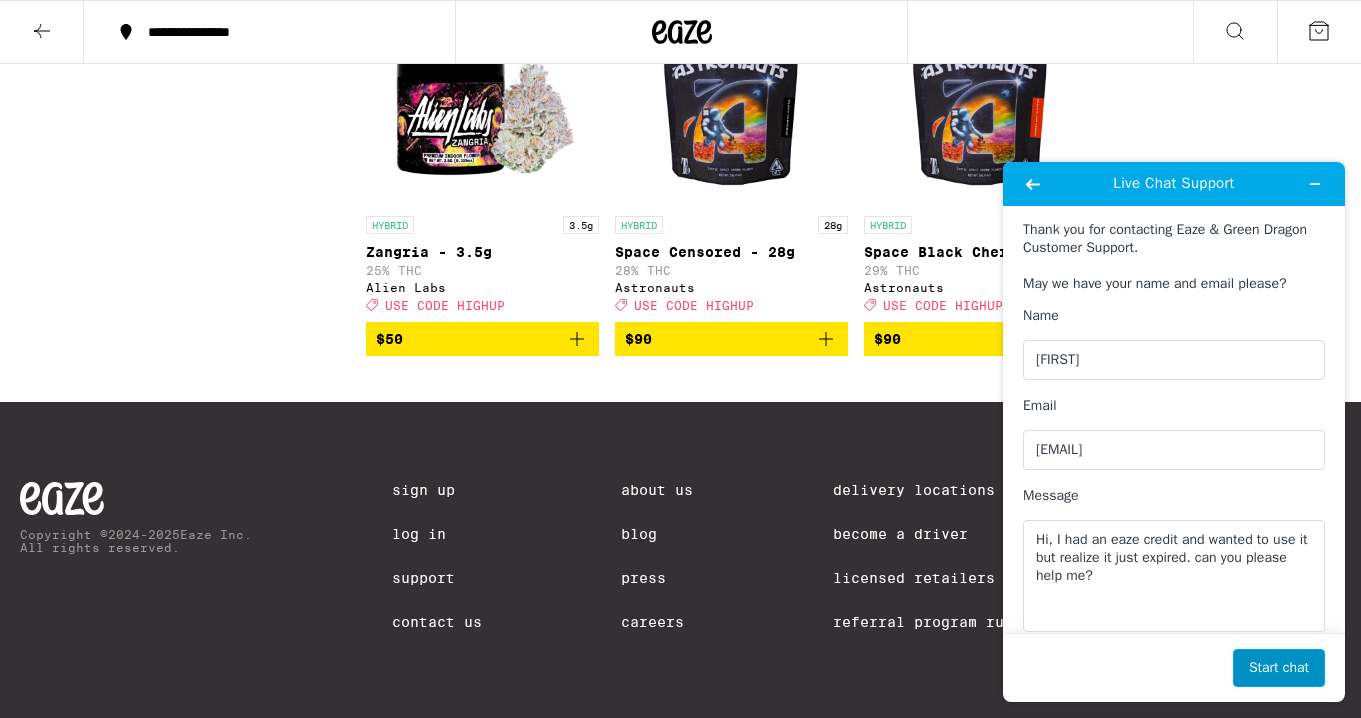 click on "Start chat" at bounding box center (1279, 668) 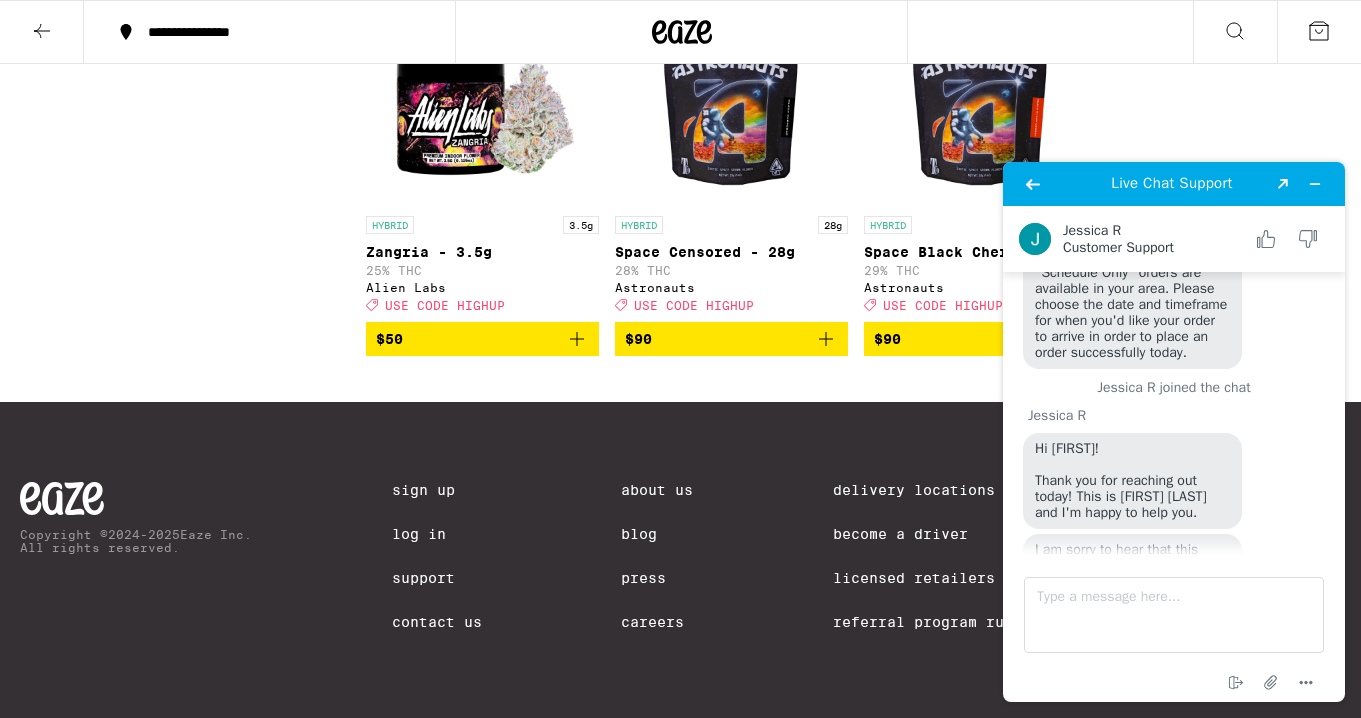 scroll, scrollTop: 286, scrollLeft: 0, axis: vertical 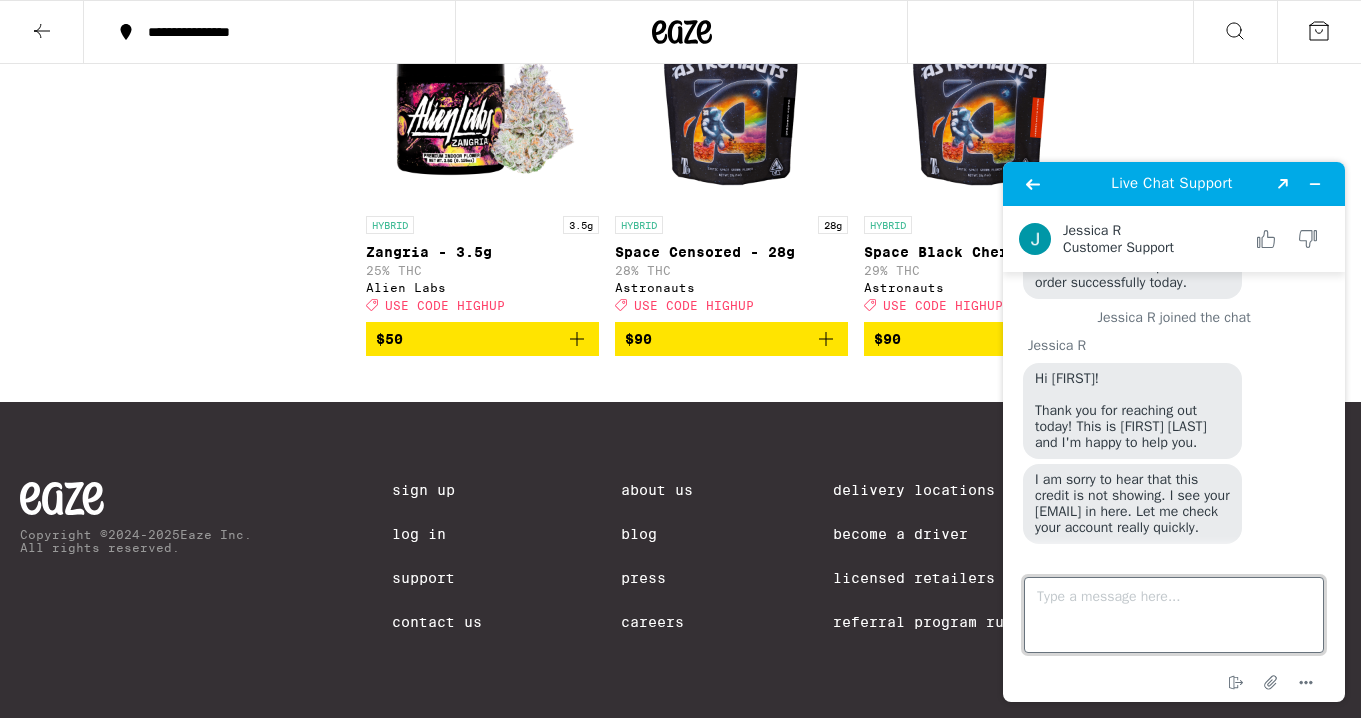 click on "Type a message here..." at bounding box center [1174, 615] 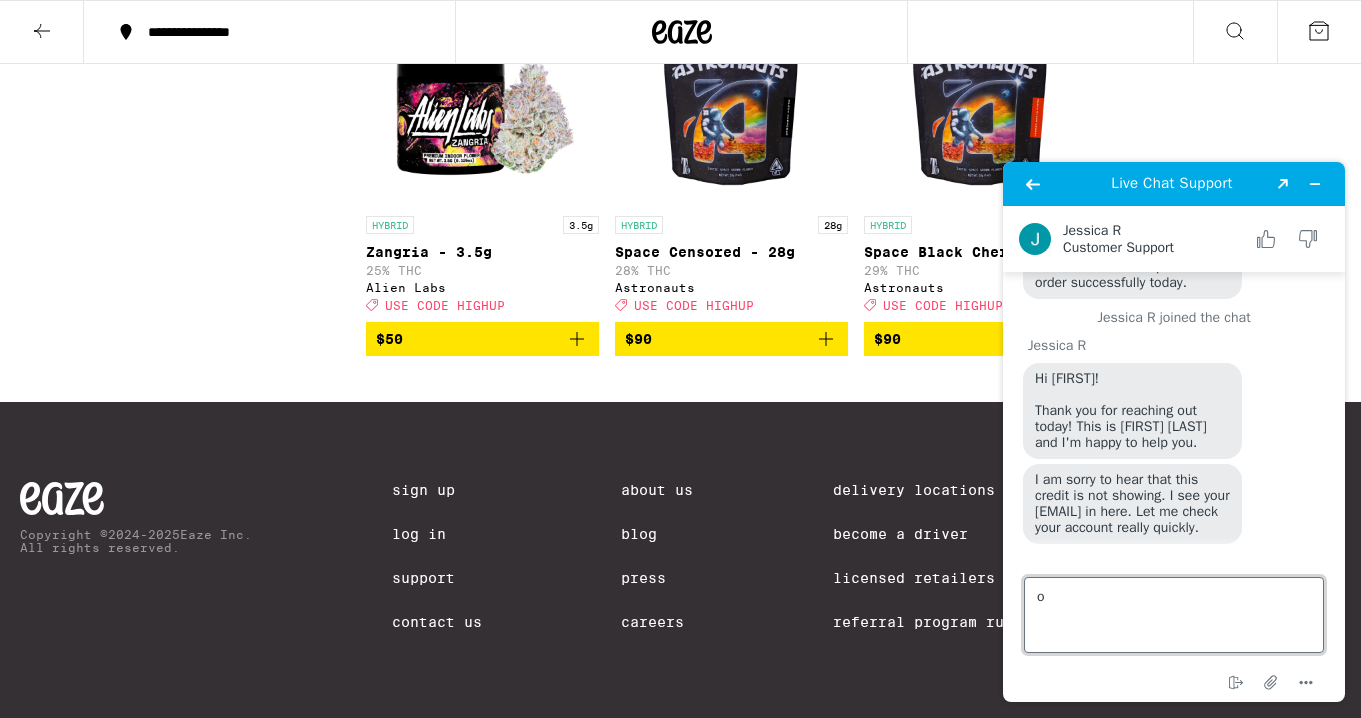 type on "ok" 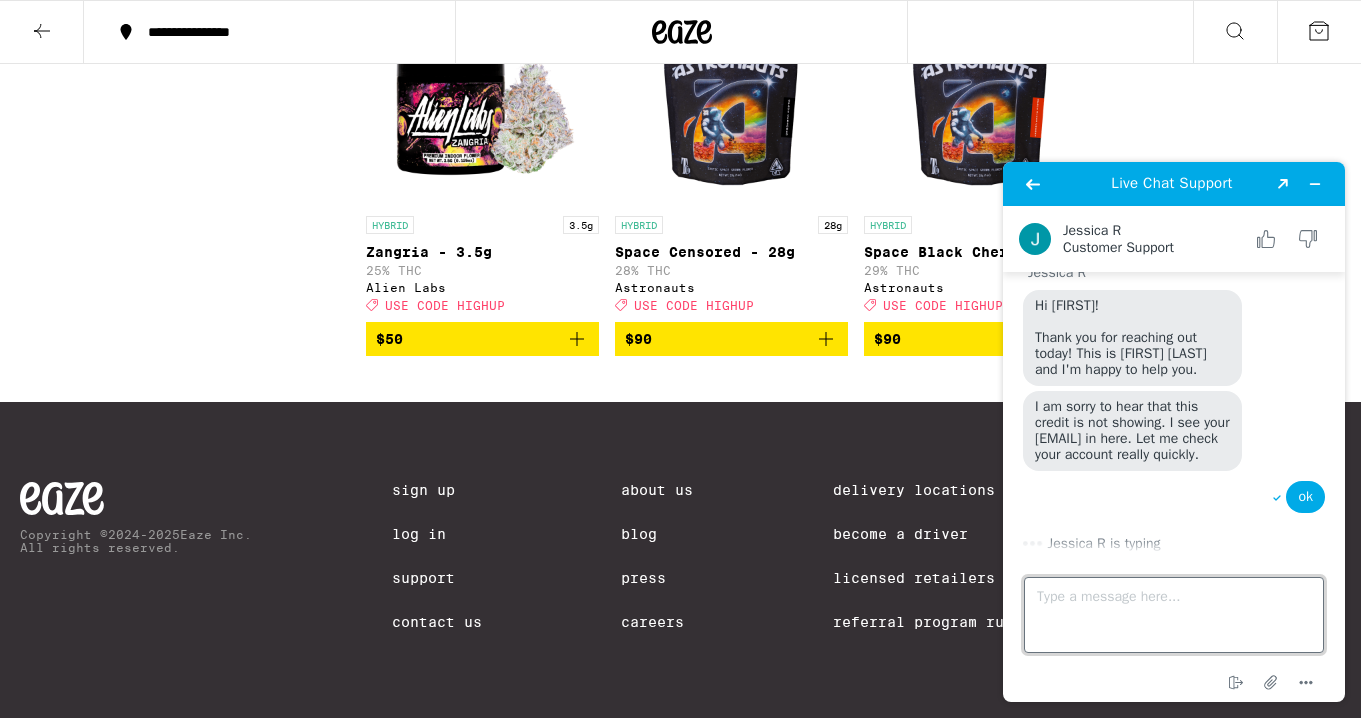 scroll, scrollTop: 525, scrollLeft: 0, axis: vertical 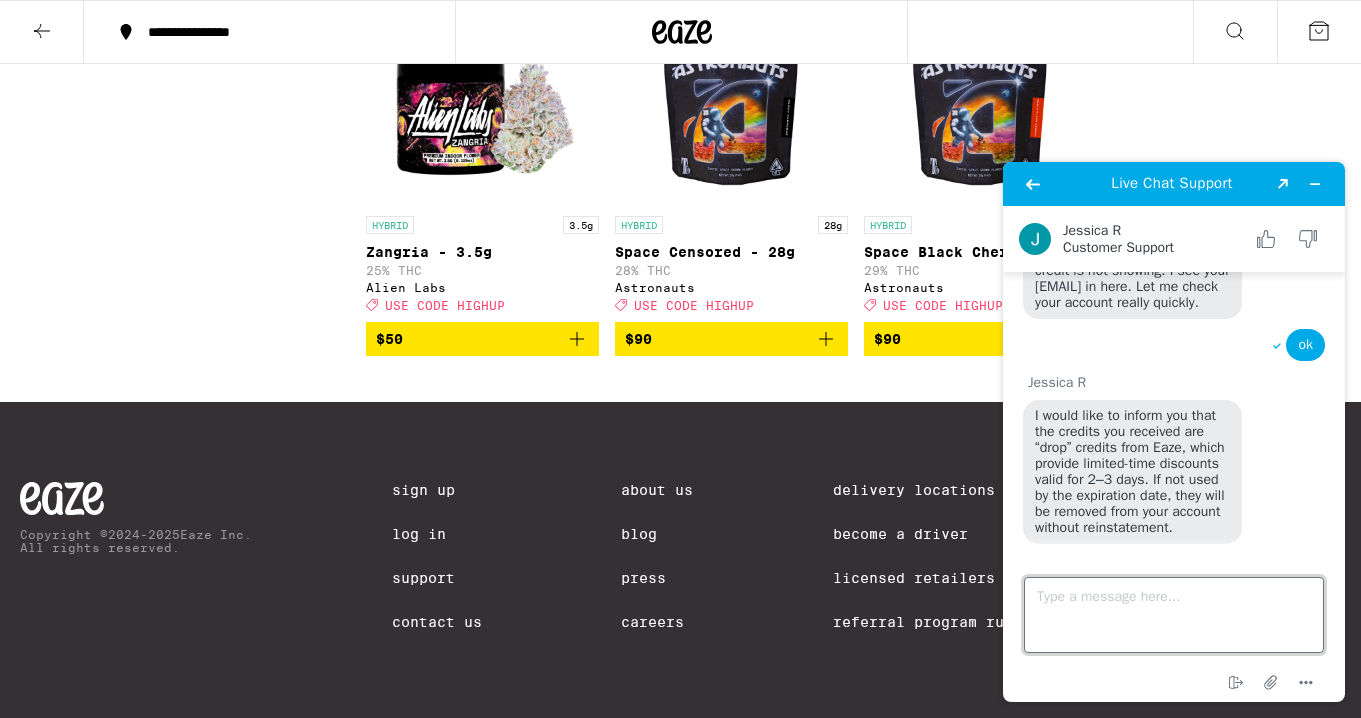 click on "Type a message here..." at bounding box center [1174, 615] 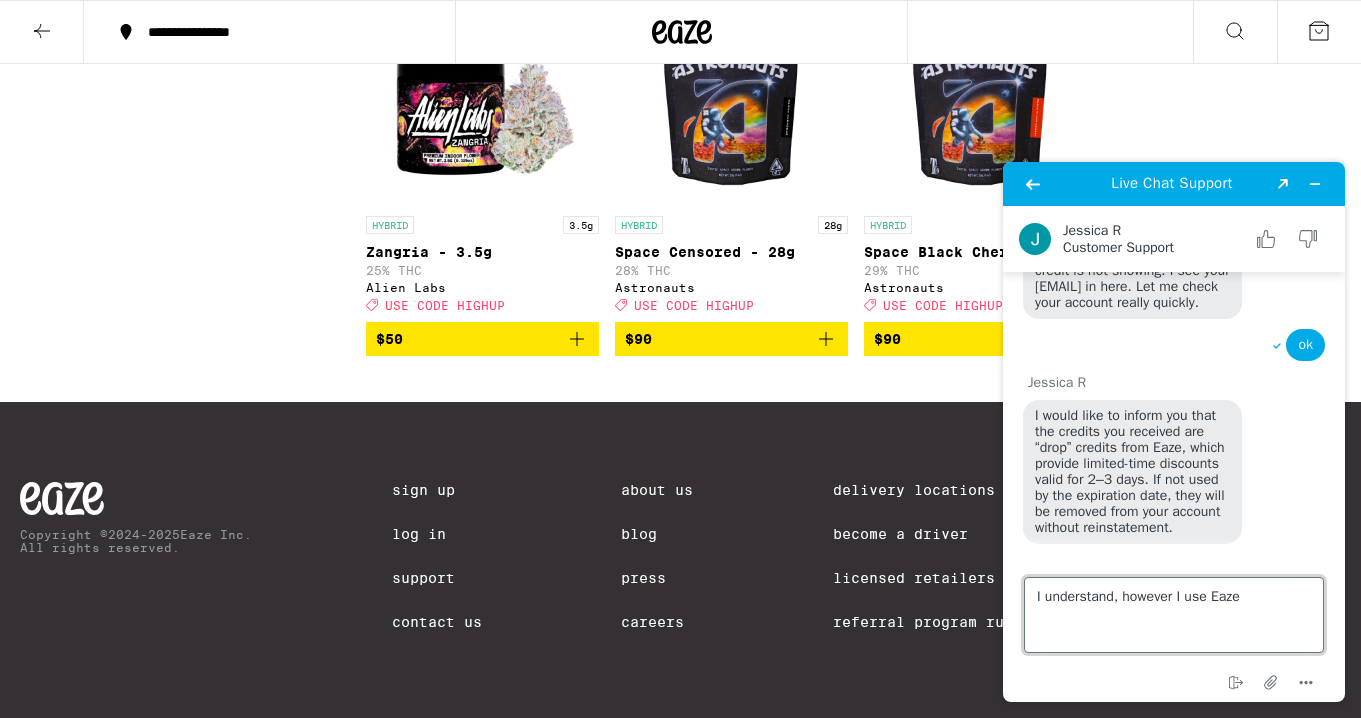 click on "I understand, however I use Eaze" at bounding box center [1174, 615] 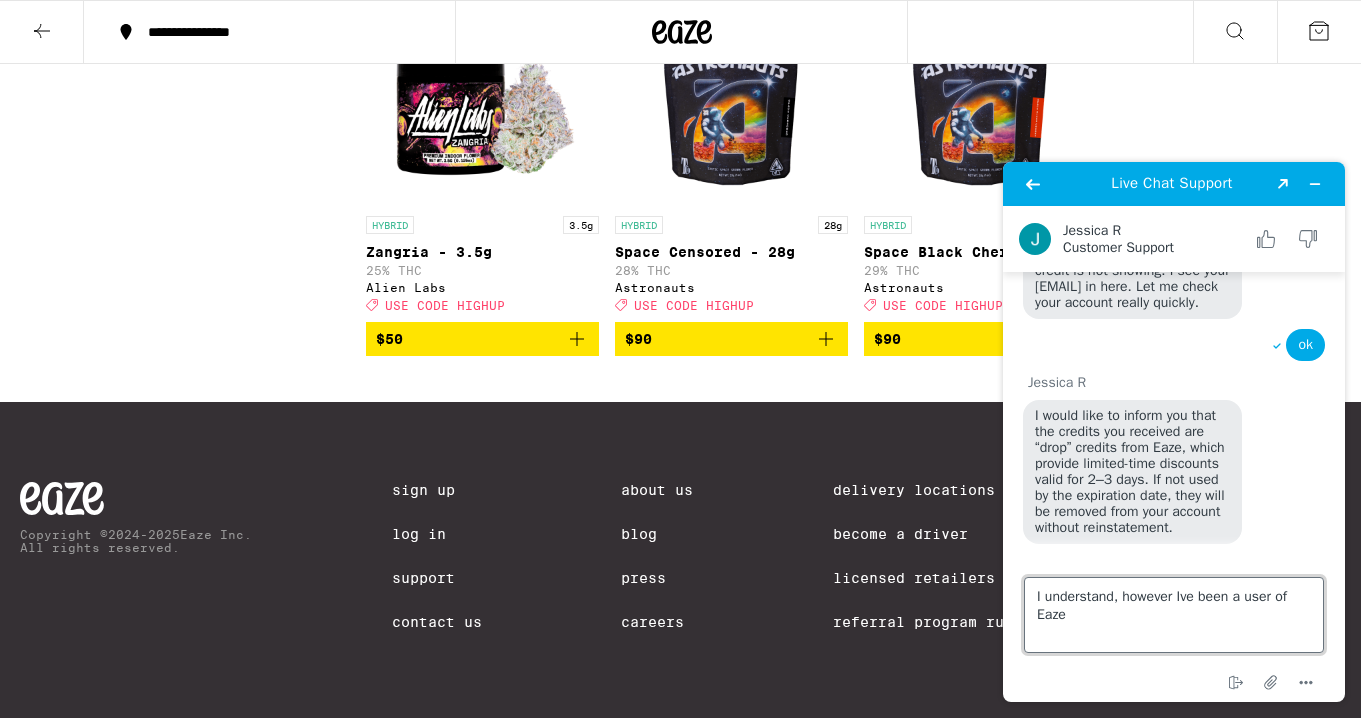 click on "I understand, however Ive been a user of Eaze" at bounding box center (1174, 615) 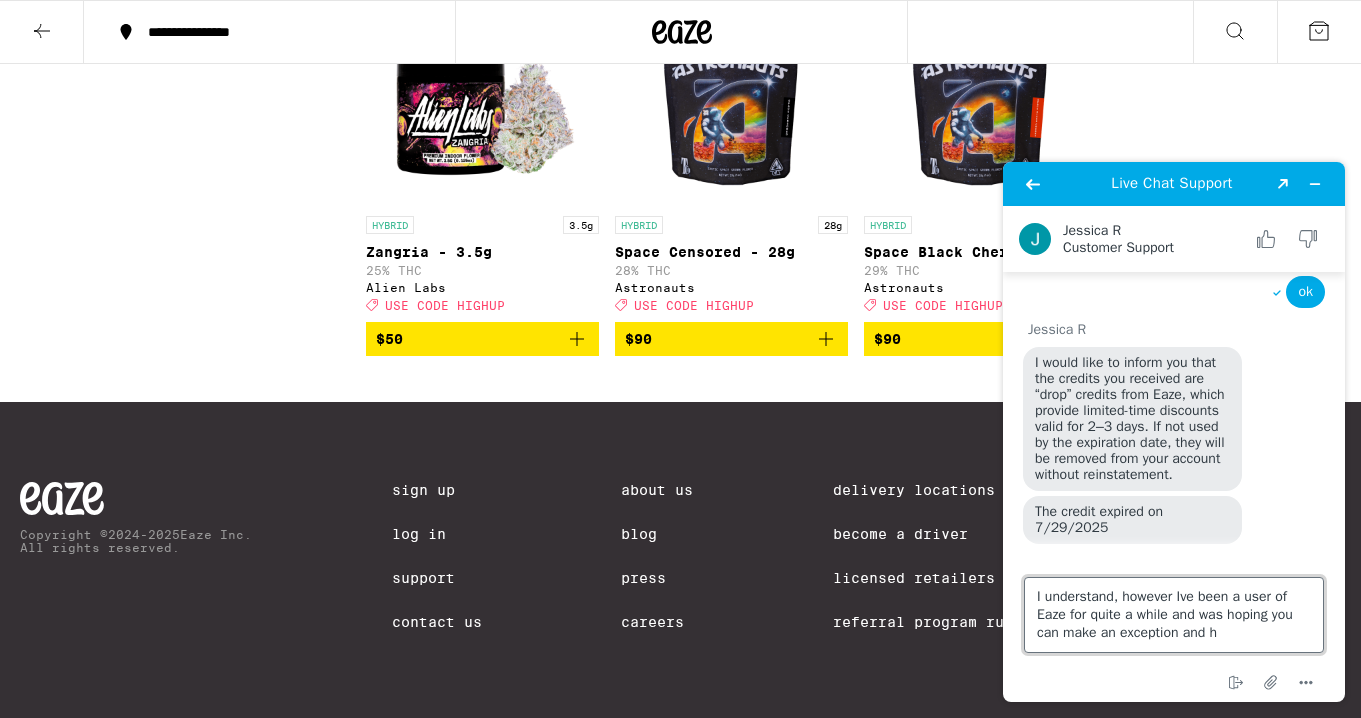 scroll, scrollTop: 578, scrollLeft: 0, axis: vertical 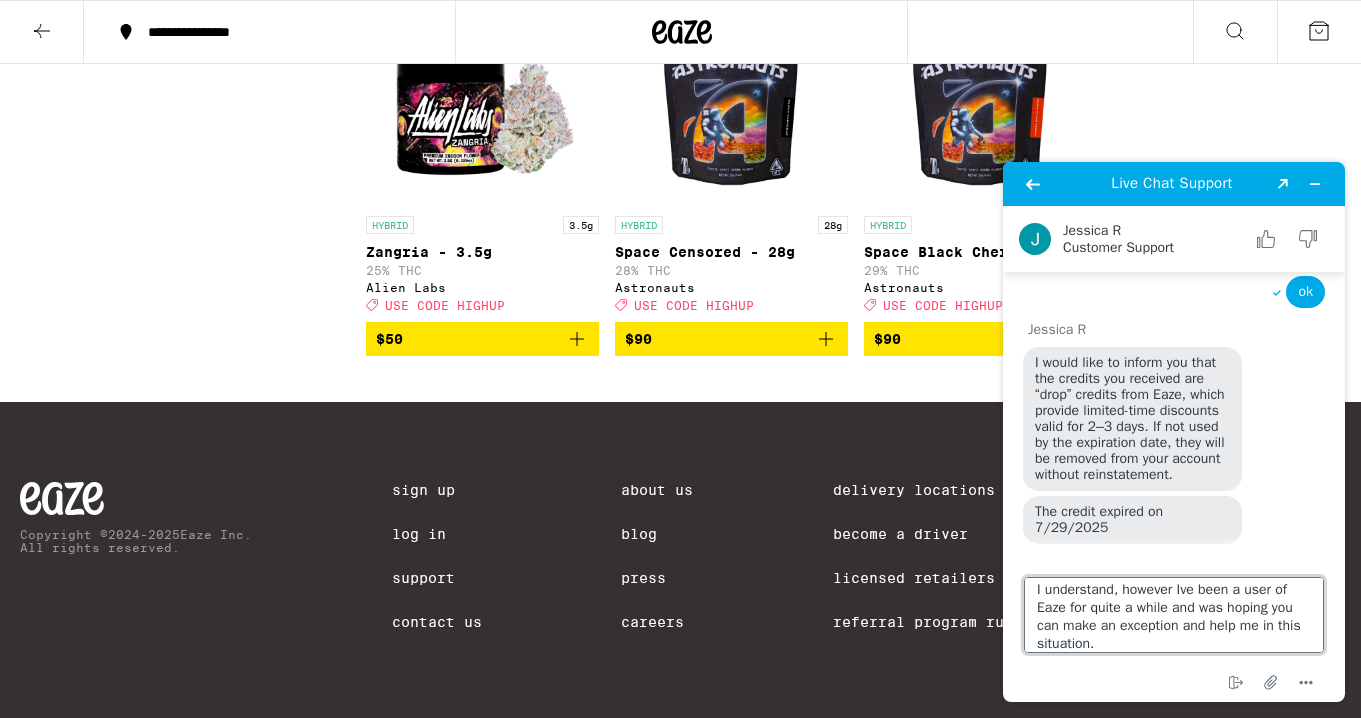 type on "I understand, however Ive been a user of Eaze for quite a while and was hoping you can make an exception and help me in this situation." 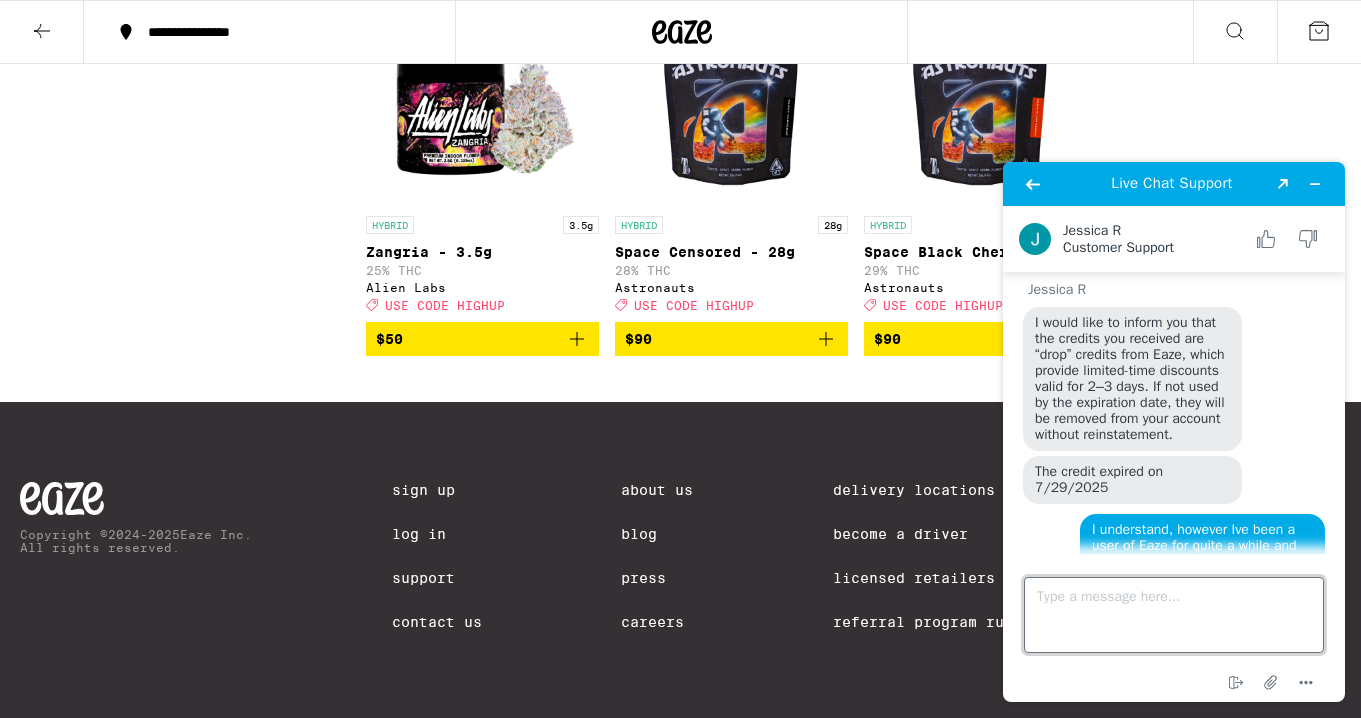 scroll, scrollTop: 0, scrollLeft: 0, axis: both 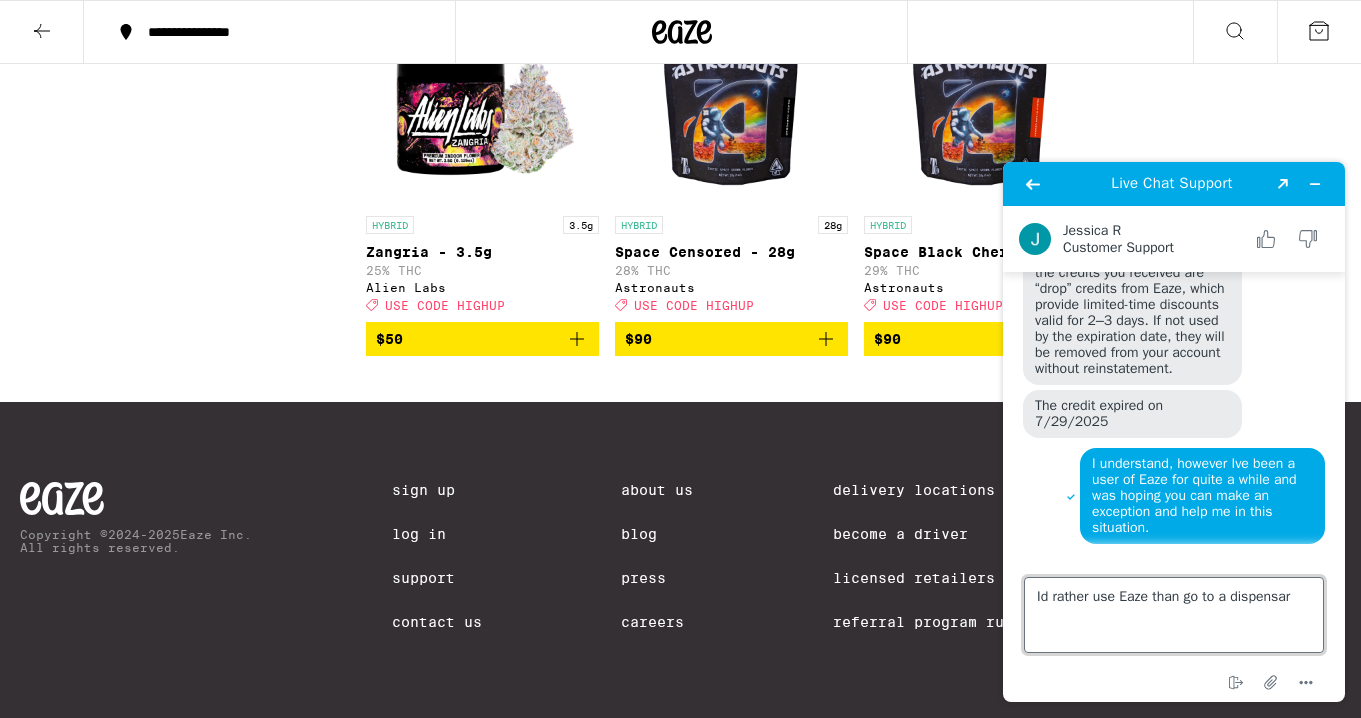 type on "Id rather use Eaze than go to a dispensary" 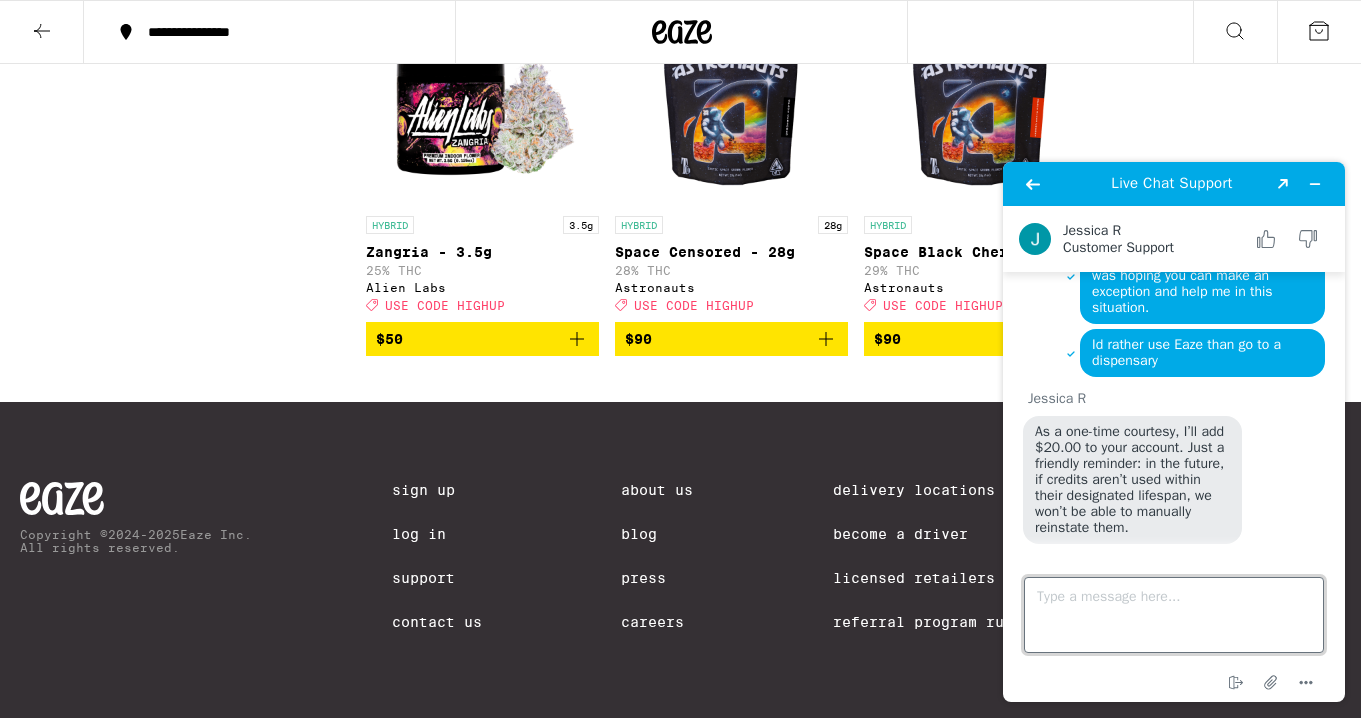 scroll, scrollTop: 903, scrollLeft: 0, axis: vertical 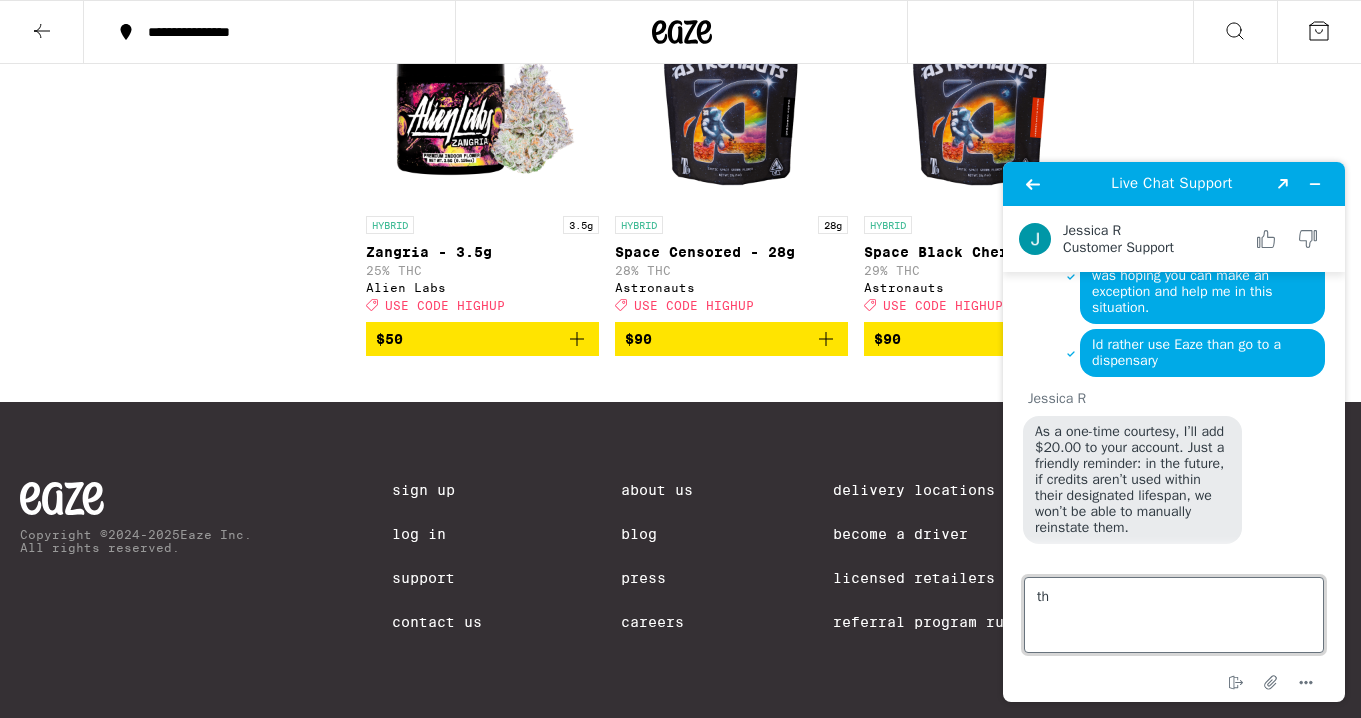 type on "t" 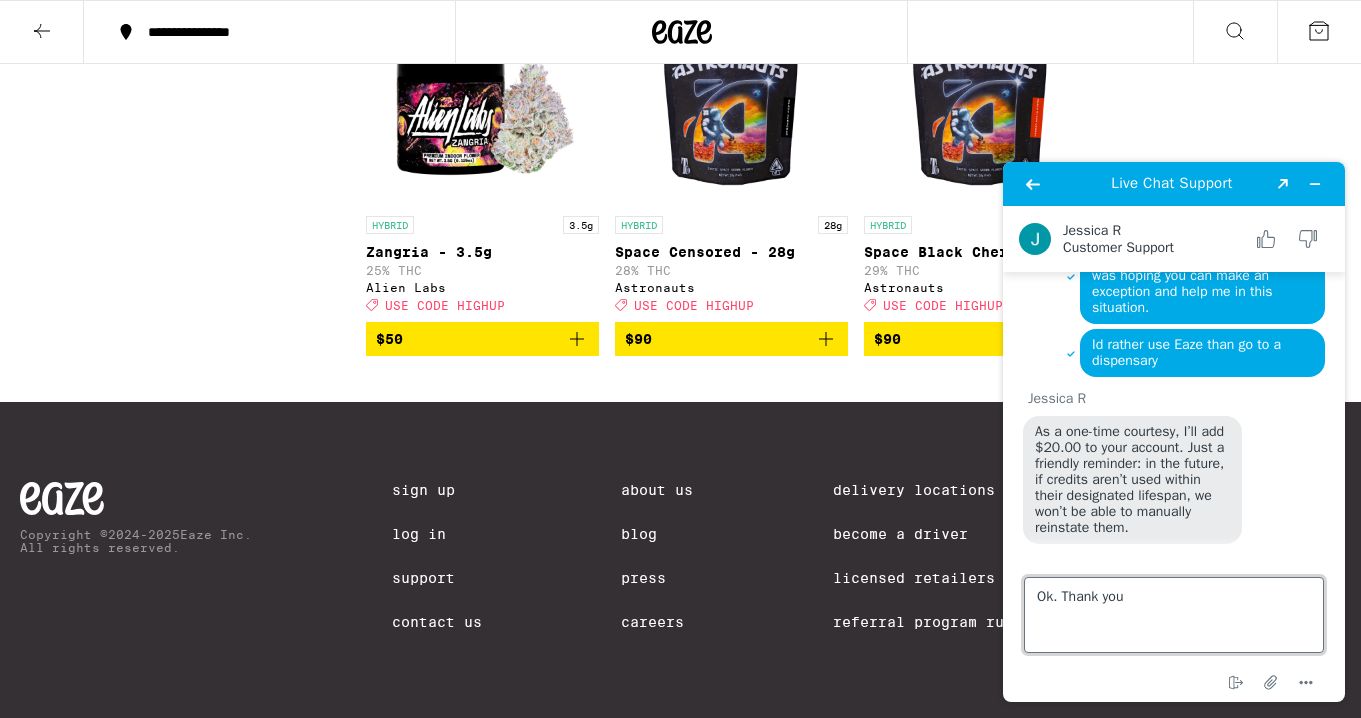 type on "Ok. Thank you!" 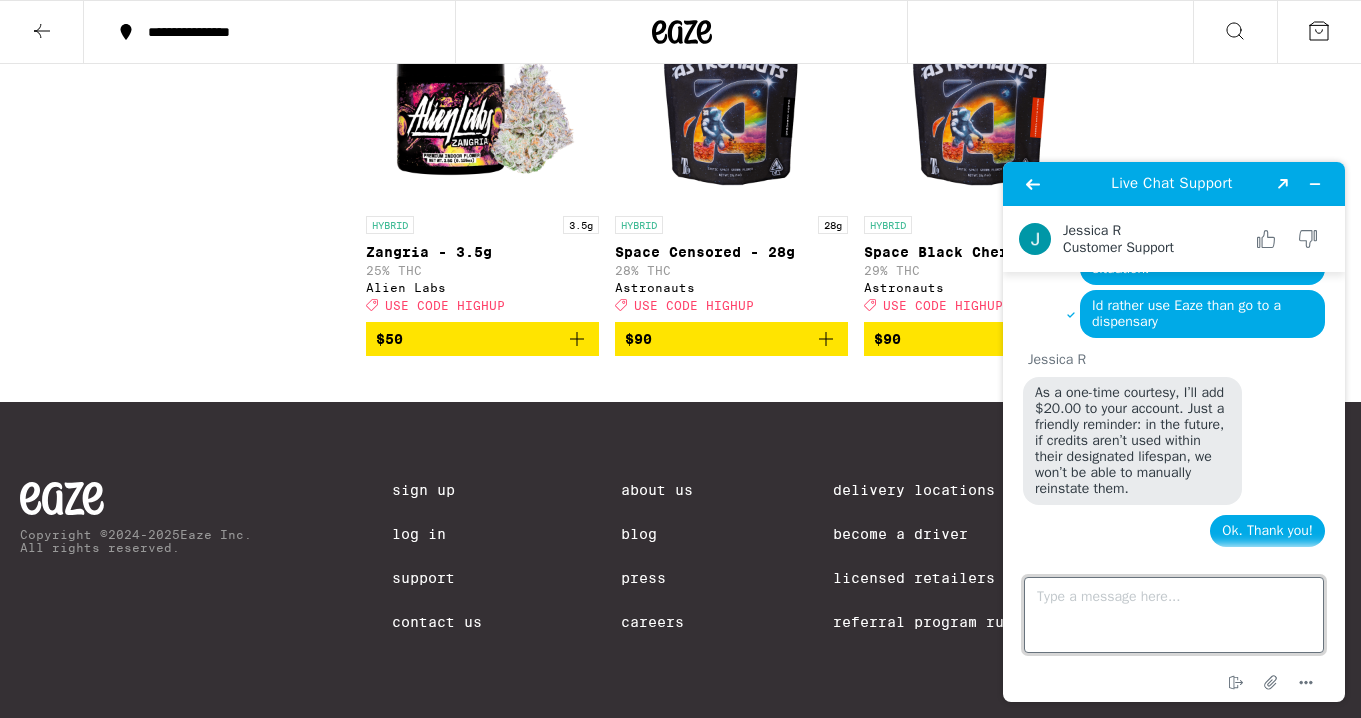 scroll, scrollTop: 945, scrollLeft: 0, axis: vertical 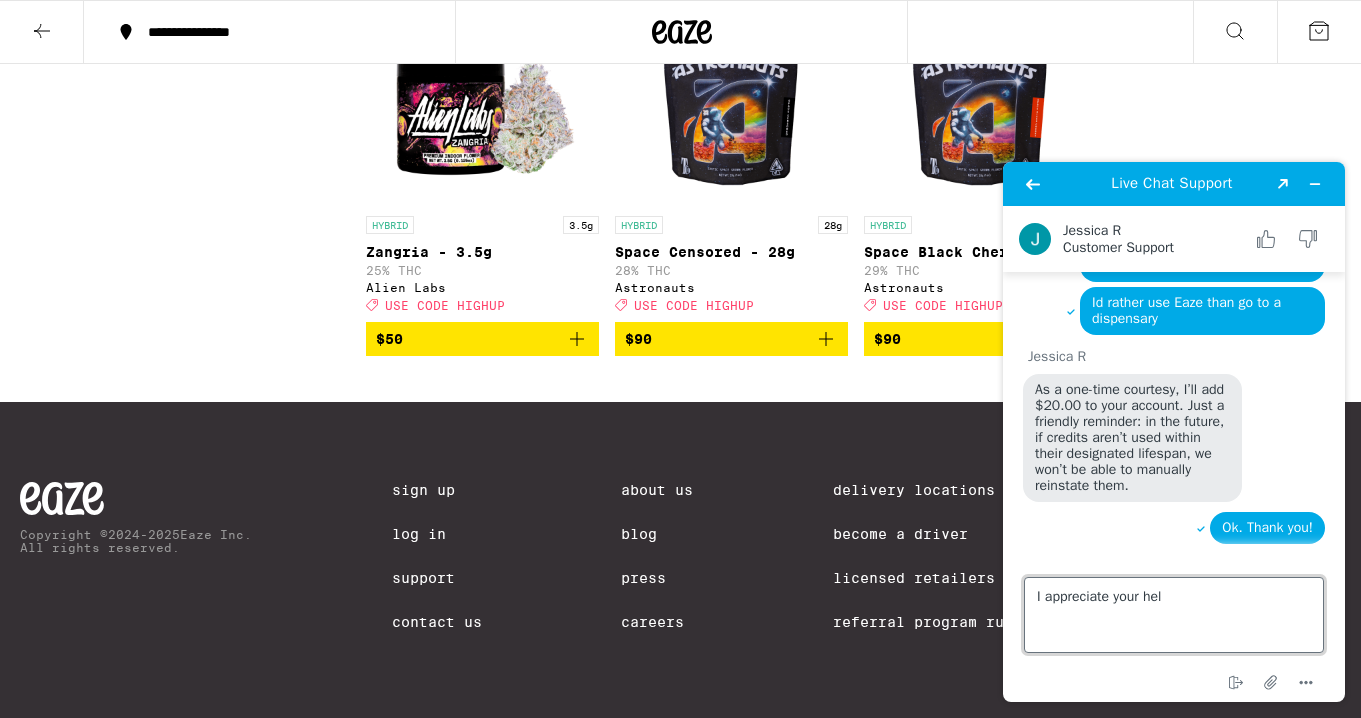 type on "I appreciate your help" 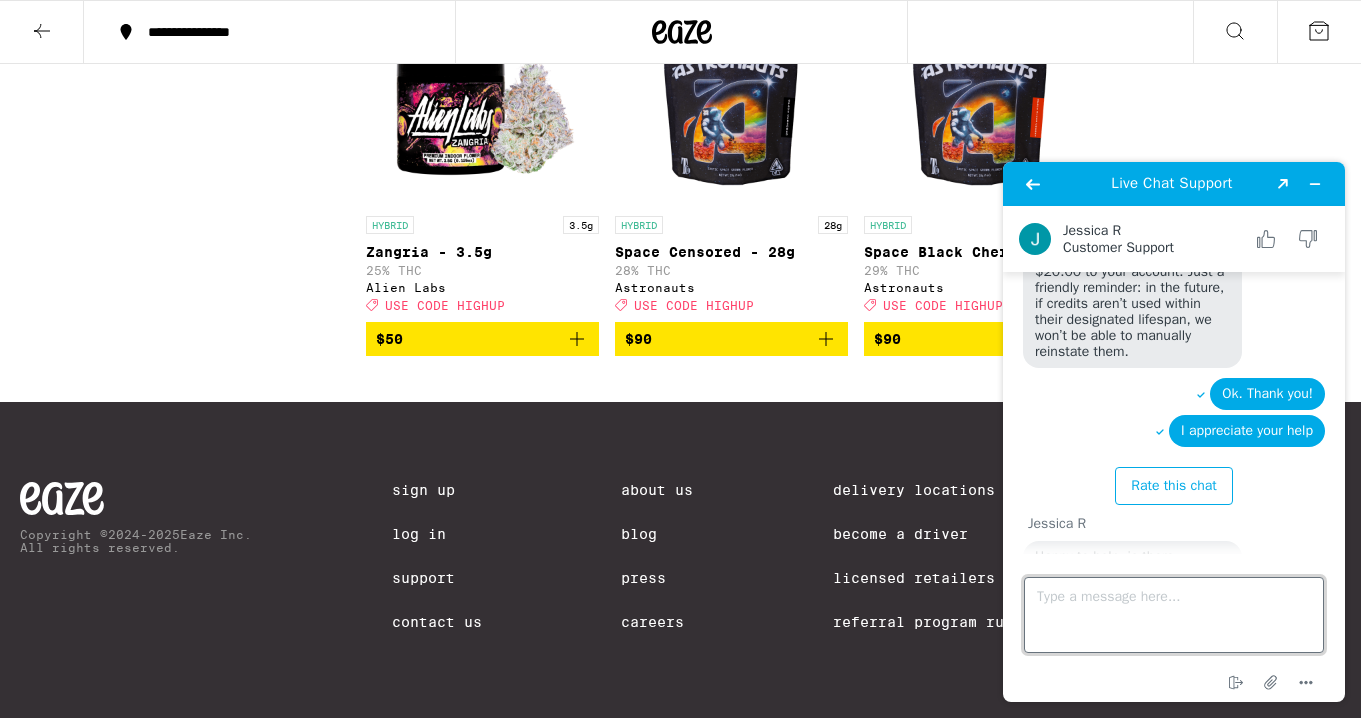 scroll, scrollTop: 1138, scrollLeft: 0, axis: vertical 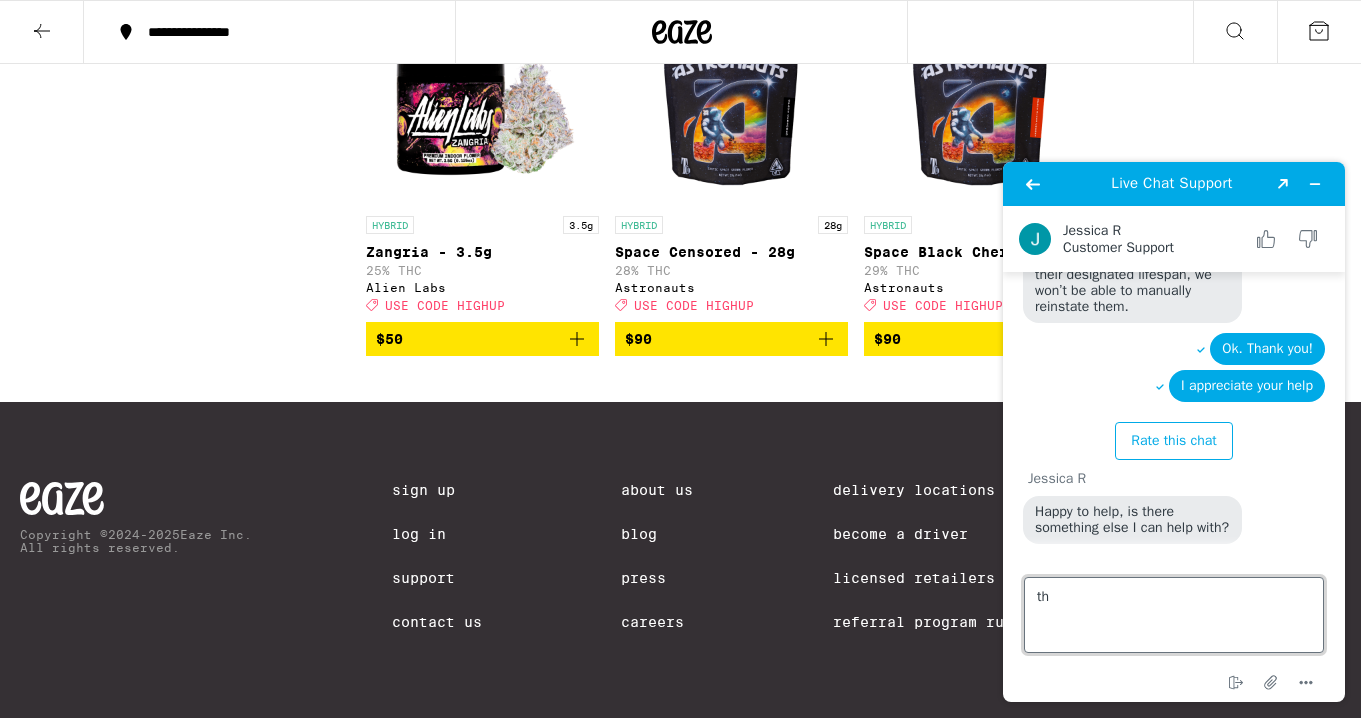 type on "t" 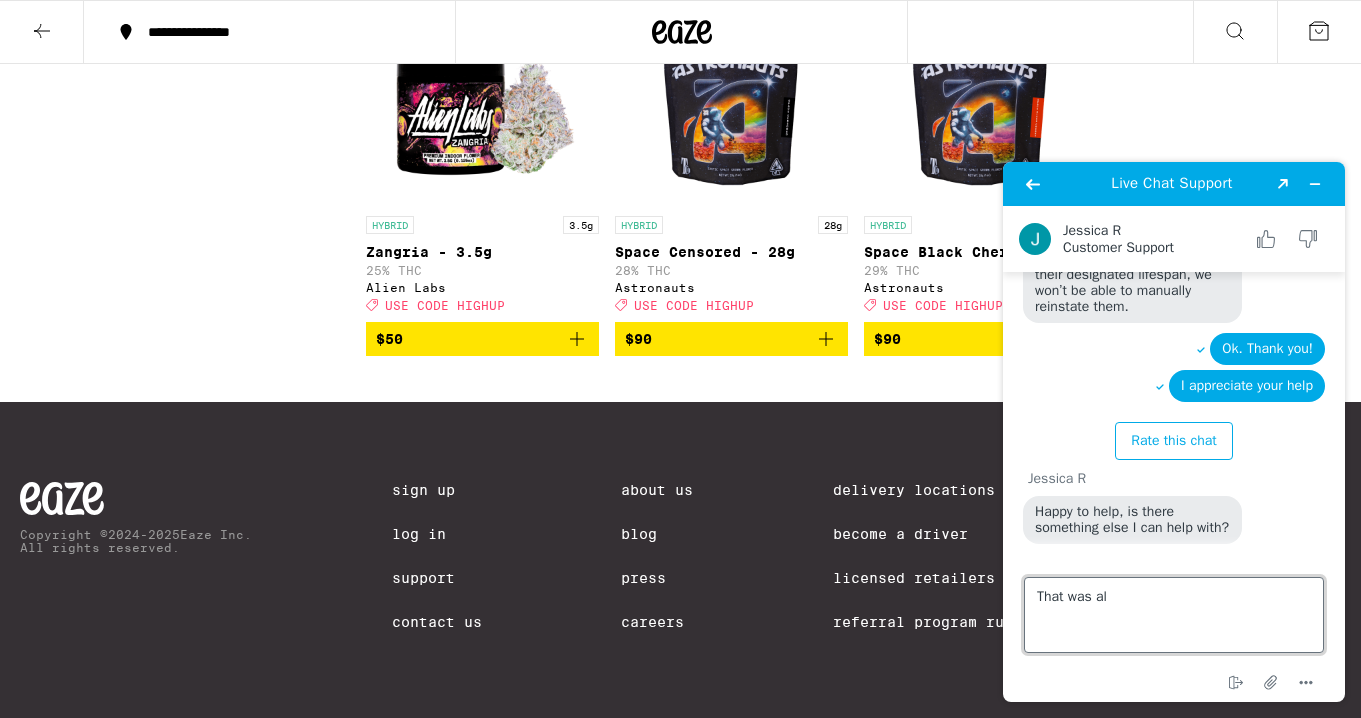 type on "That was all" 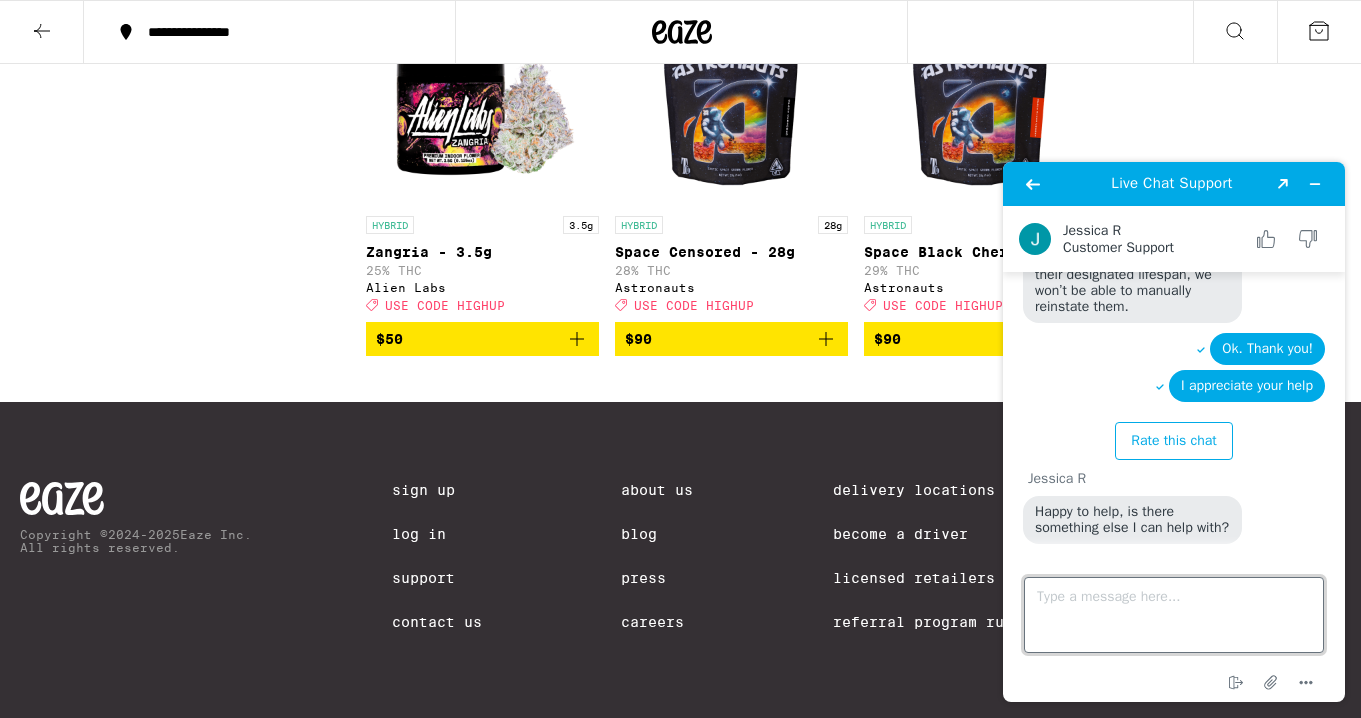 scroll, scrollTop: 1180, scrollLeft: 0, axis: vertical 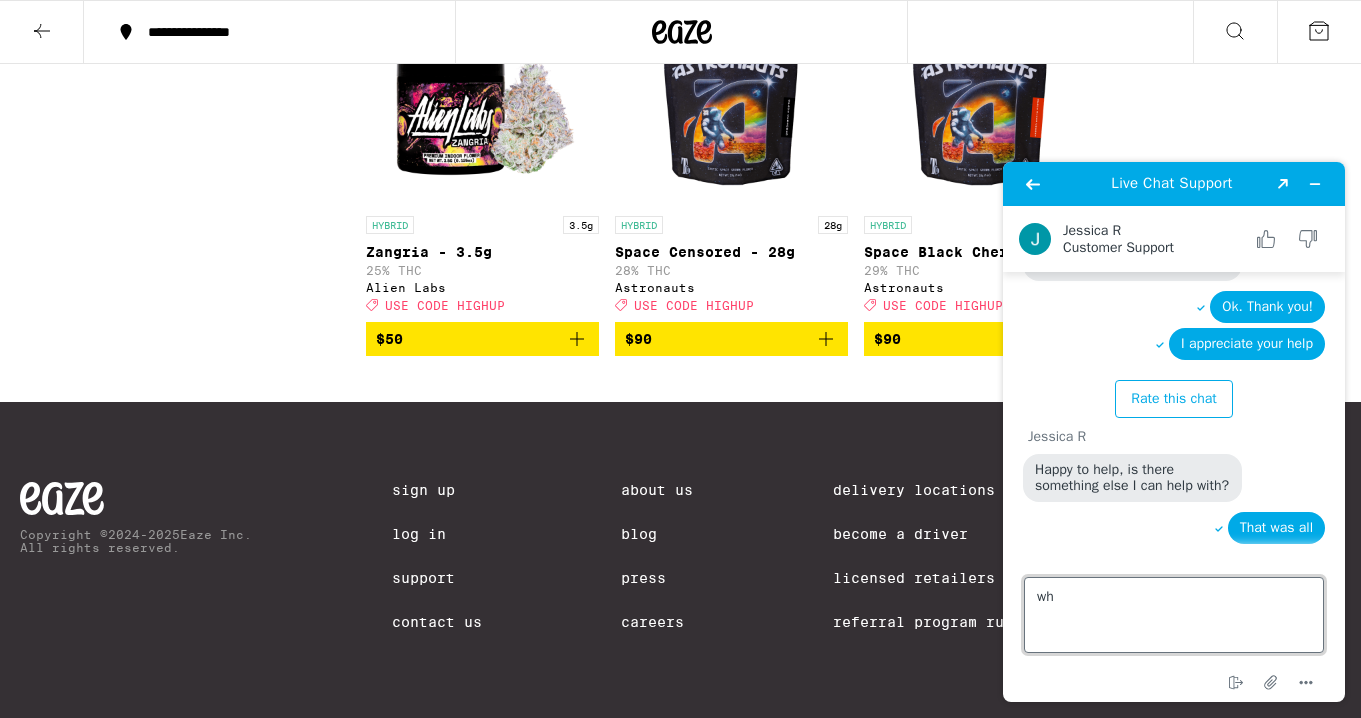 type on "w" 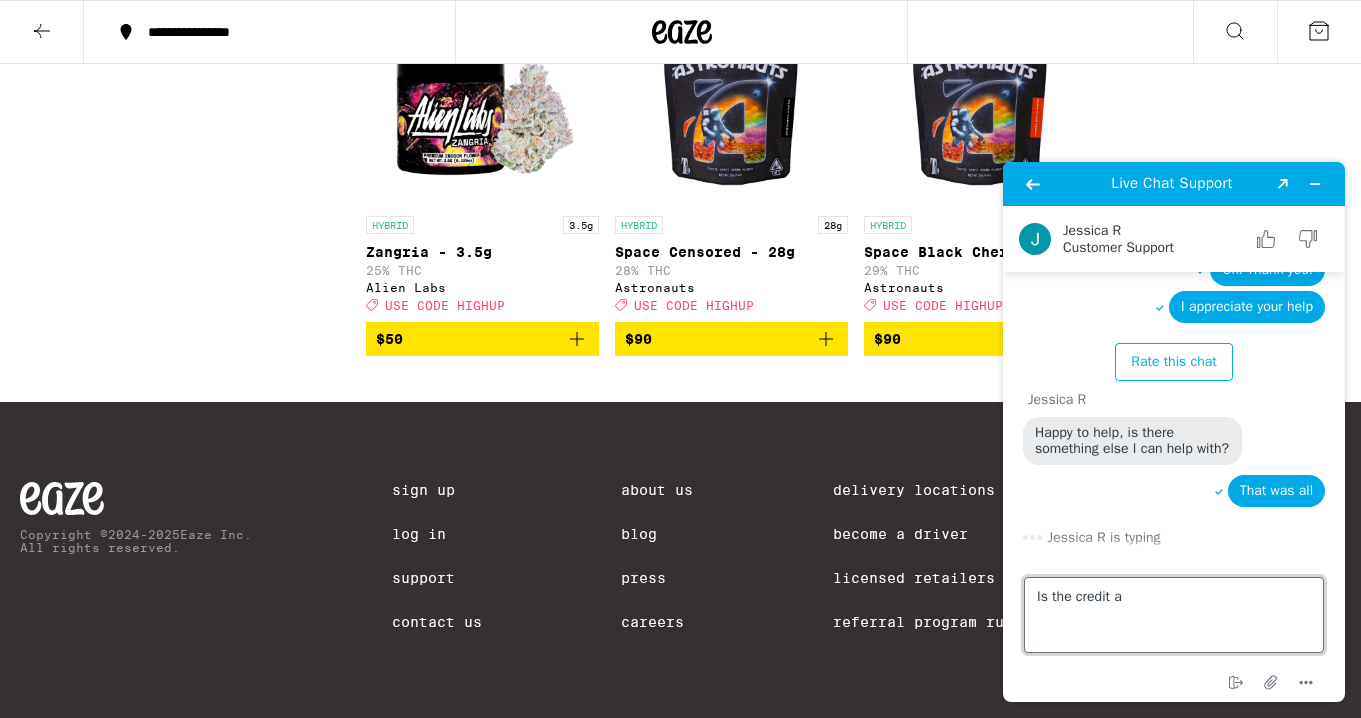 scroll, scrollTop: 1180, scrollLeft: 0, axis: vertical 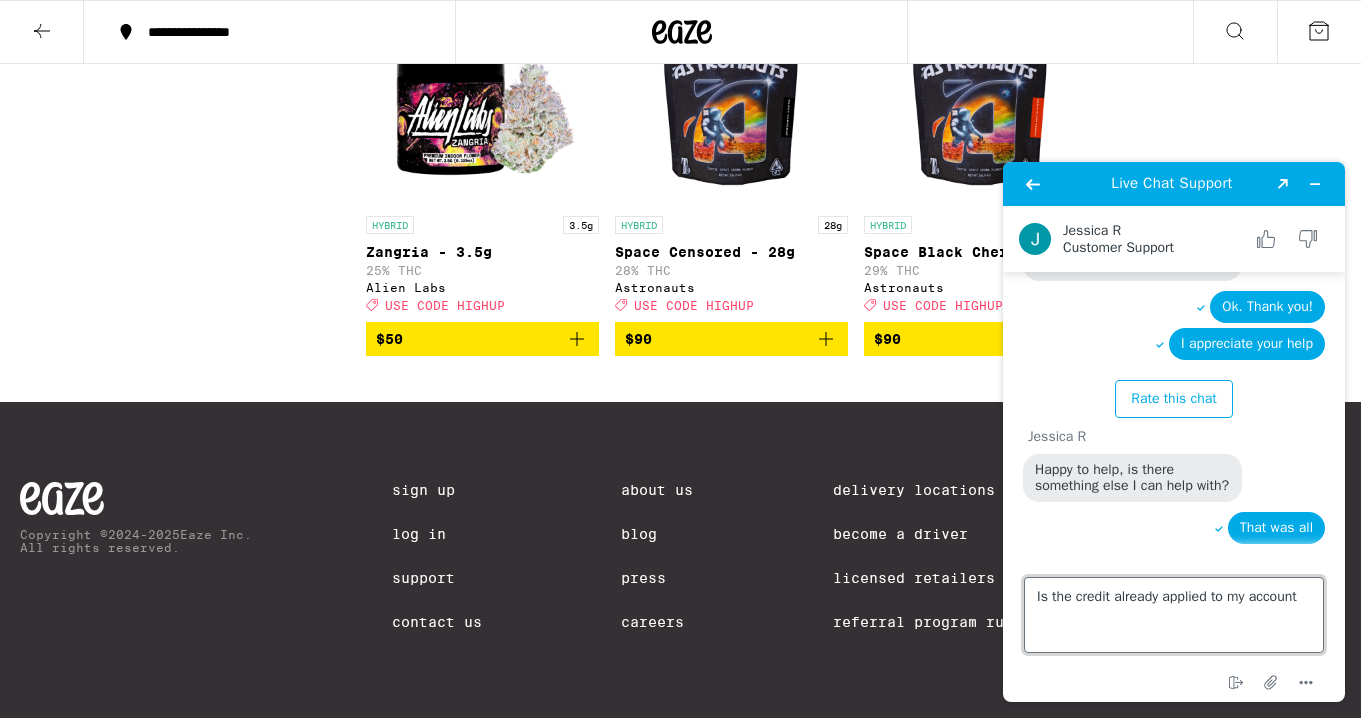 type on "Is the credit already applied to my account?" 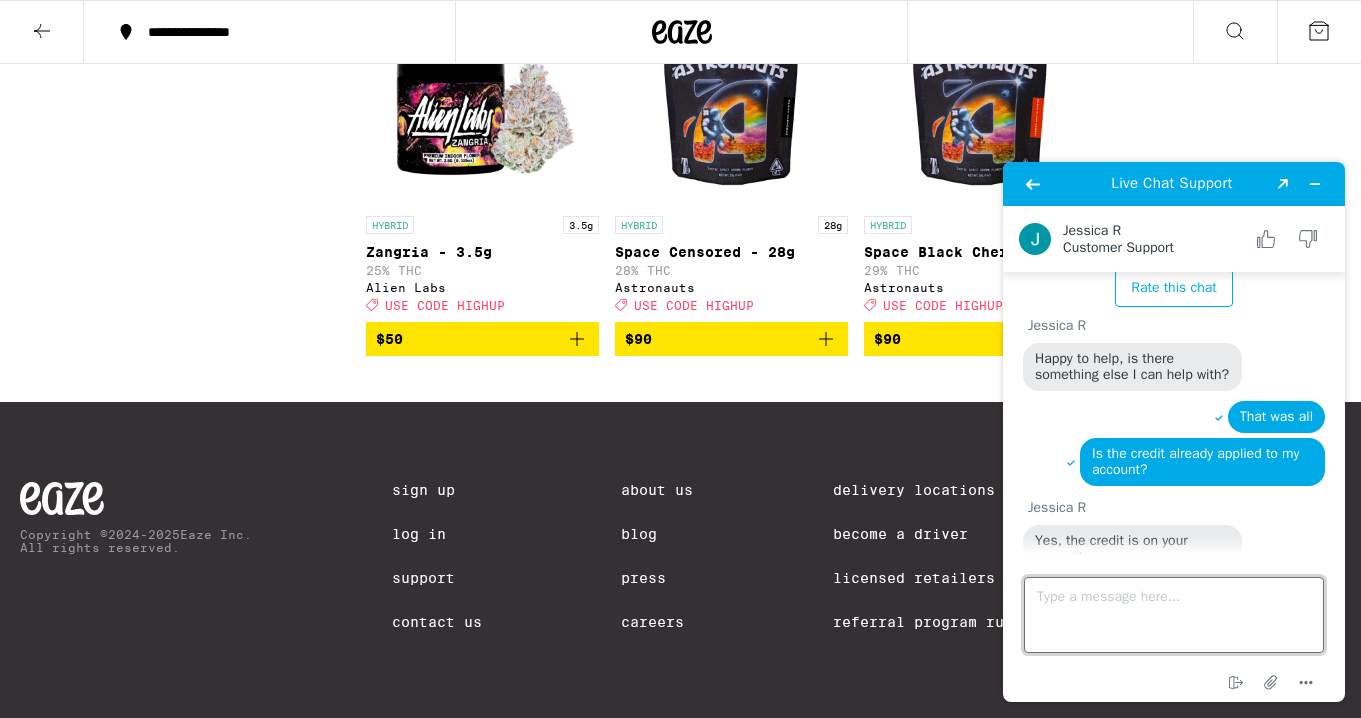 scroll, scrollTop: 1319, scrollLeft: 0, axis: vertical 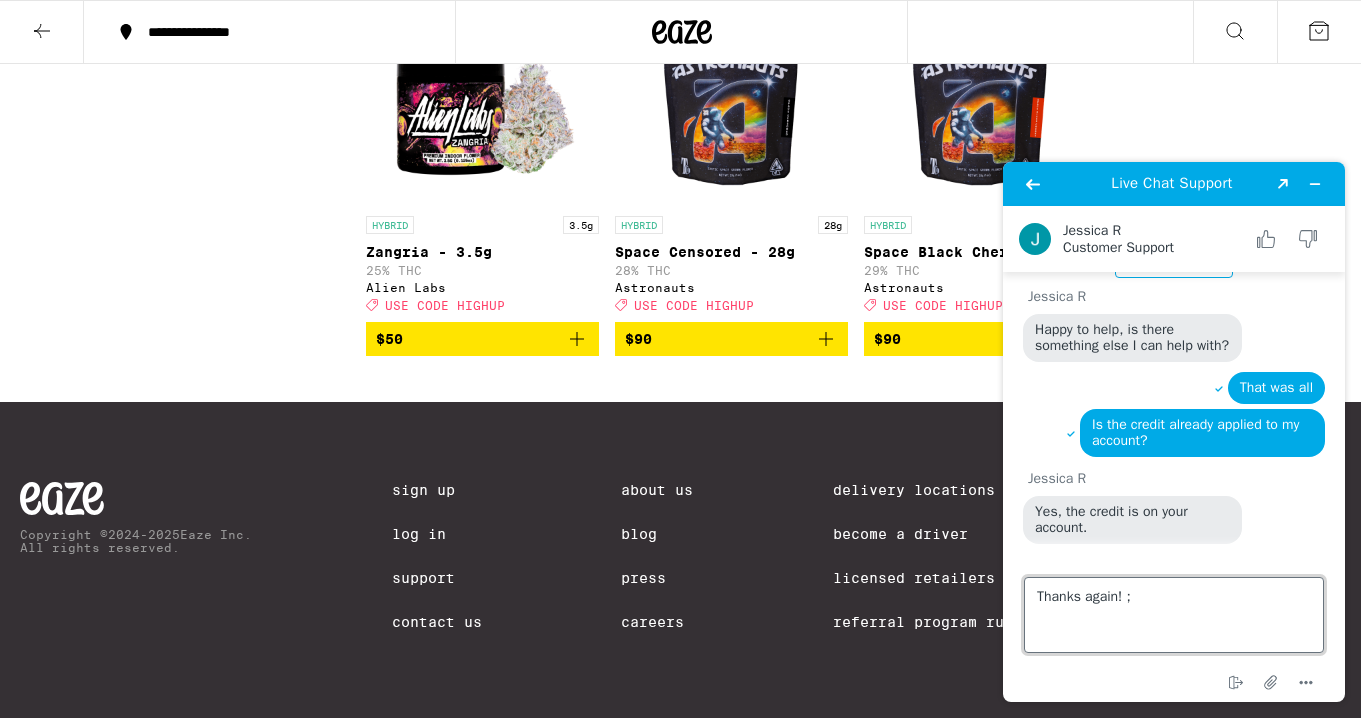 type on "Thanks again! ;)" 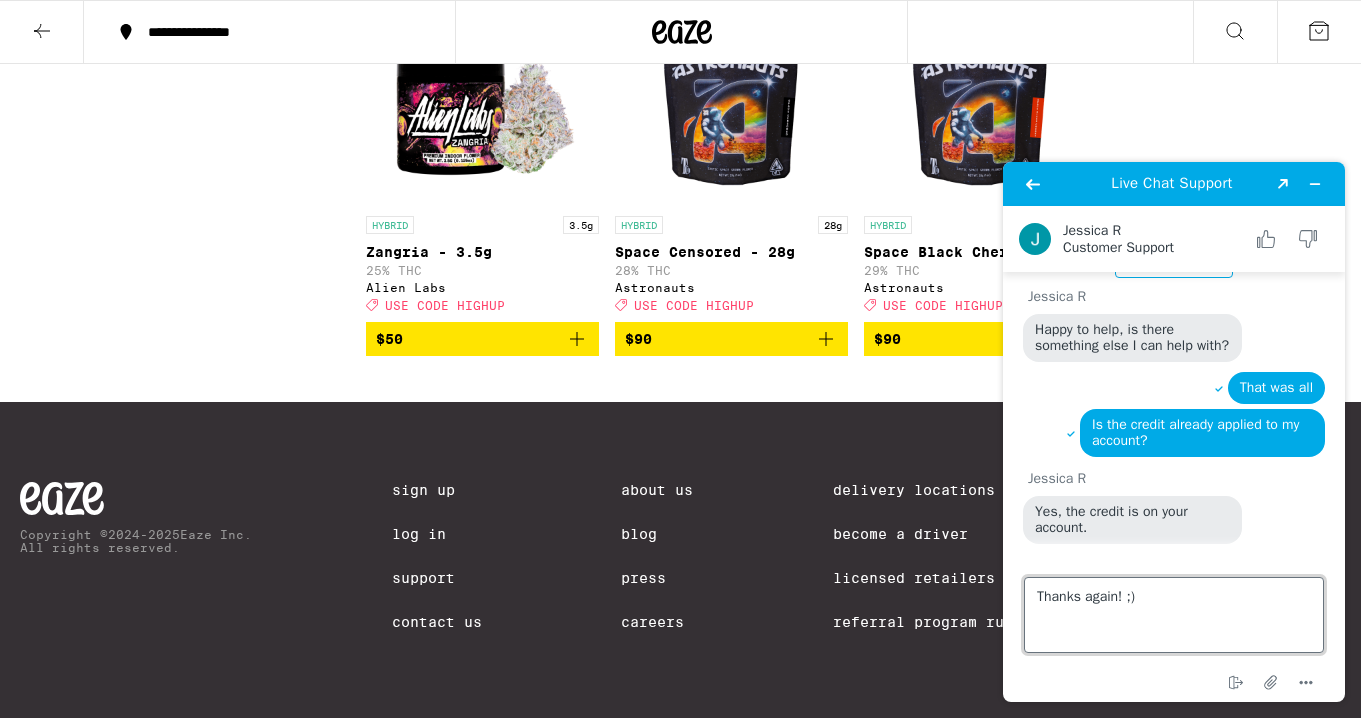 type 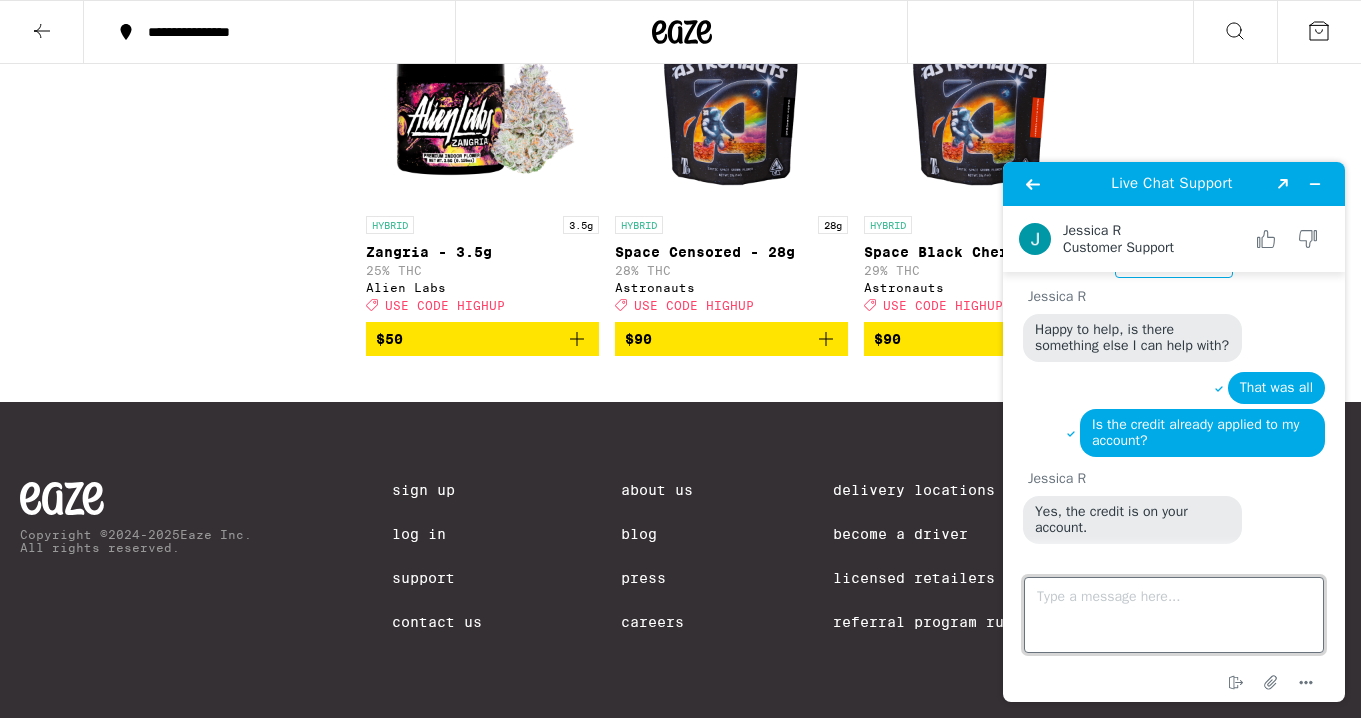 scroll, scrollTop: 1361, scrollLeft: 0, axis: vertical 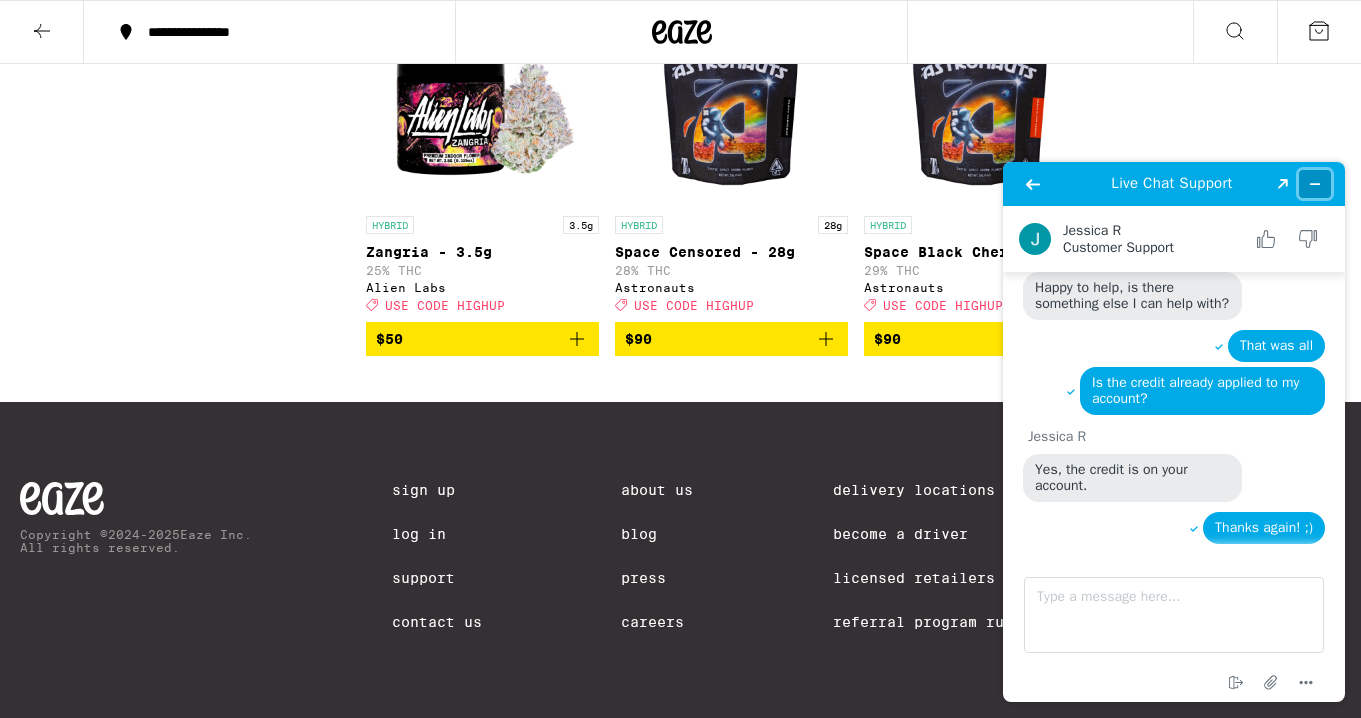 click at bounding box center (1315, 184) 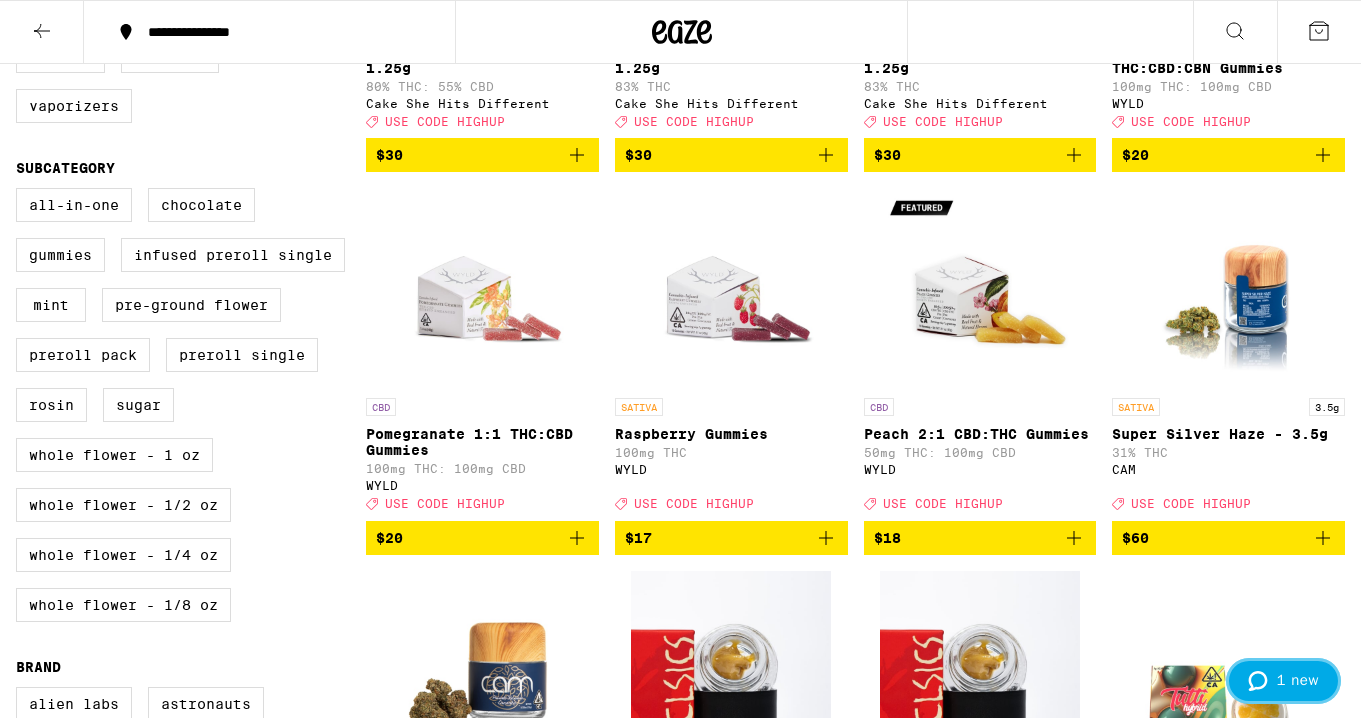 scroll, scrollTop: 0, scrollLeft: 0, axis: both 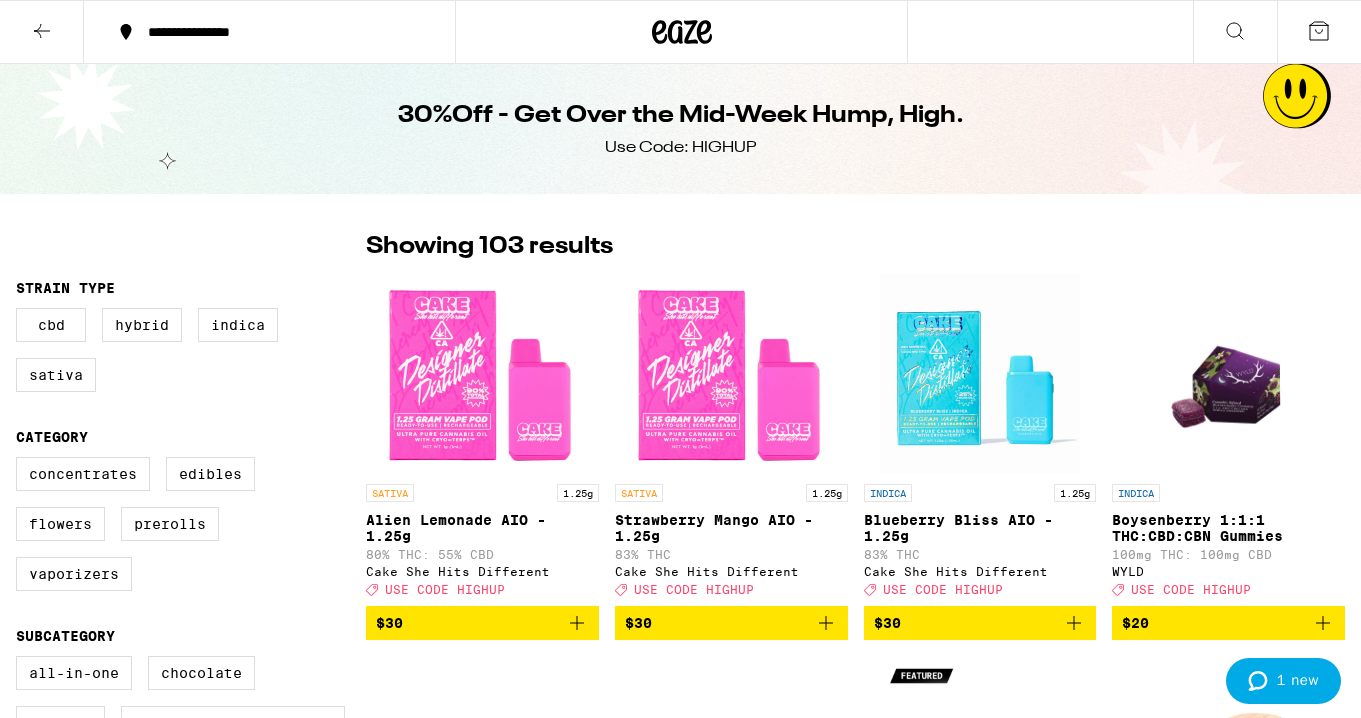 click 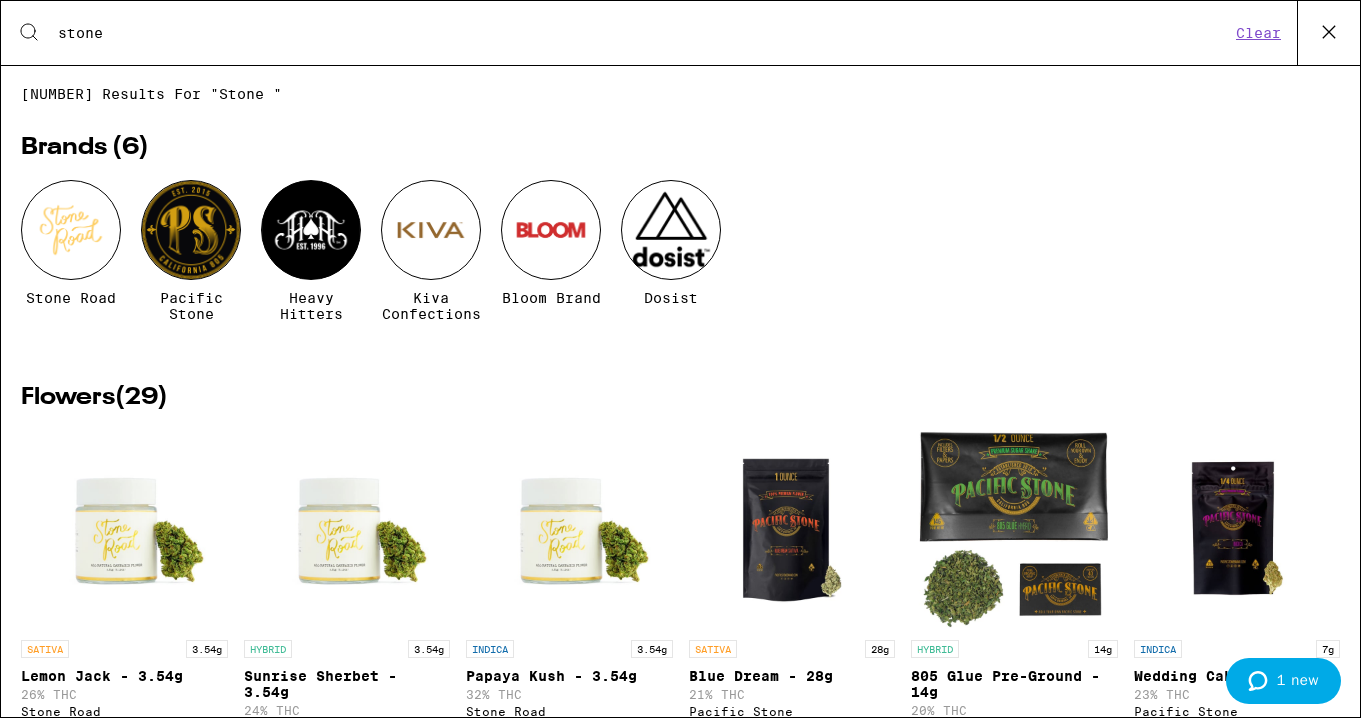type on "stone" 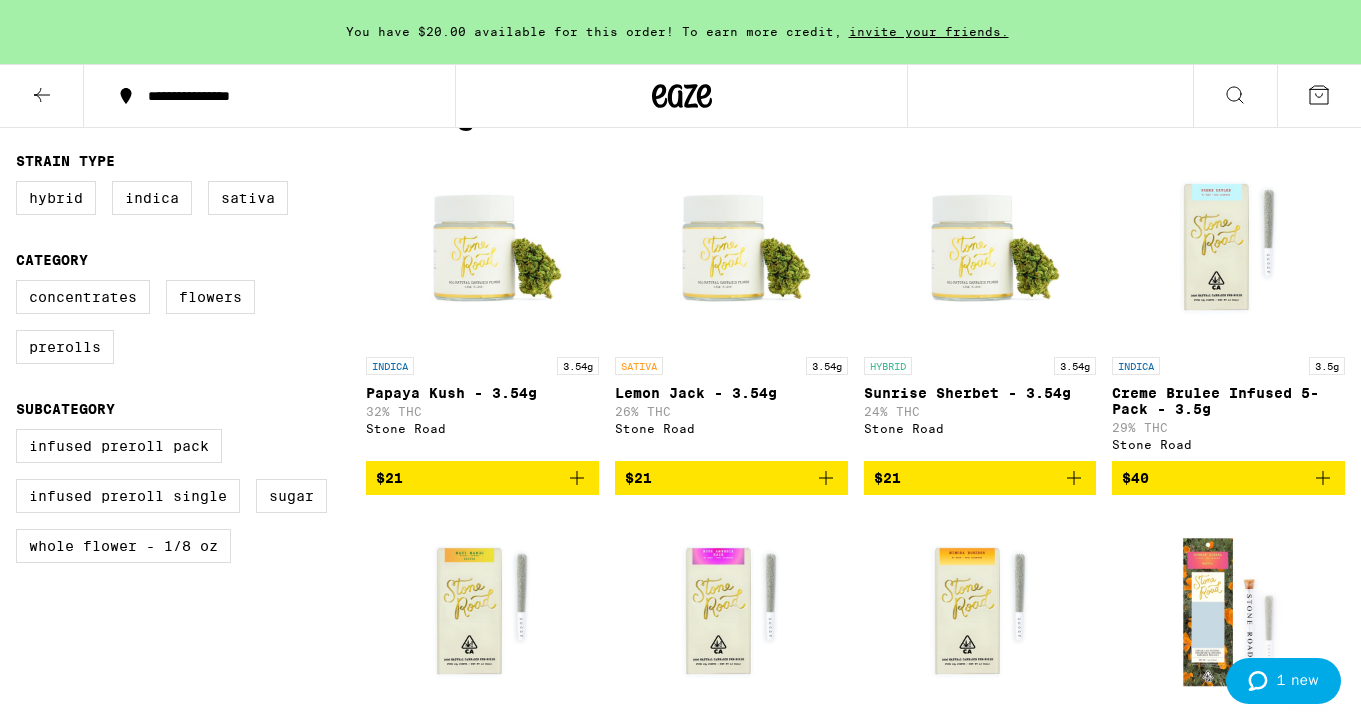 scroll, scrollTop: 559, scrollLeft: 0, axis: vertical 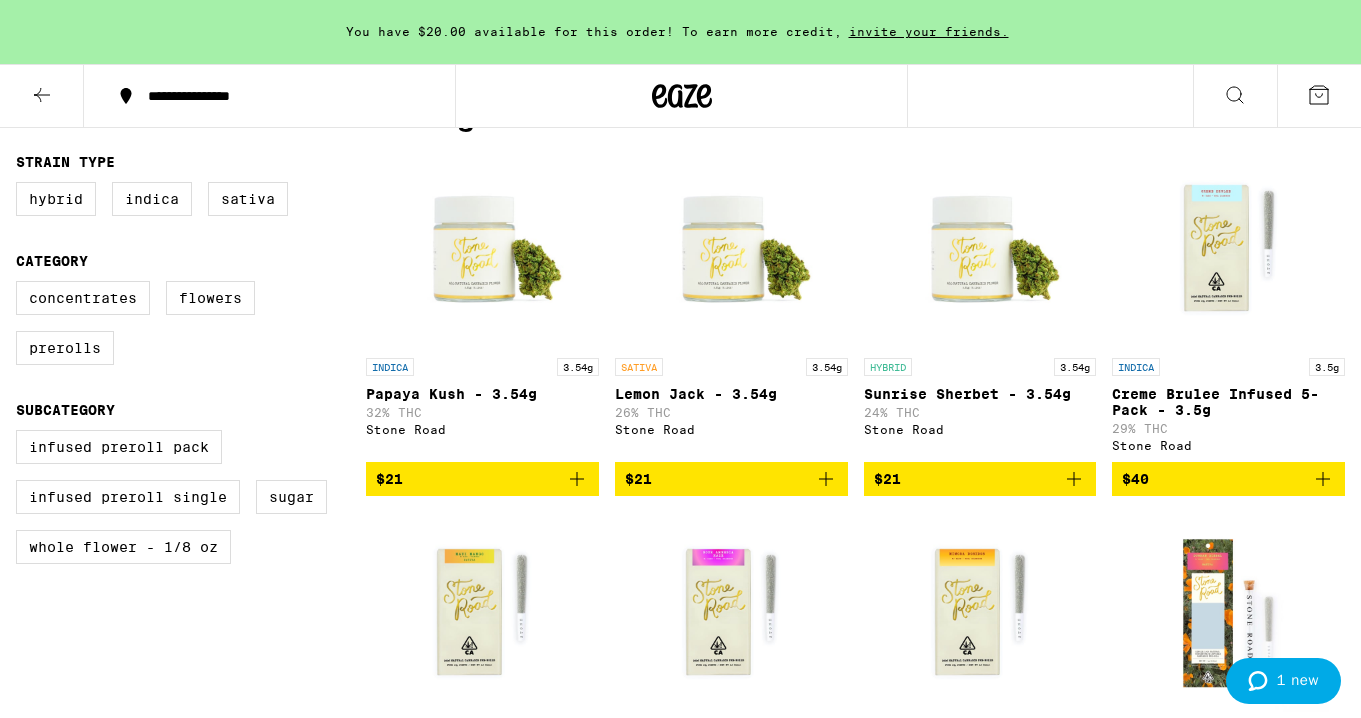 click at bounding box center [1229, 248] 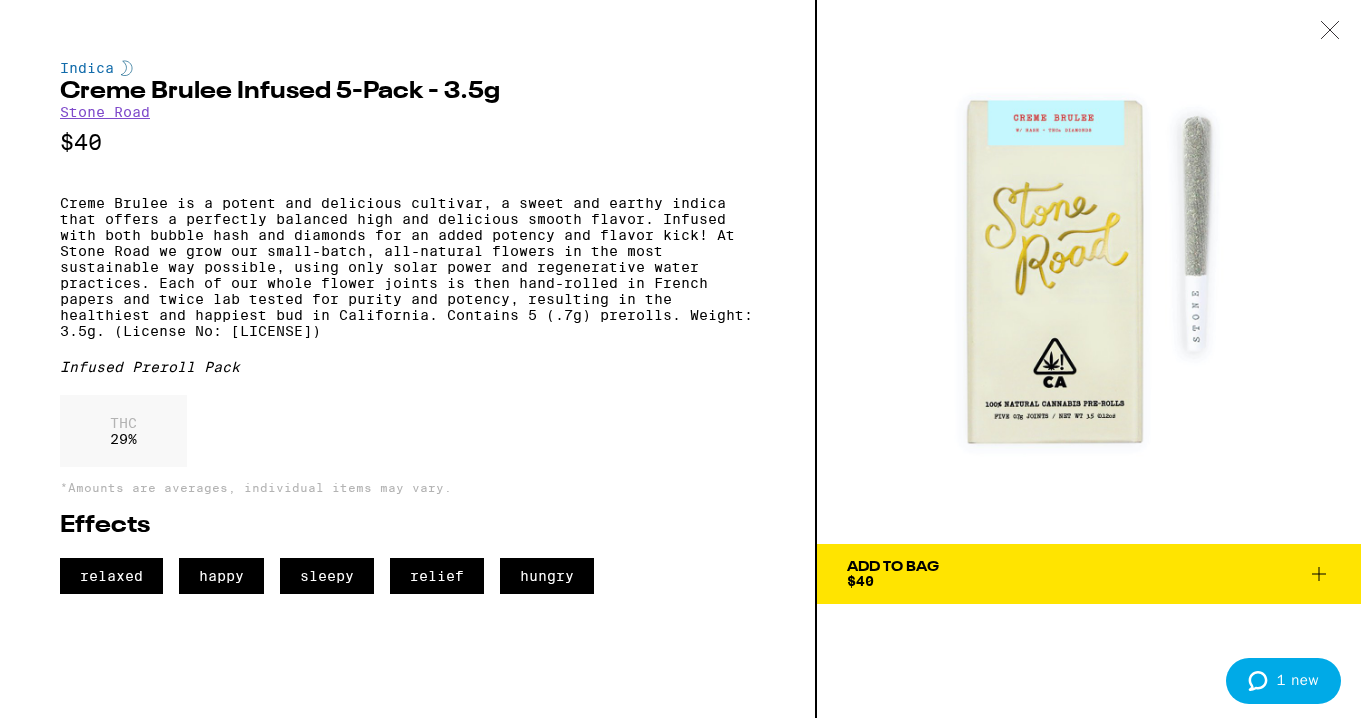 click on "Add To Bag $40" at bounding box center (1089, 574) 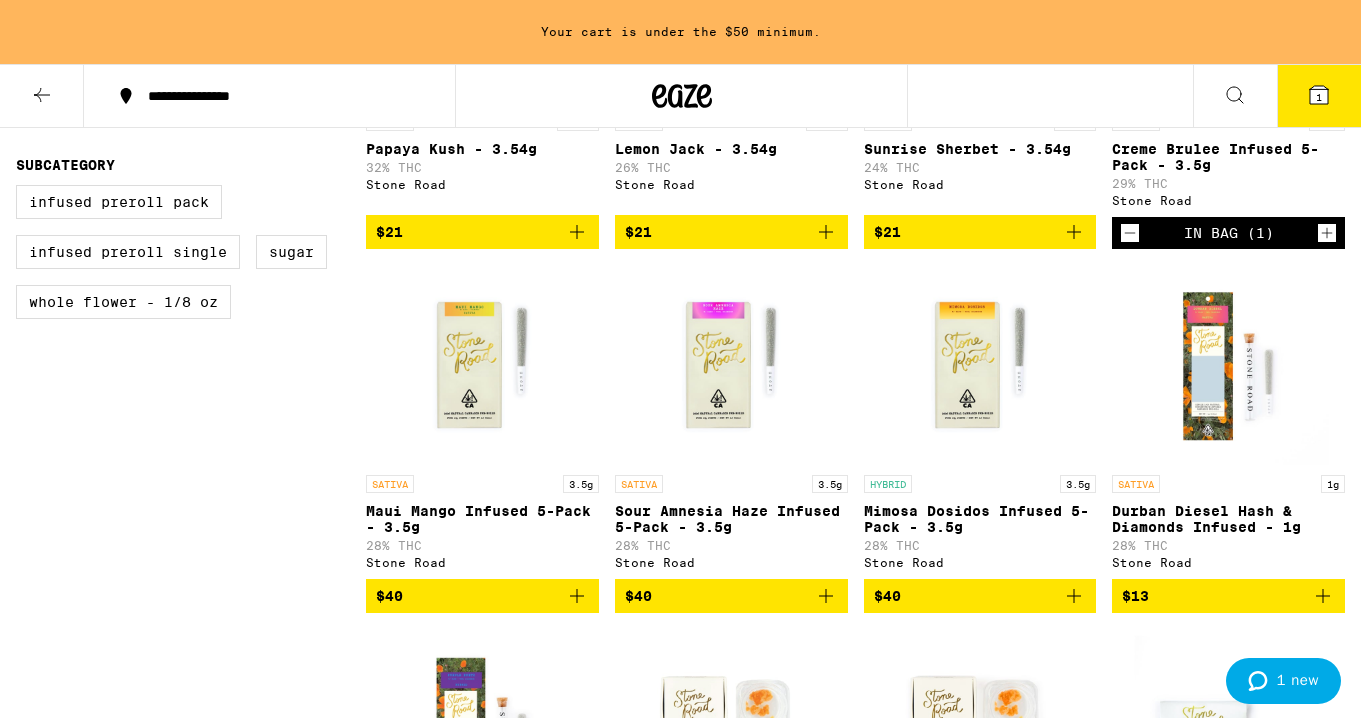 scroll, scrollTop: 801, scrollLeft: 0, axis: vertical 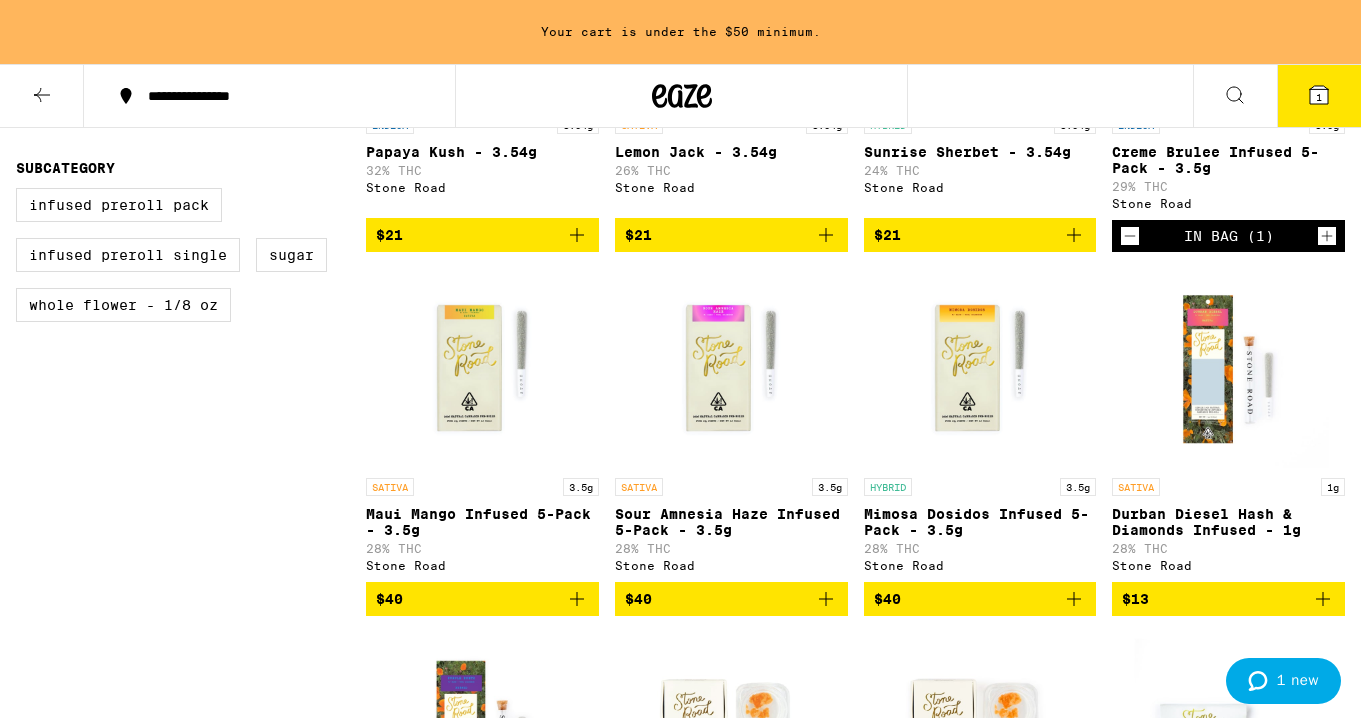click at bounding box center [980, 368] 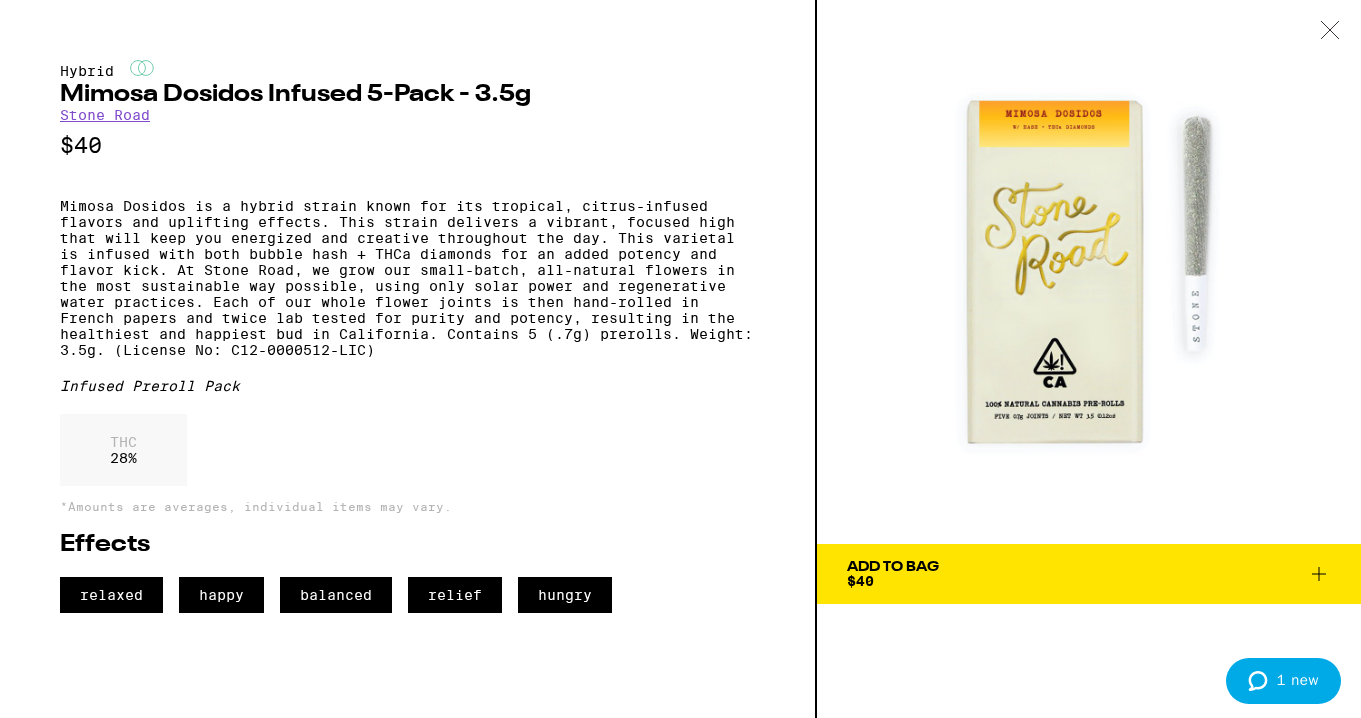 click 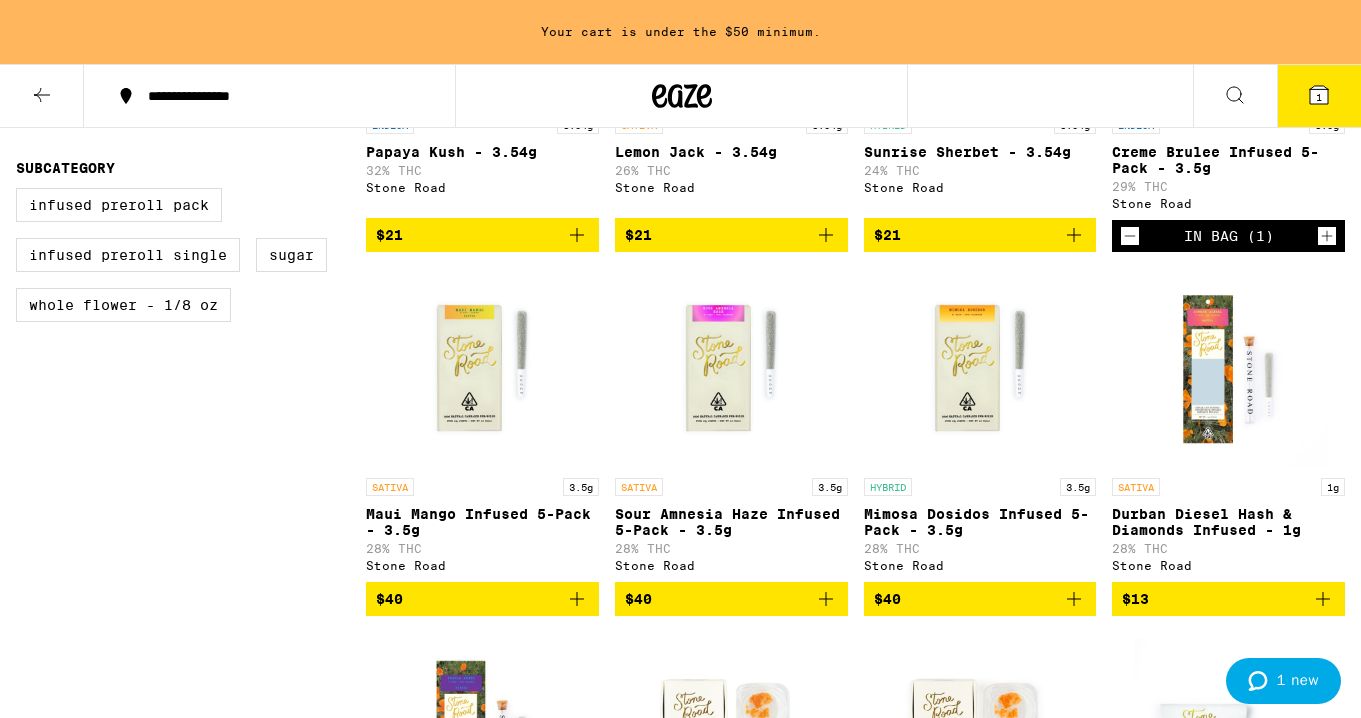 click 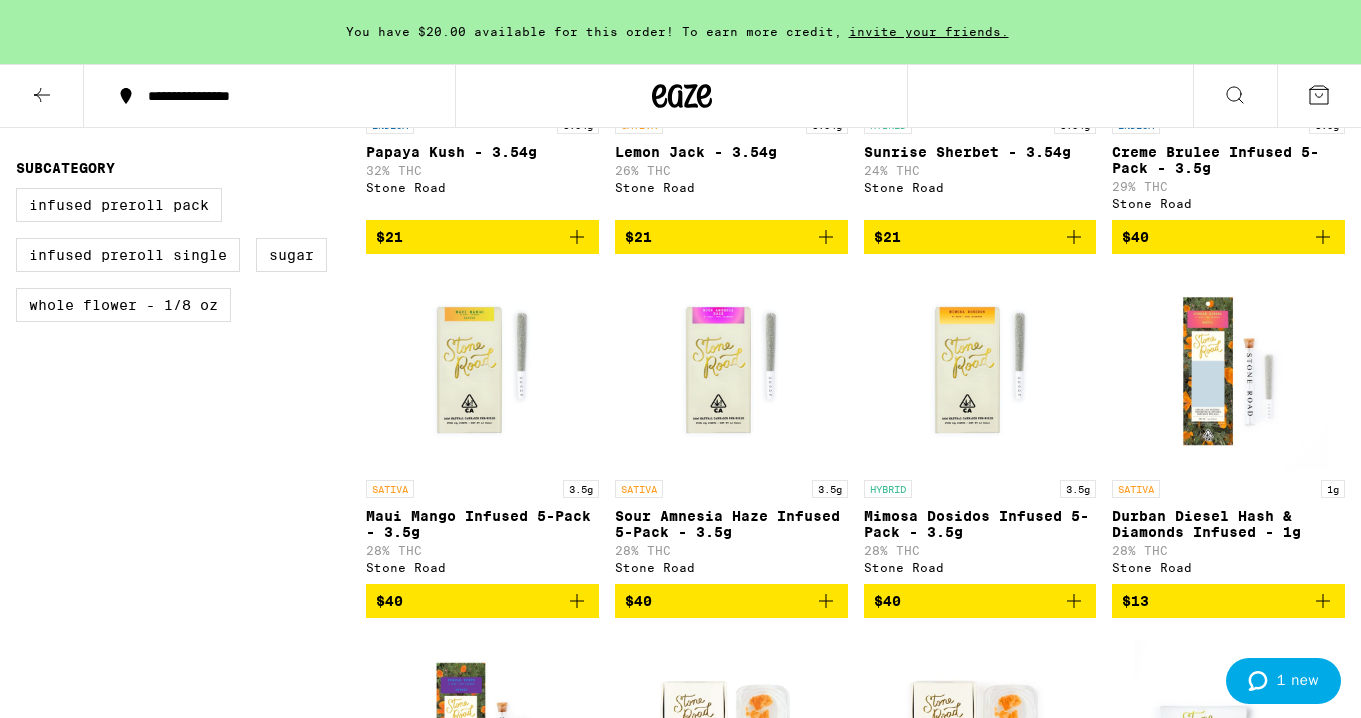 click on "$40" at bounding box center [980, 601] 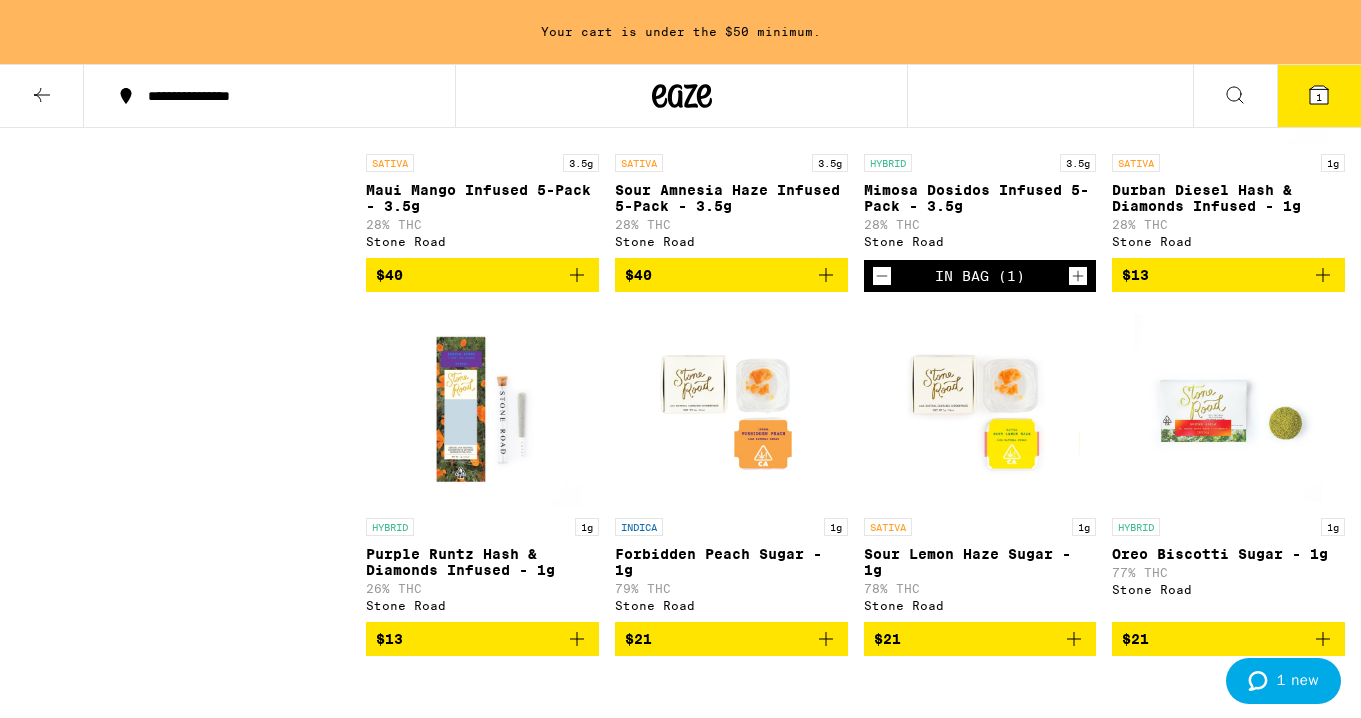 scroll, scrollTop: 1128, scrollLeft: 0, axis: vertical 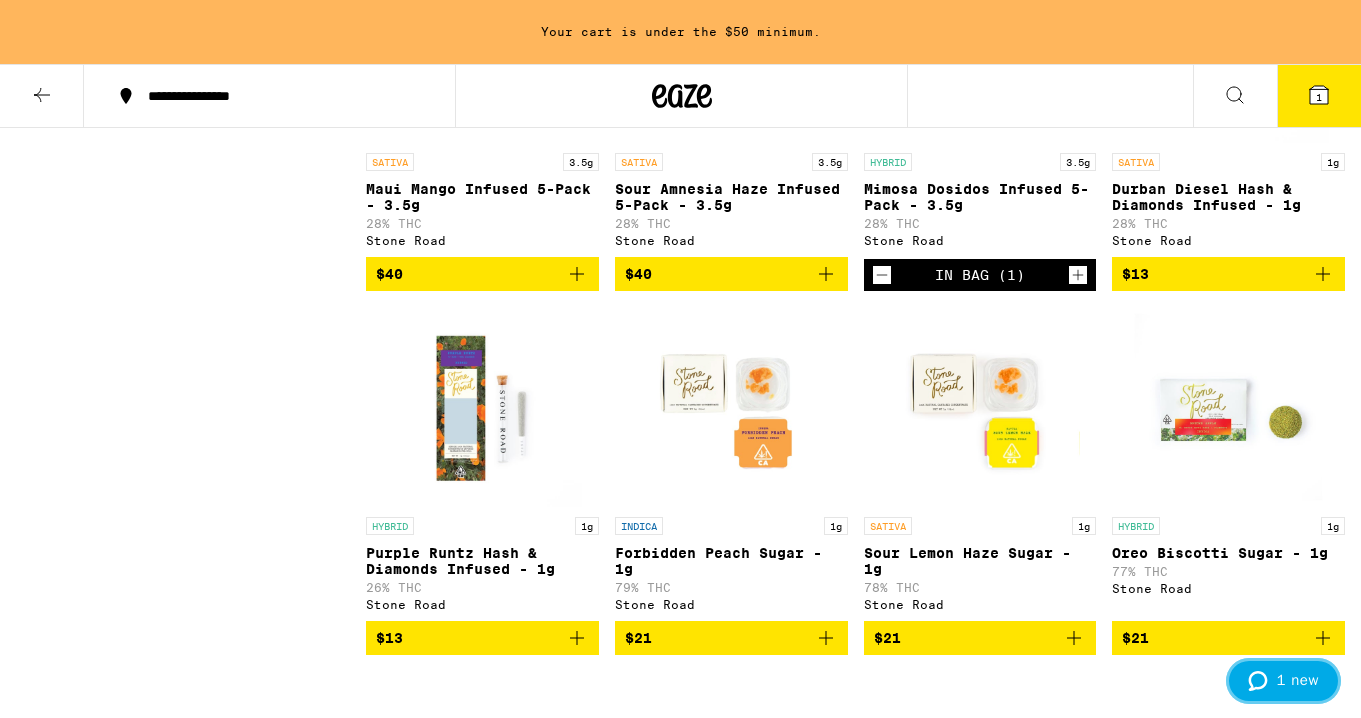 click on "1 new" at bounding box center (1297, 680) 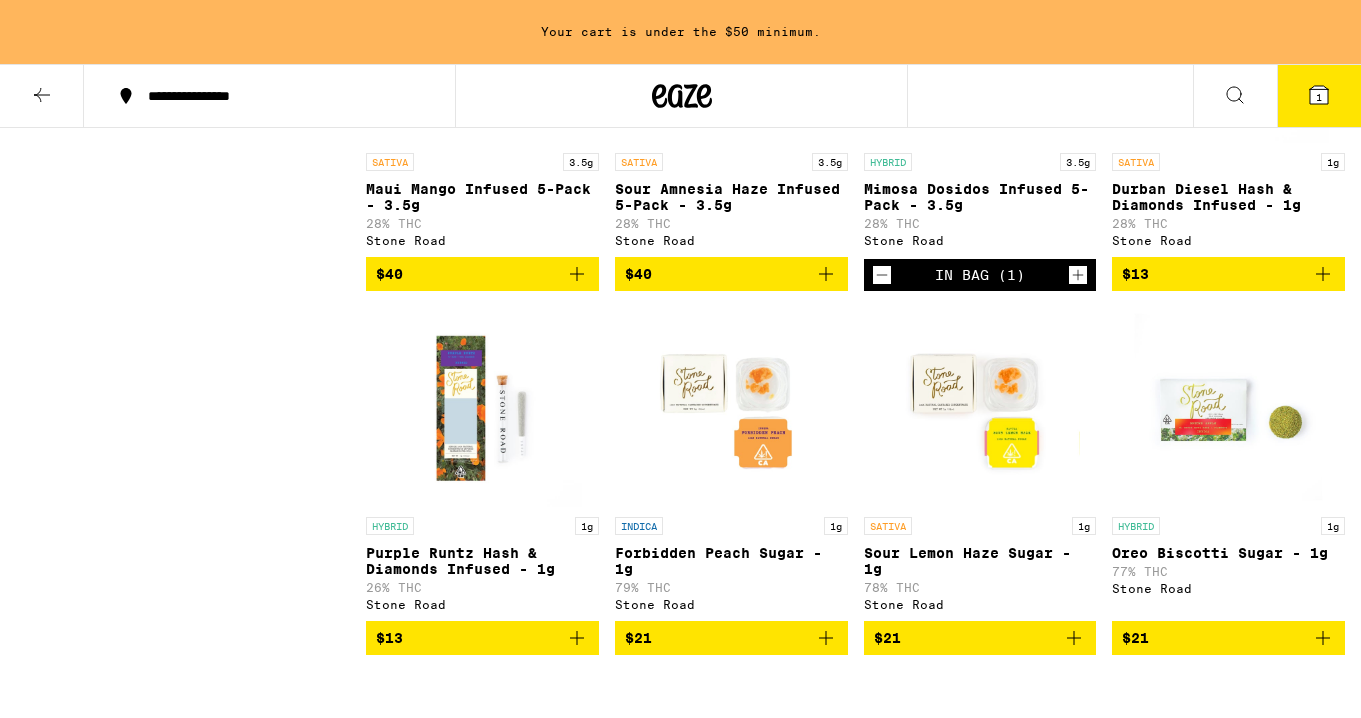 scroll, scrollTop: 0, scrollLeft: 0, axis: both 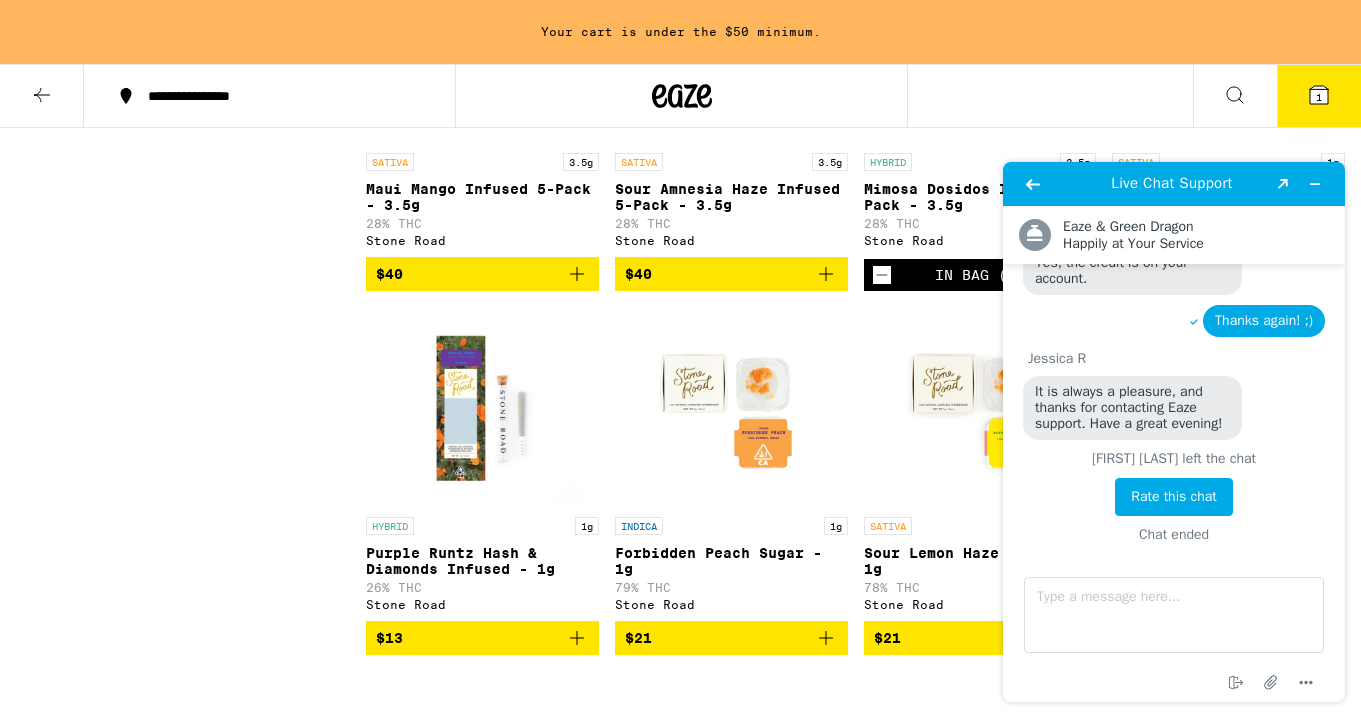 click on "Rate this chat" at bounding box center [1174, 497] 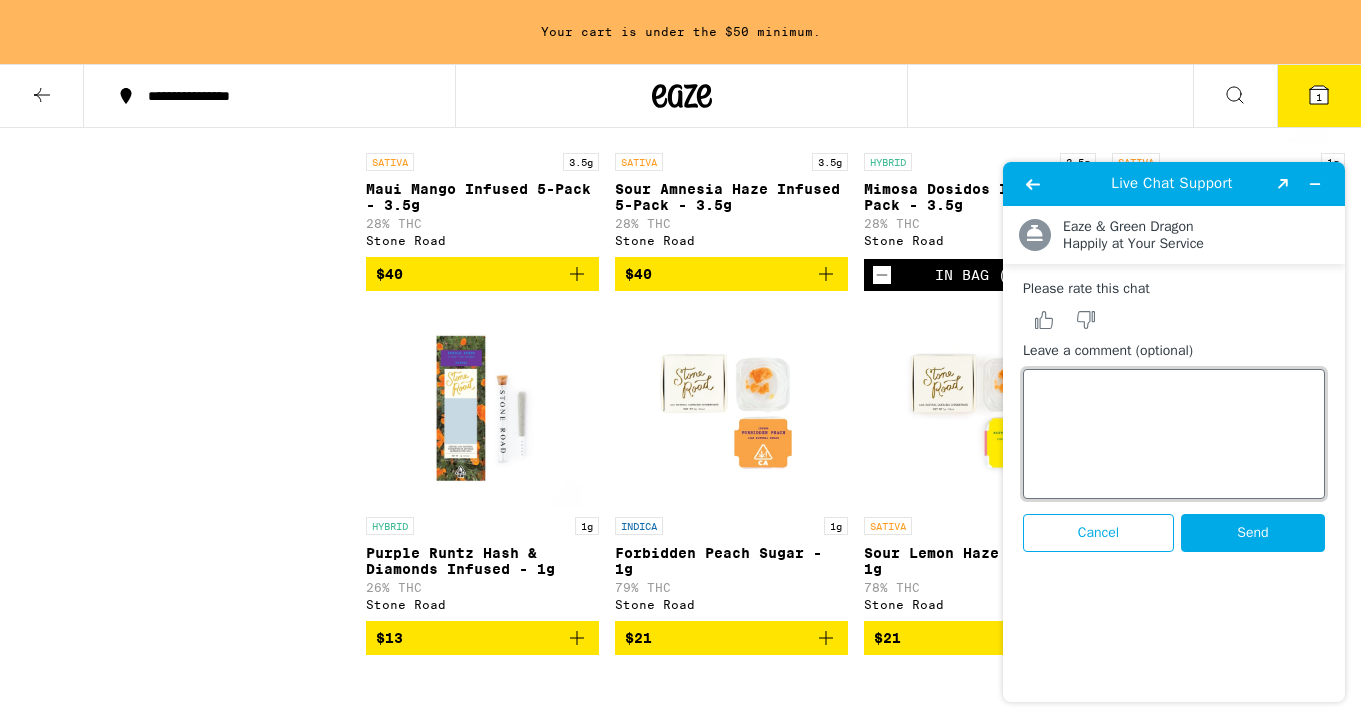 click on "Leave a comment (optional)" at bounding box center [1174, 434] 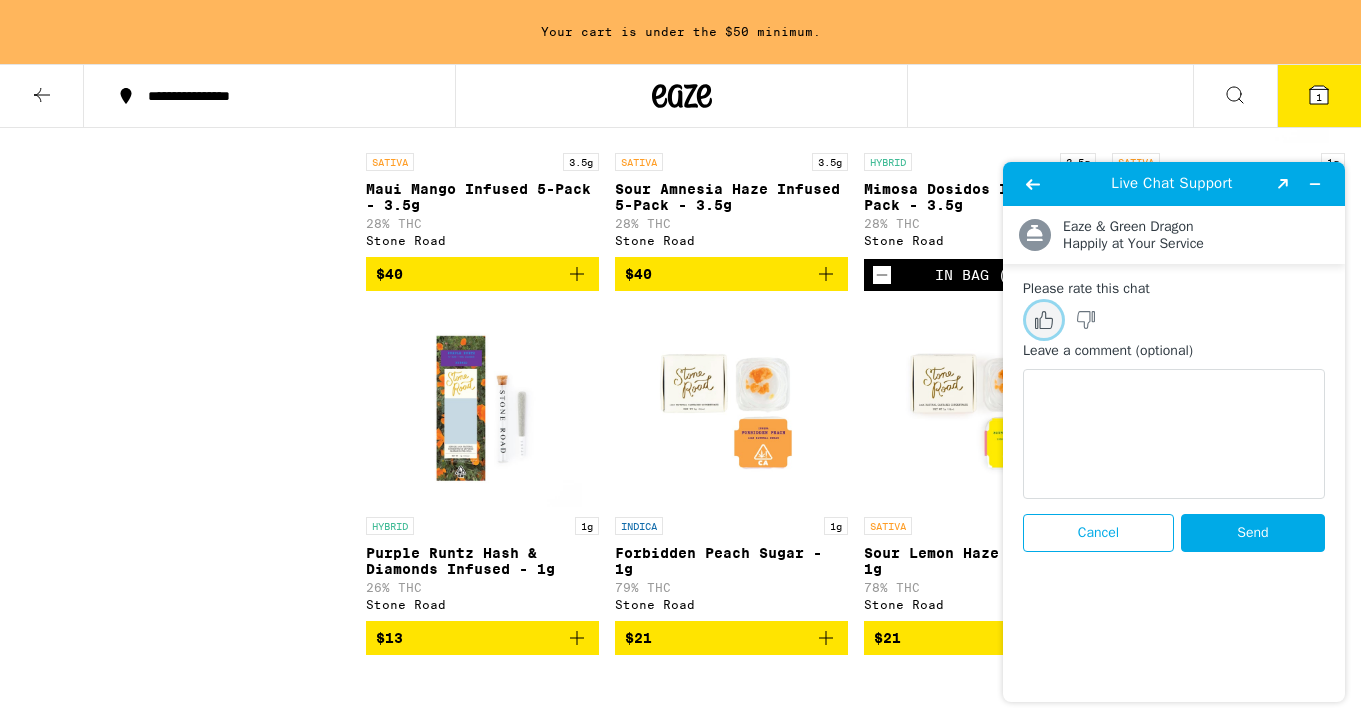 click 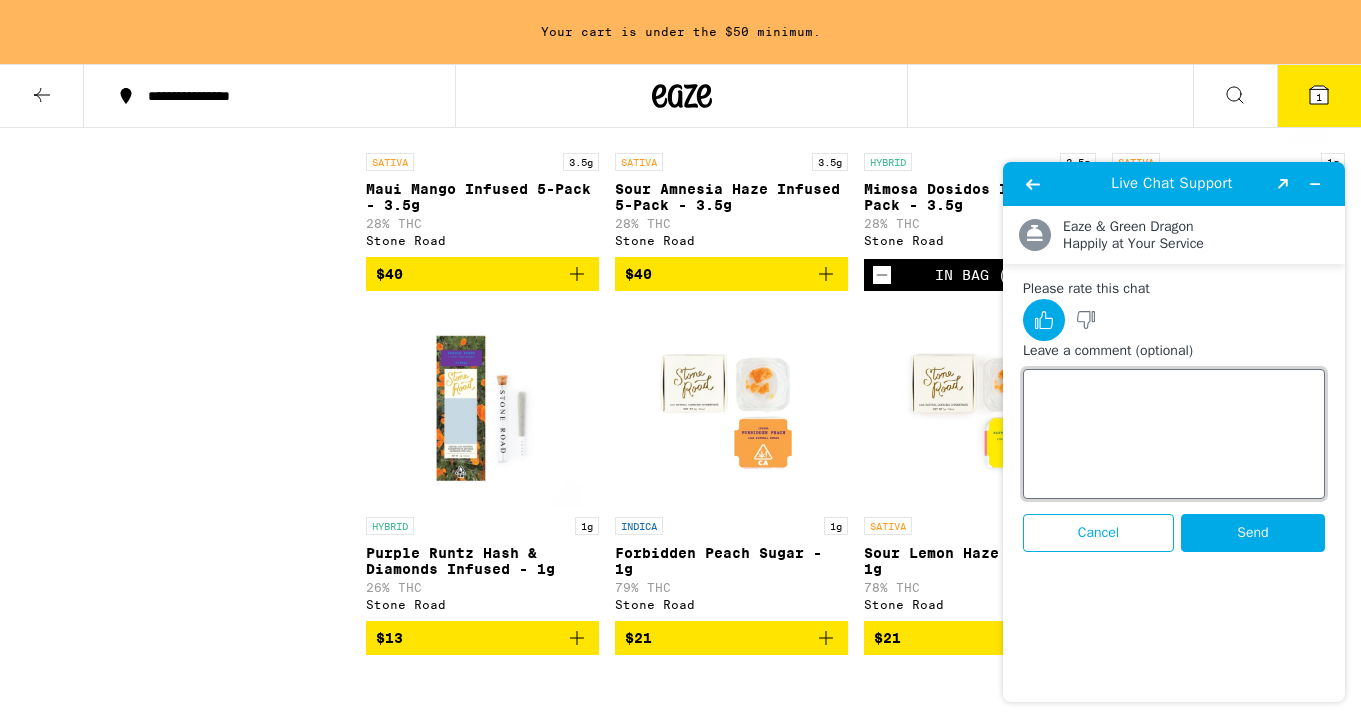 click on "Leave a comment (optional)" at bounding box center (1174, 434) 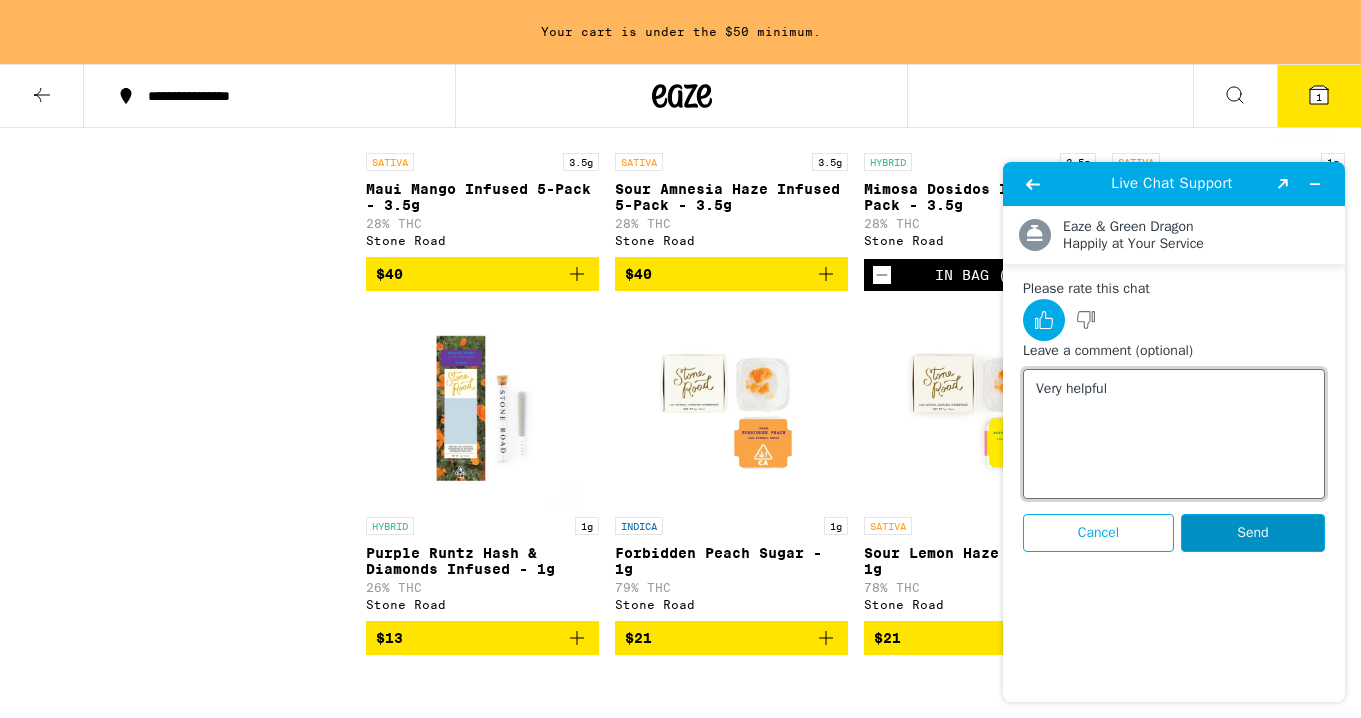 type on "Very helpful" 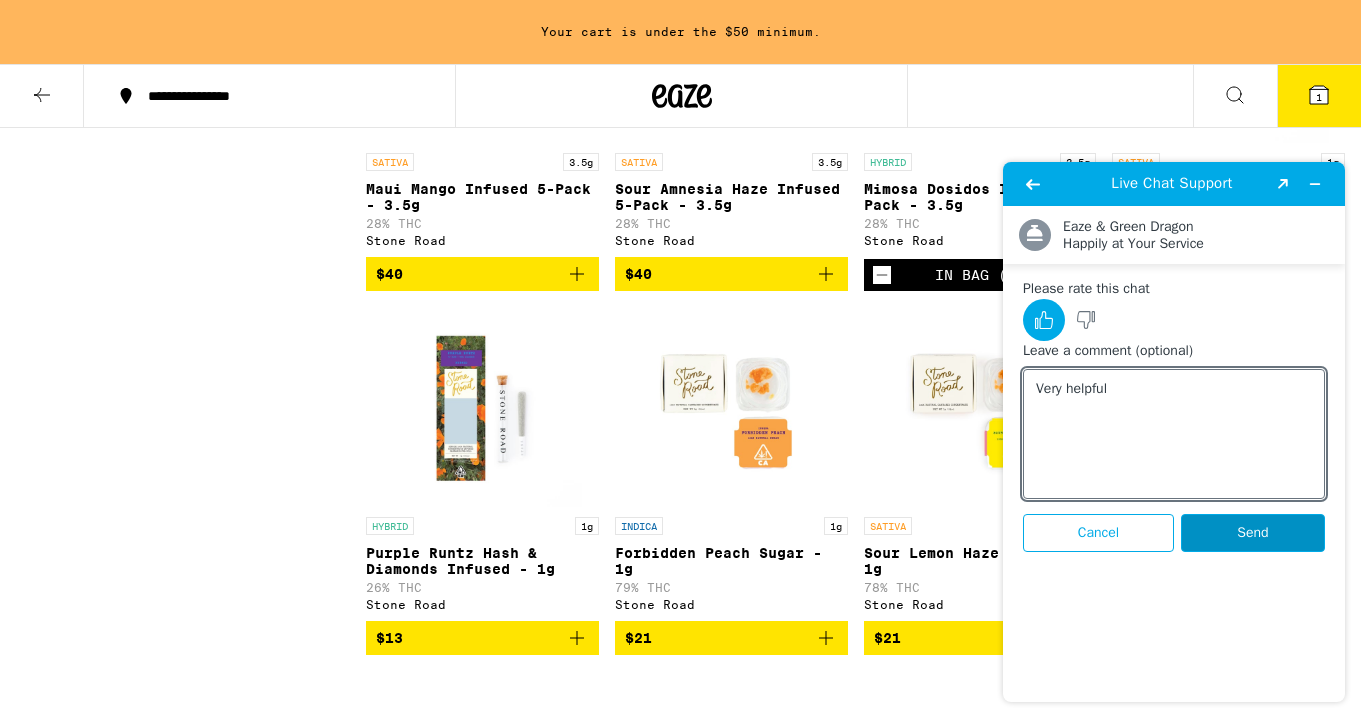 click on "Send" at bounding box center [1253, 533] 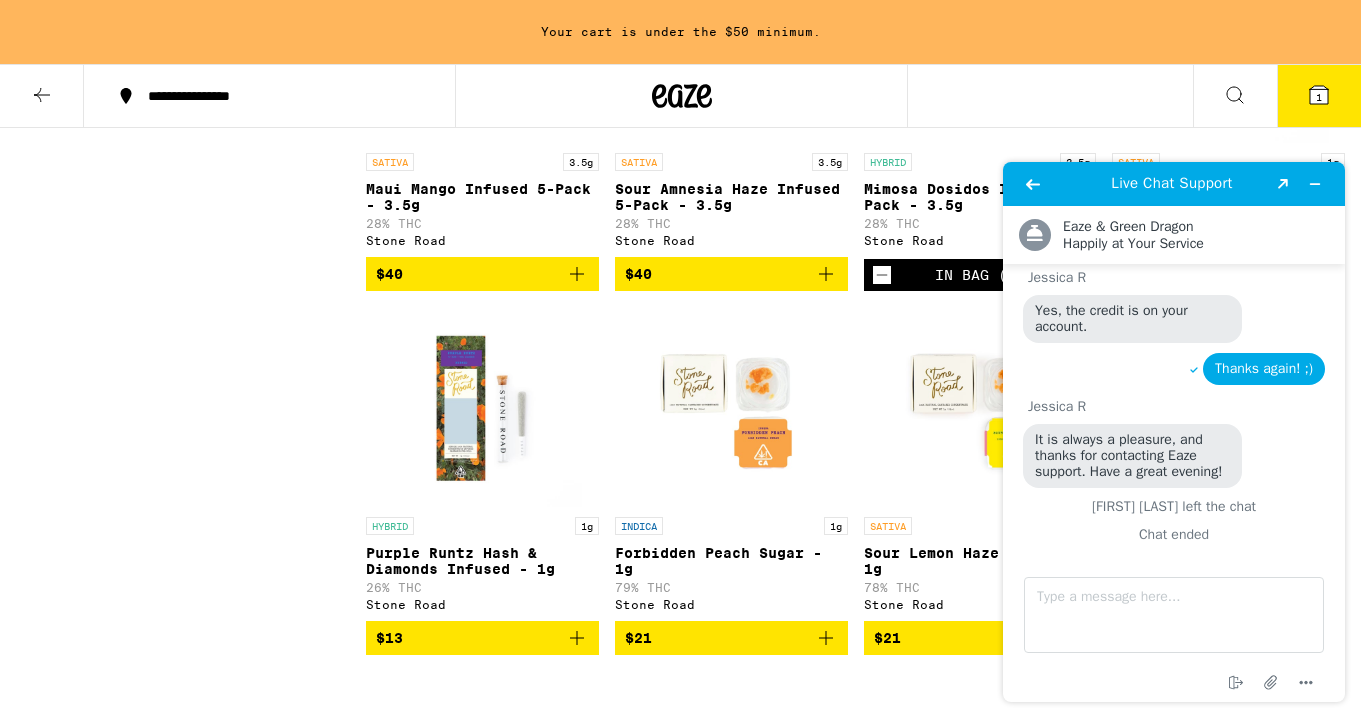 scroll, scrollTop: 1470, scrollLeft: 0, axis: vertical 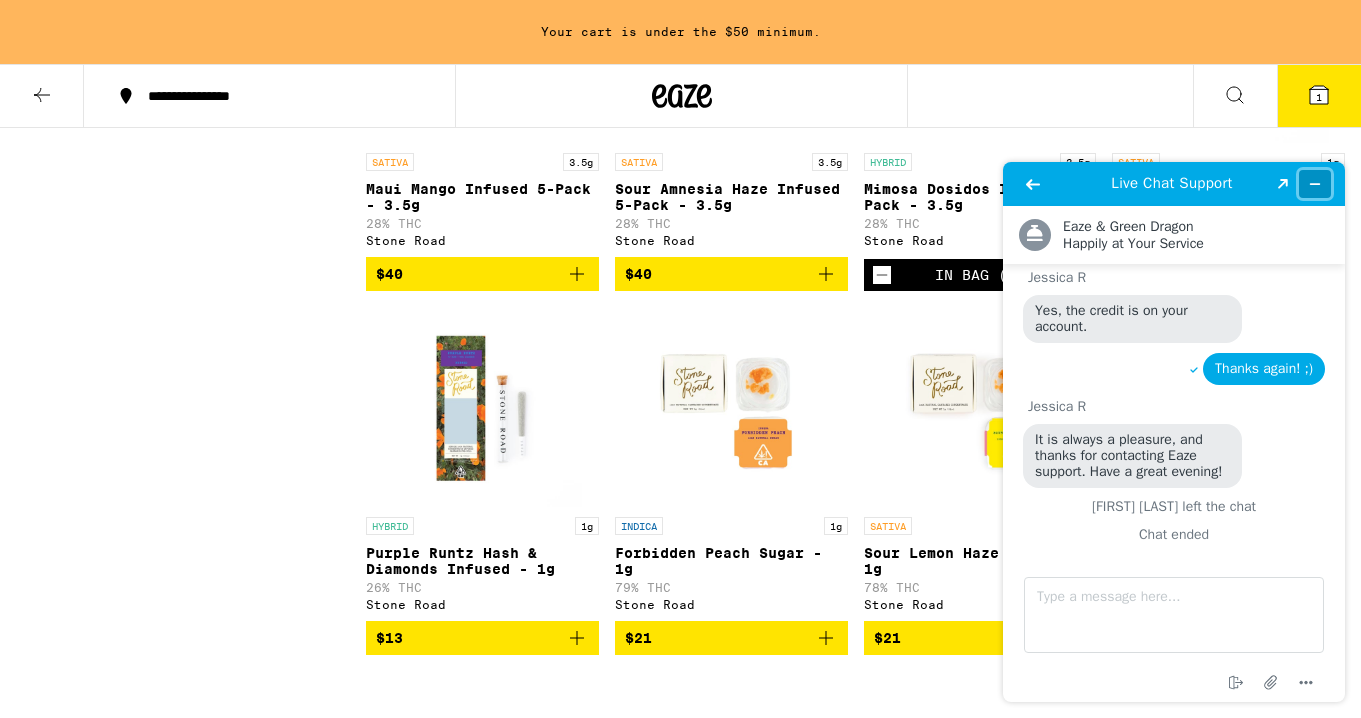 click 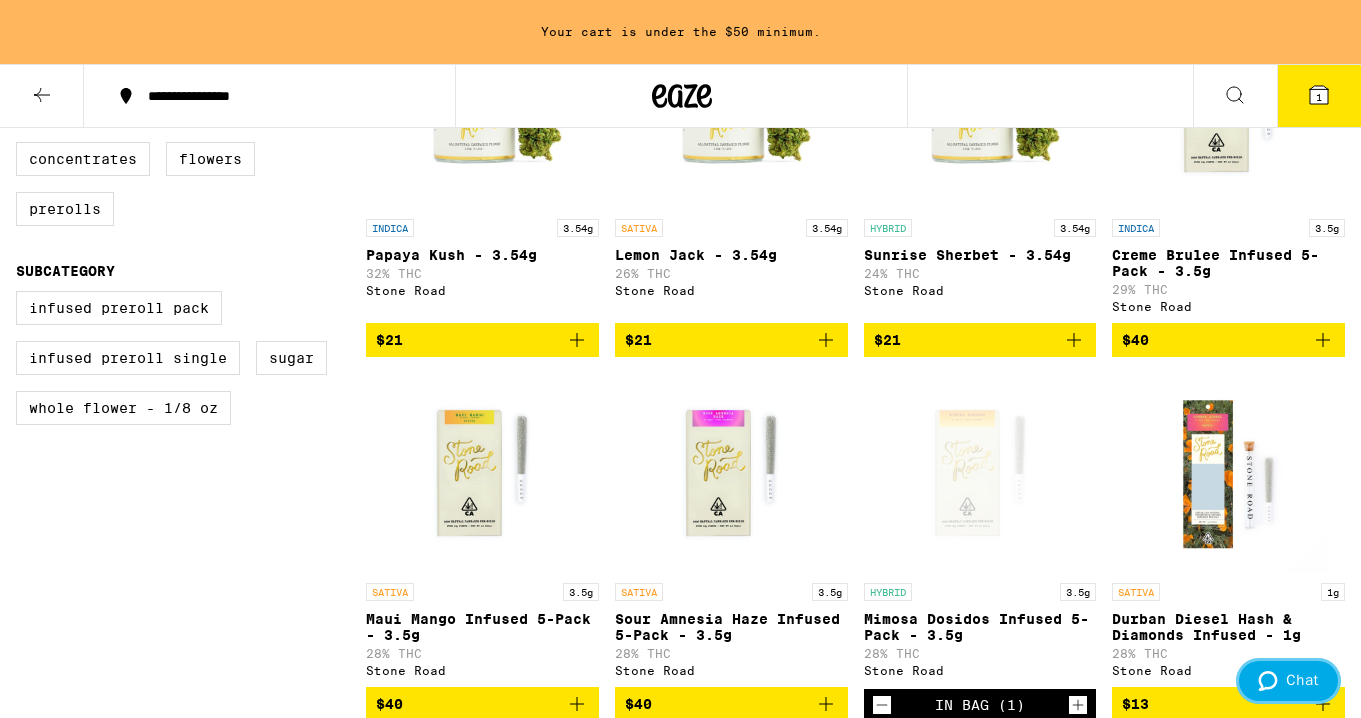 scroll, scrollTop: 712, scrollLeft: 0, axis: vertical 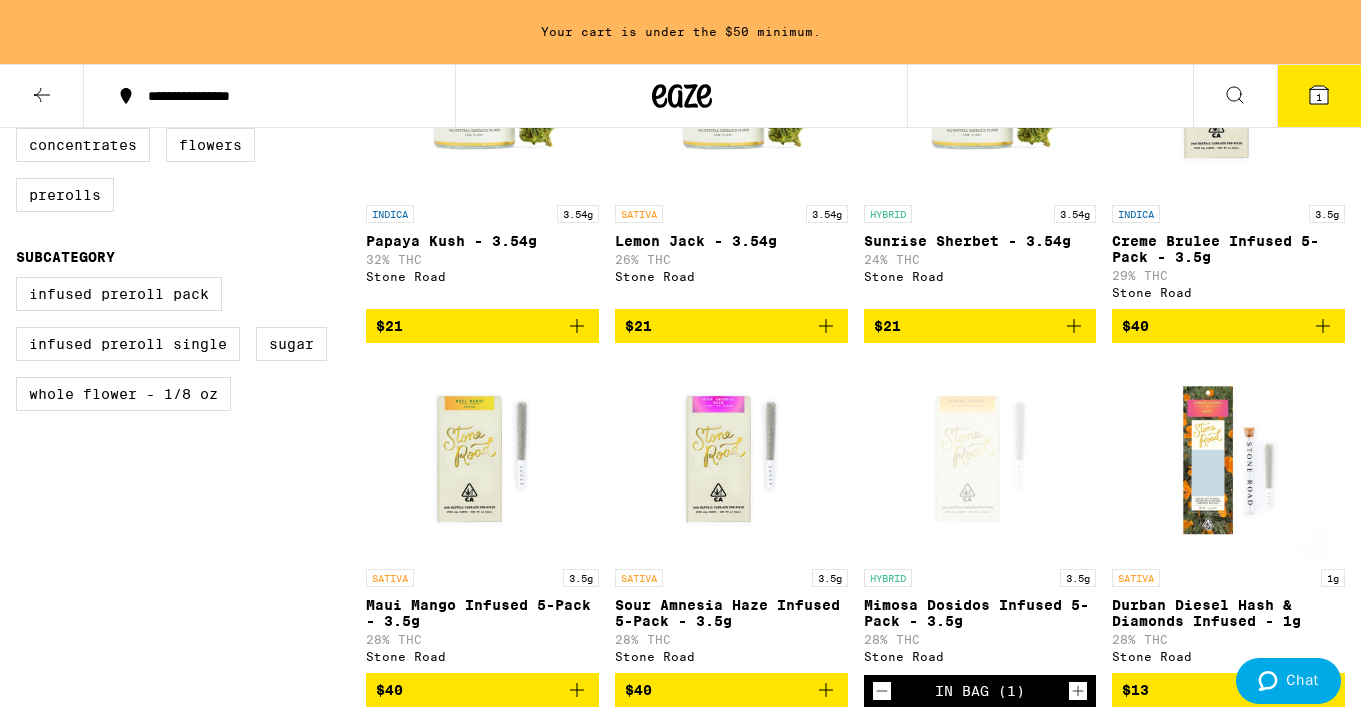 click 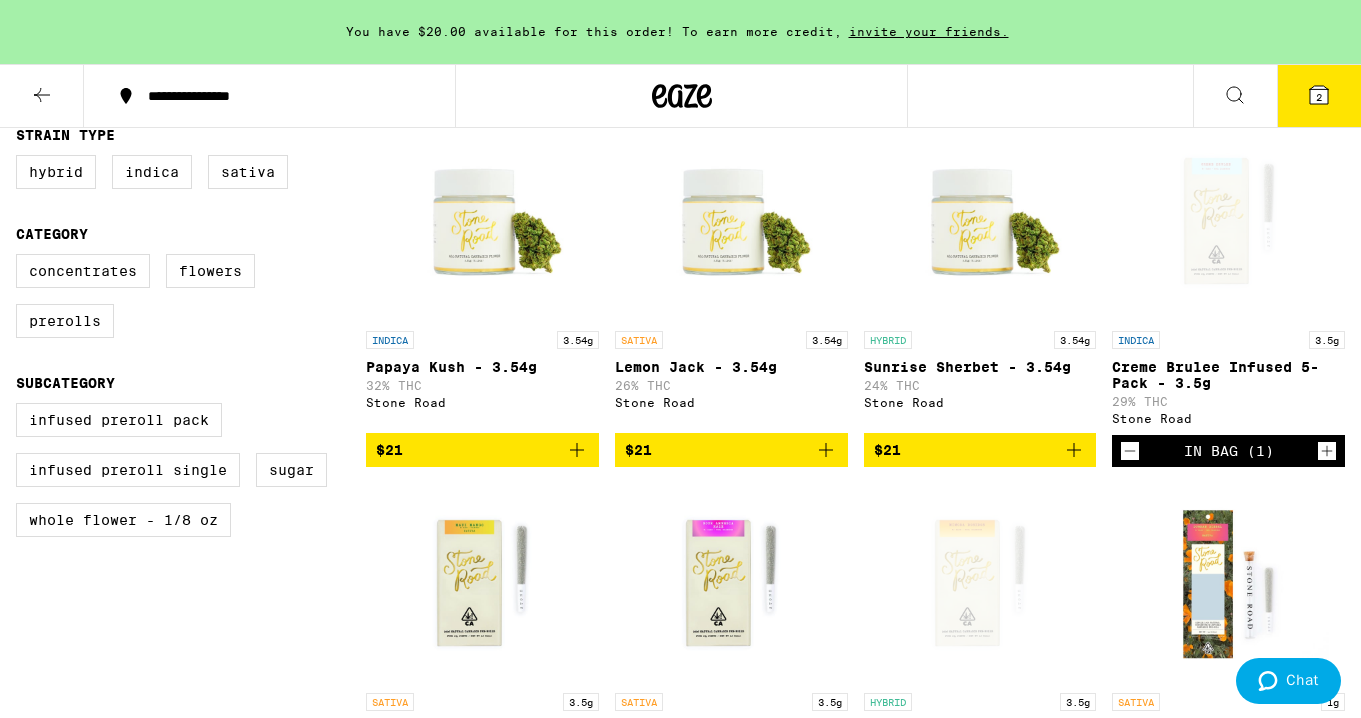 scroll, scrollTop: 0, scrollLeft: 0, axis: both 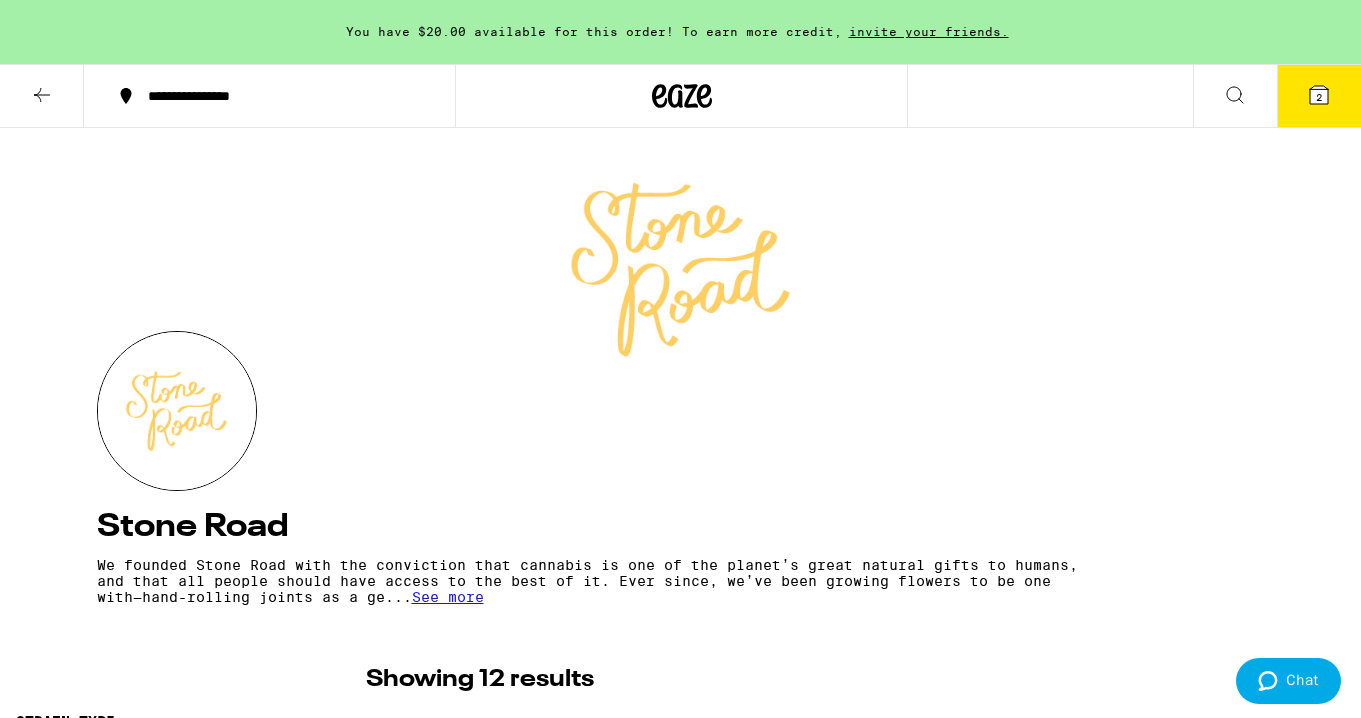 click 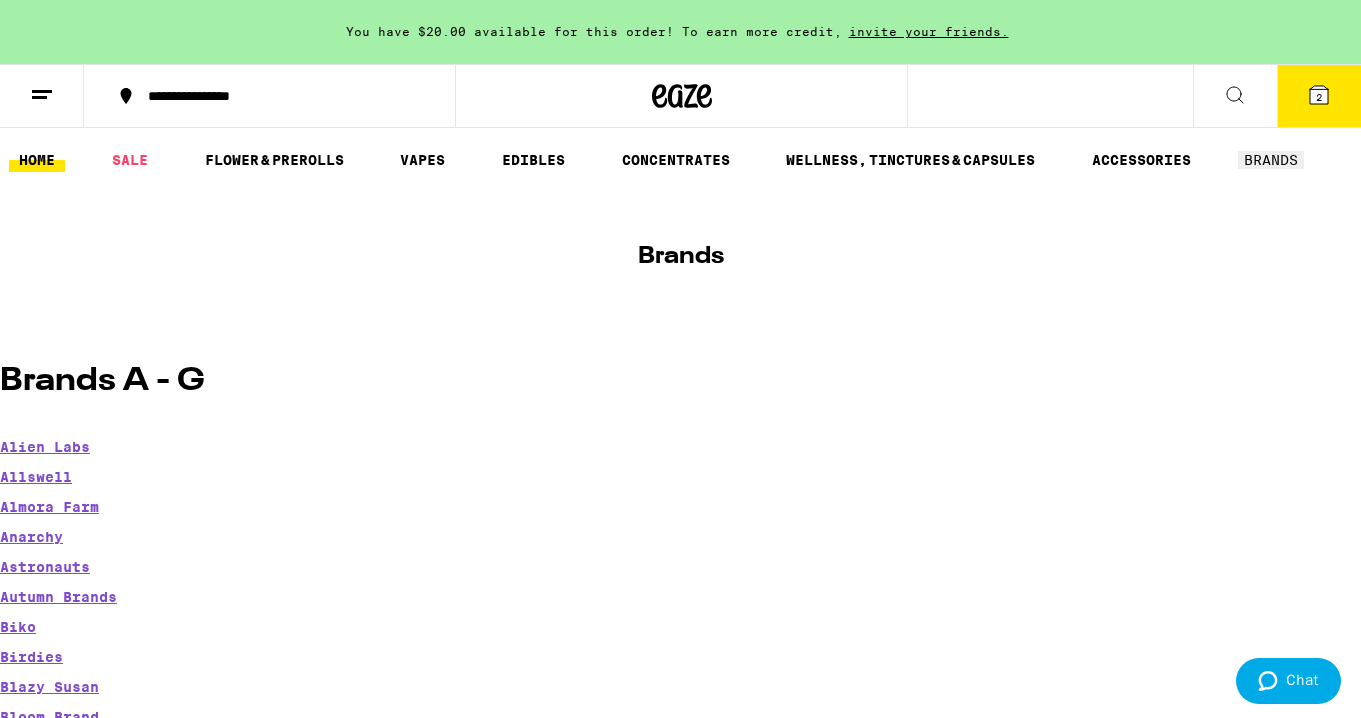 click on "HOME" at bounding box center [37, 160] 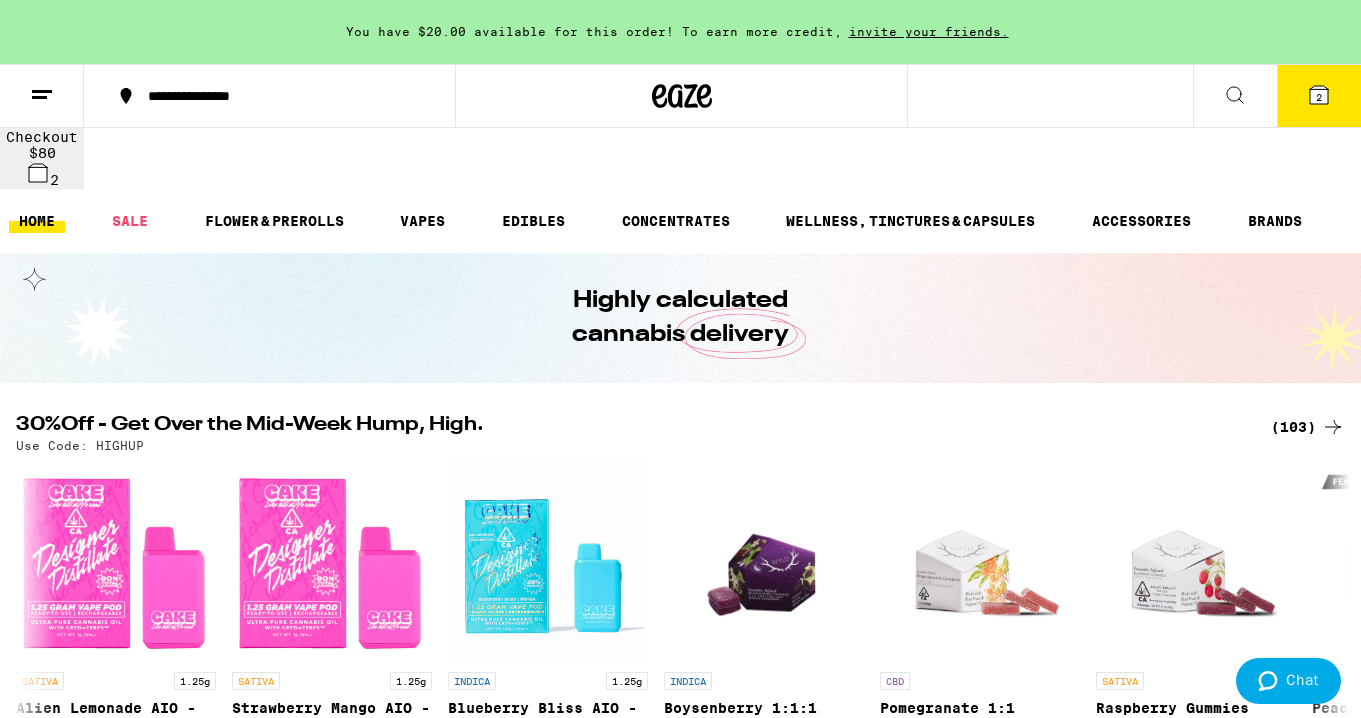 click on "(103)" at bounding box center [1308, 427] 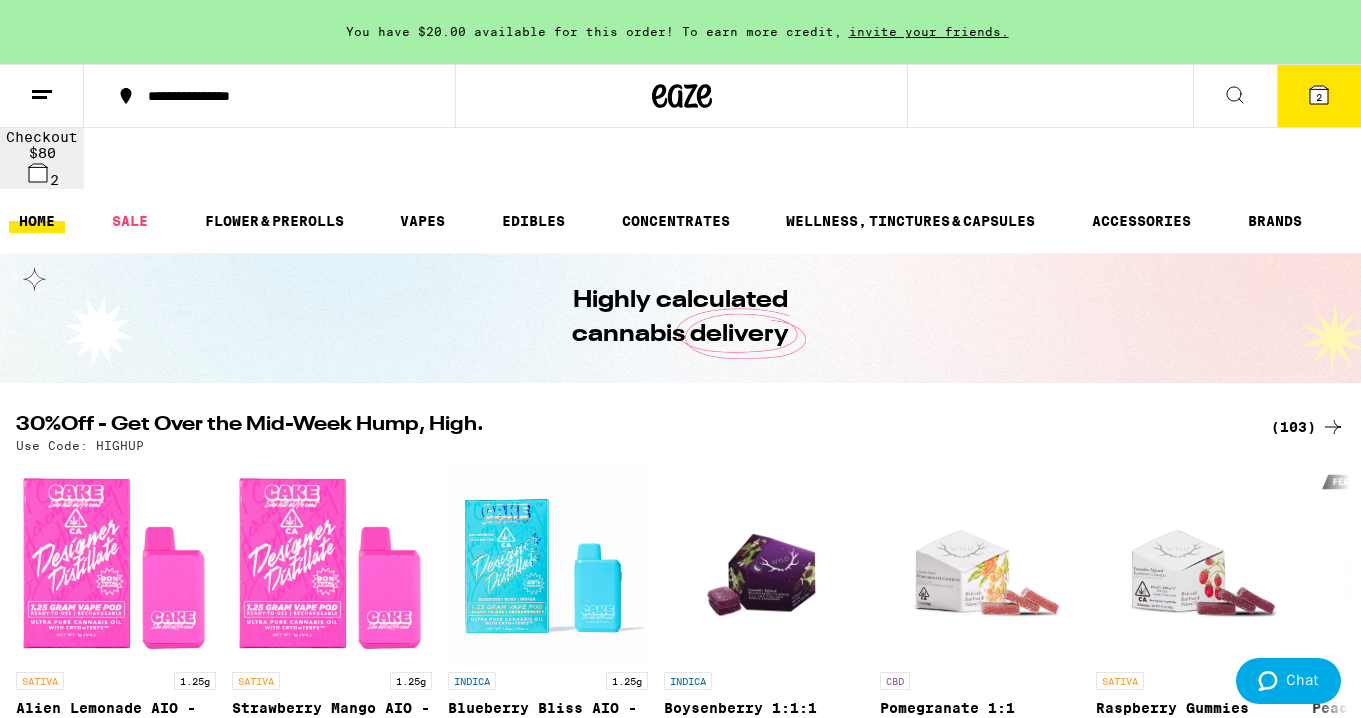scroll, scrollTop: 0, scrollLeft: 0, axis: both 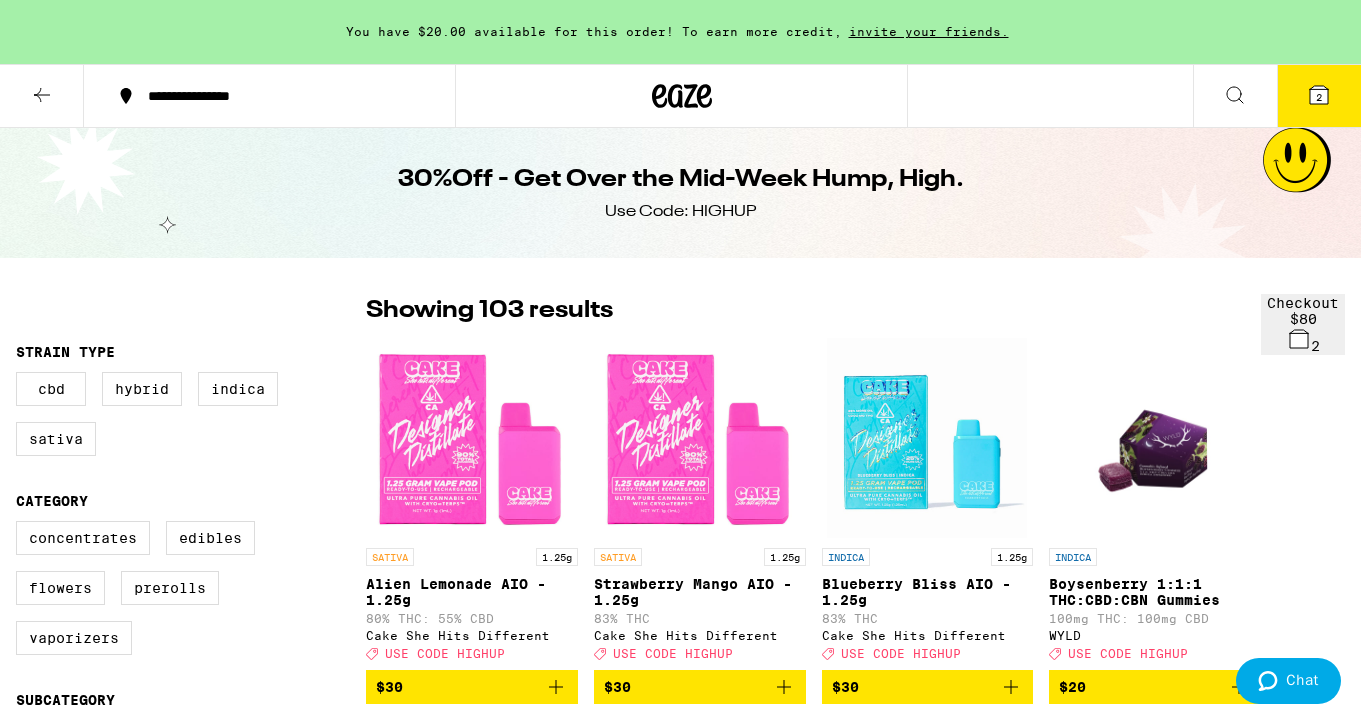 click 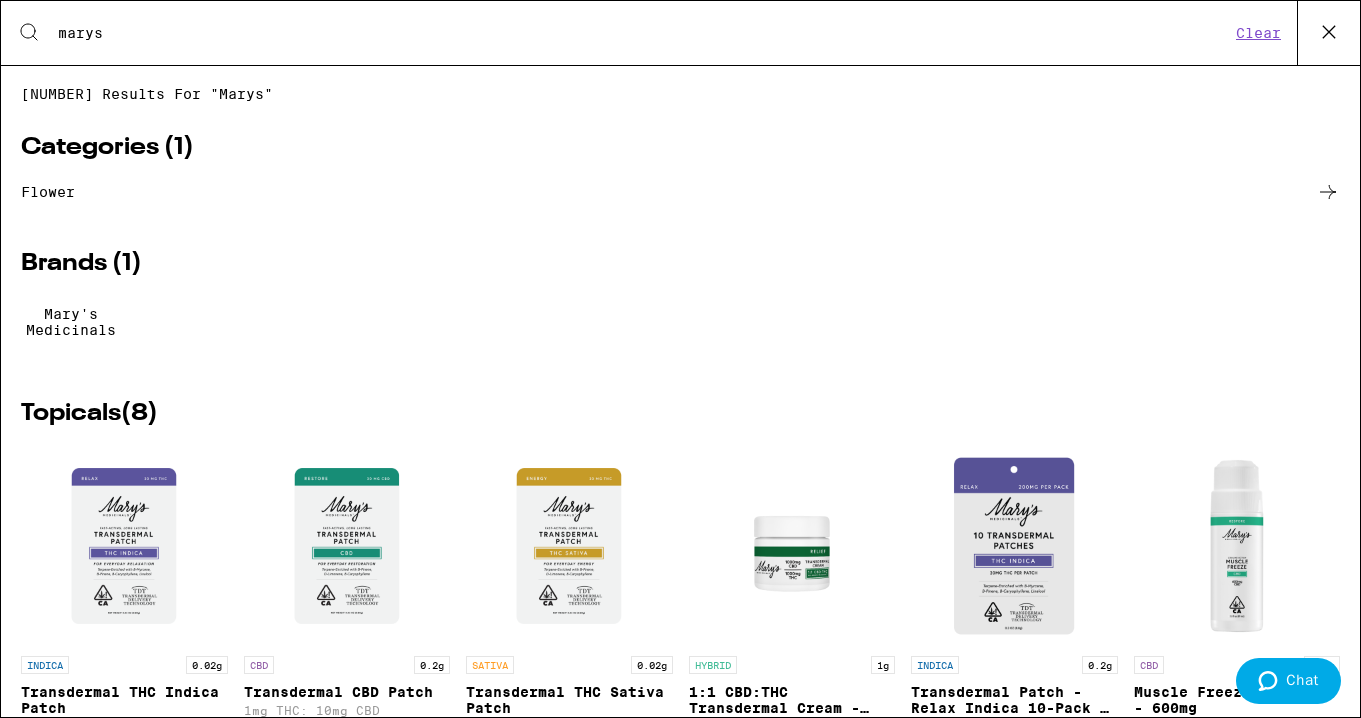 type on "marys" 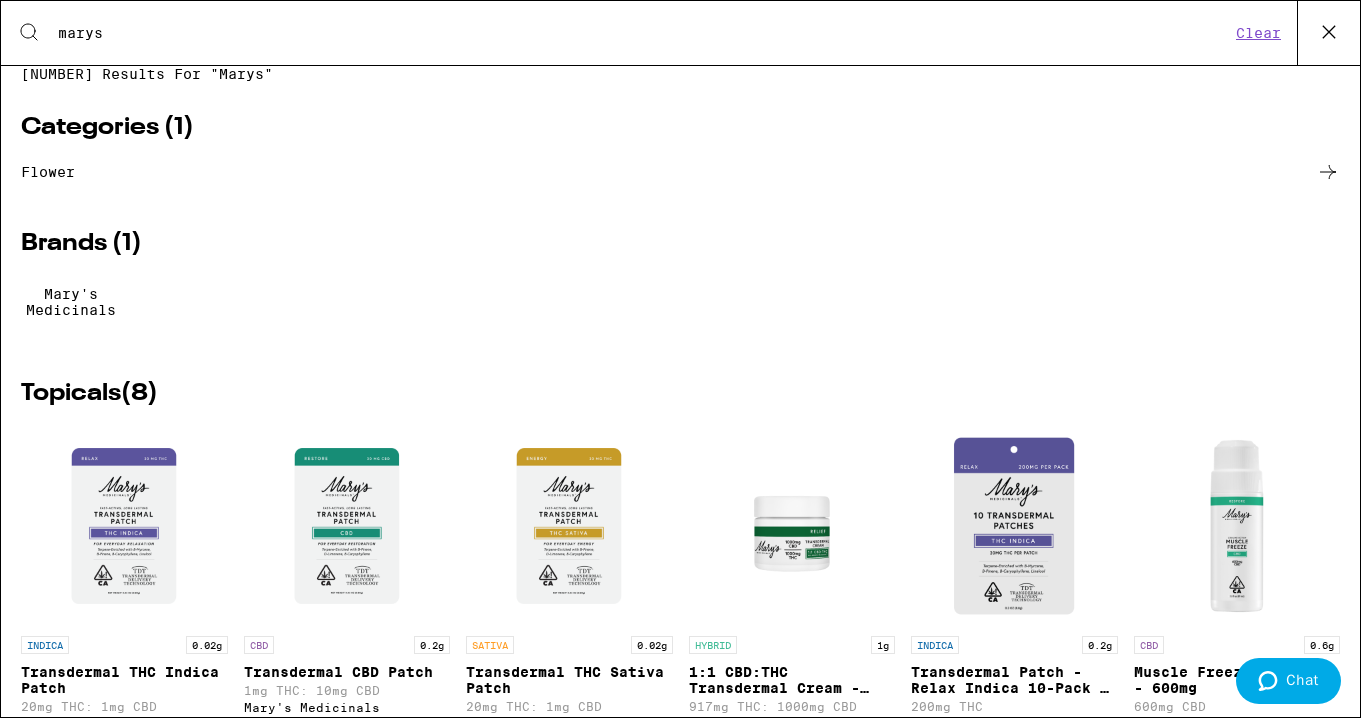 scroll, scrollTop: 0, scrollLeft: 0, axis: both 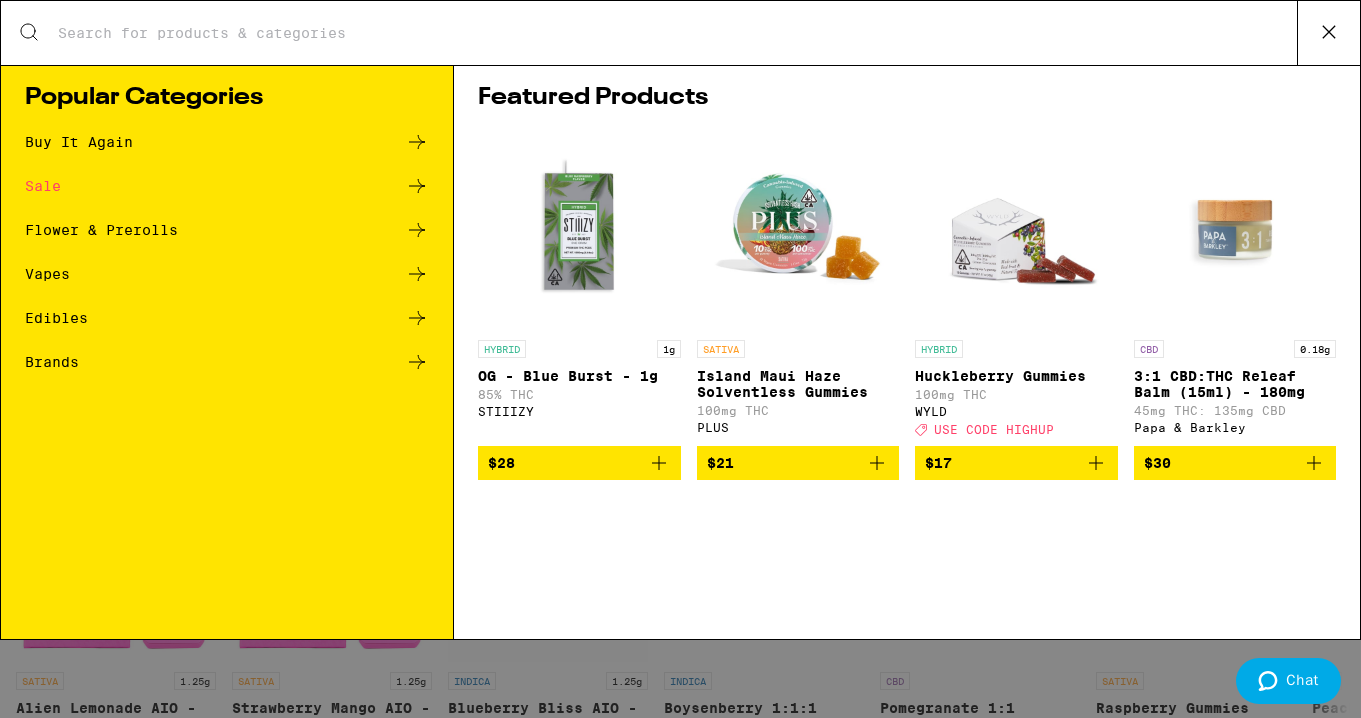 click at bounding box center (798, 230) 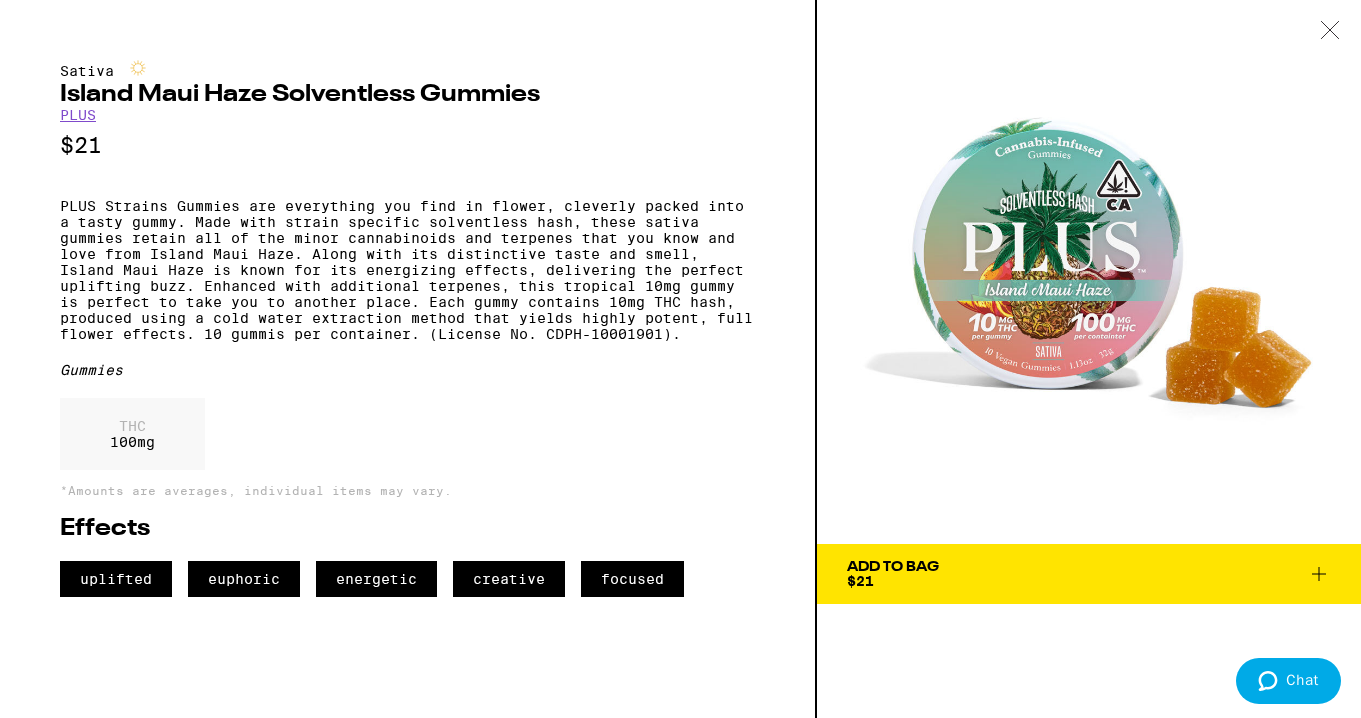 click at bounding box center [1330, 31] 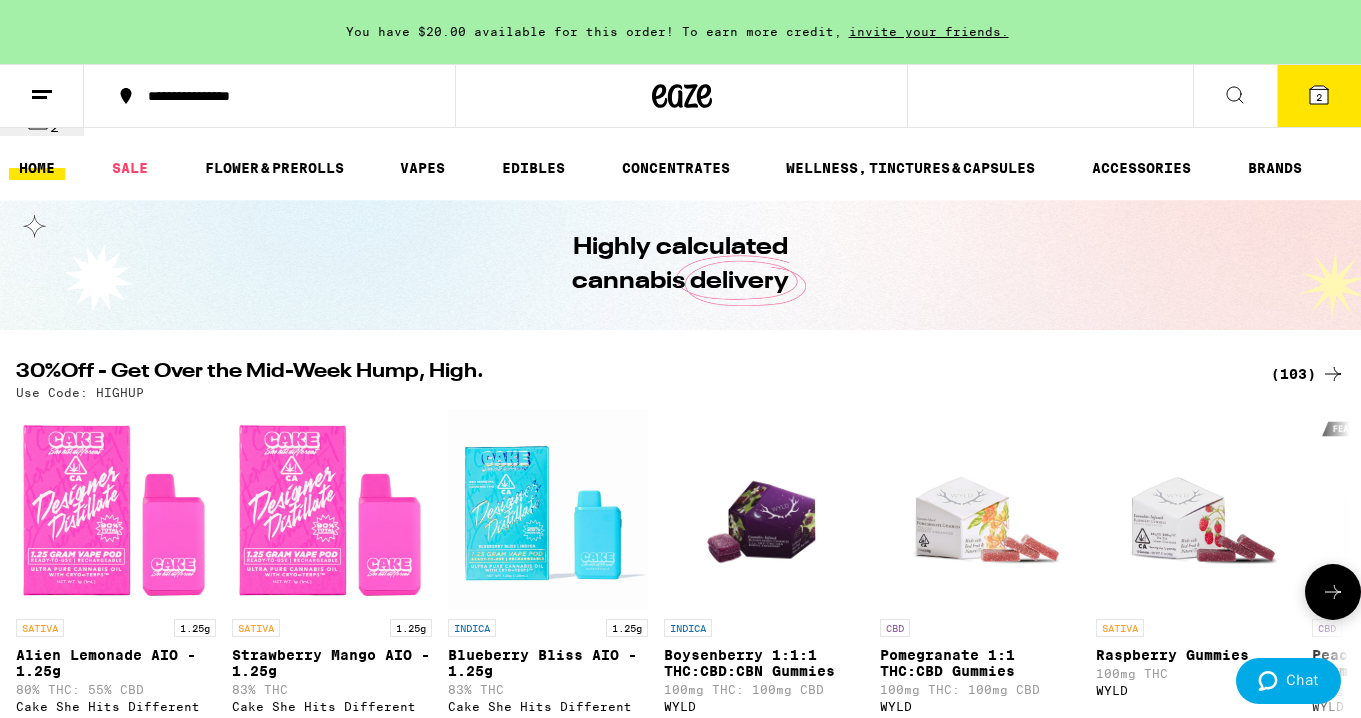 scroll, scrollTop: 41, scrollLeft: 0, axis: vertical 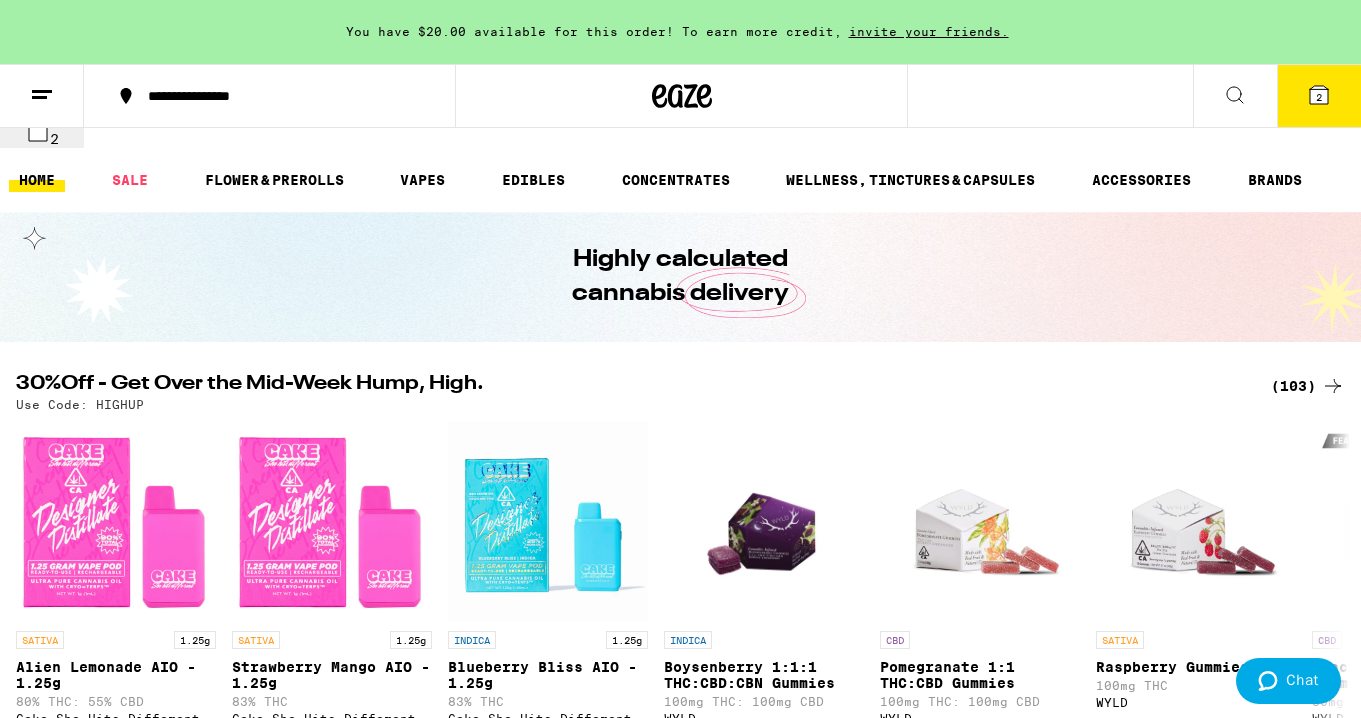 click on "(103)" at bounding box center [1308, 386] 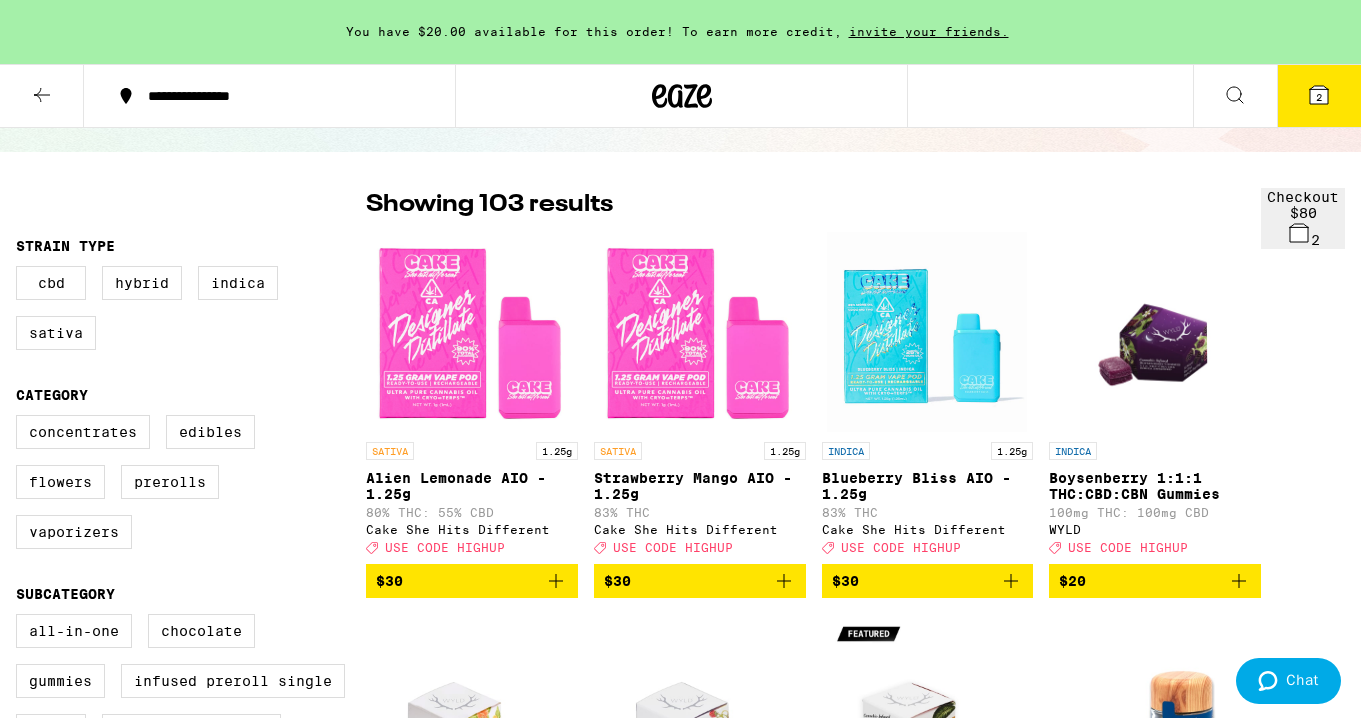 scroll, scrollTop: 125, scrollLeft: 0, axis: vertical 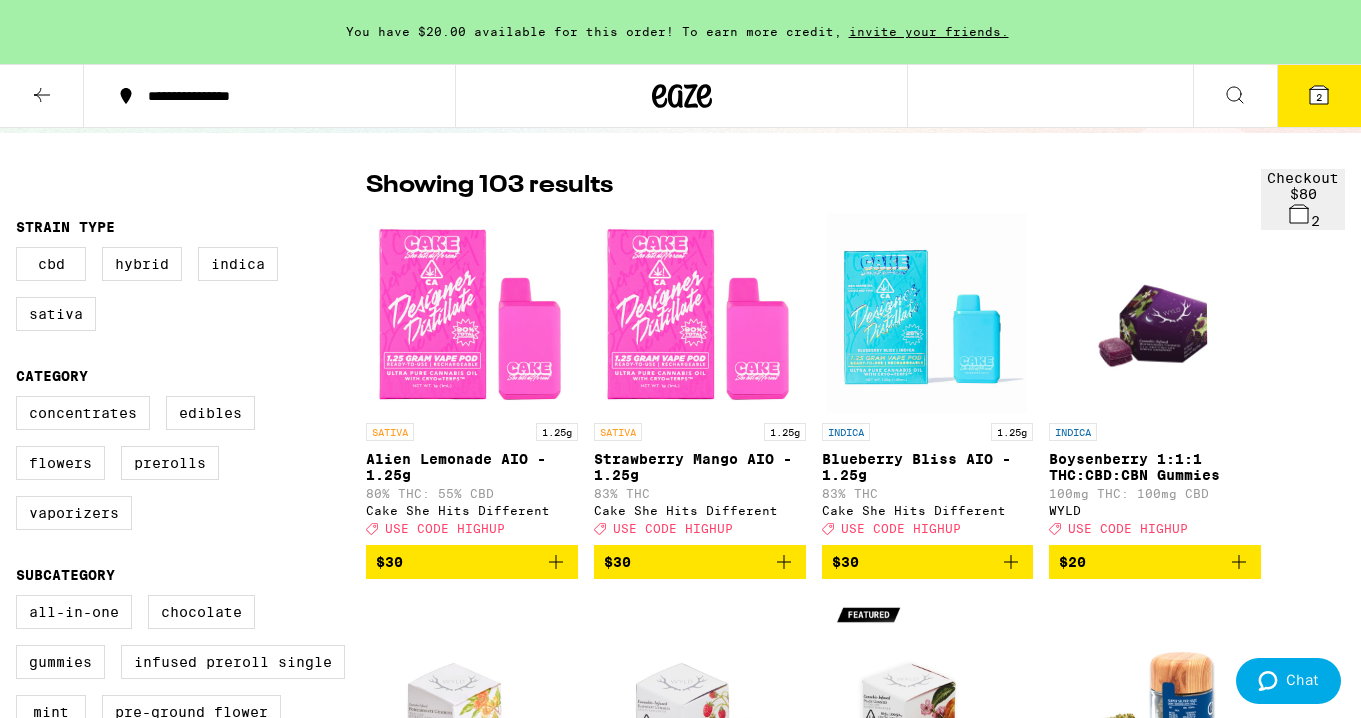 click on "Boysenberry 1:1:1 THC:CBD:CBN Gummies" at bounding box center (1155, 467) 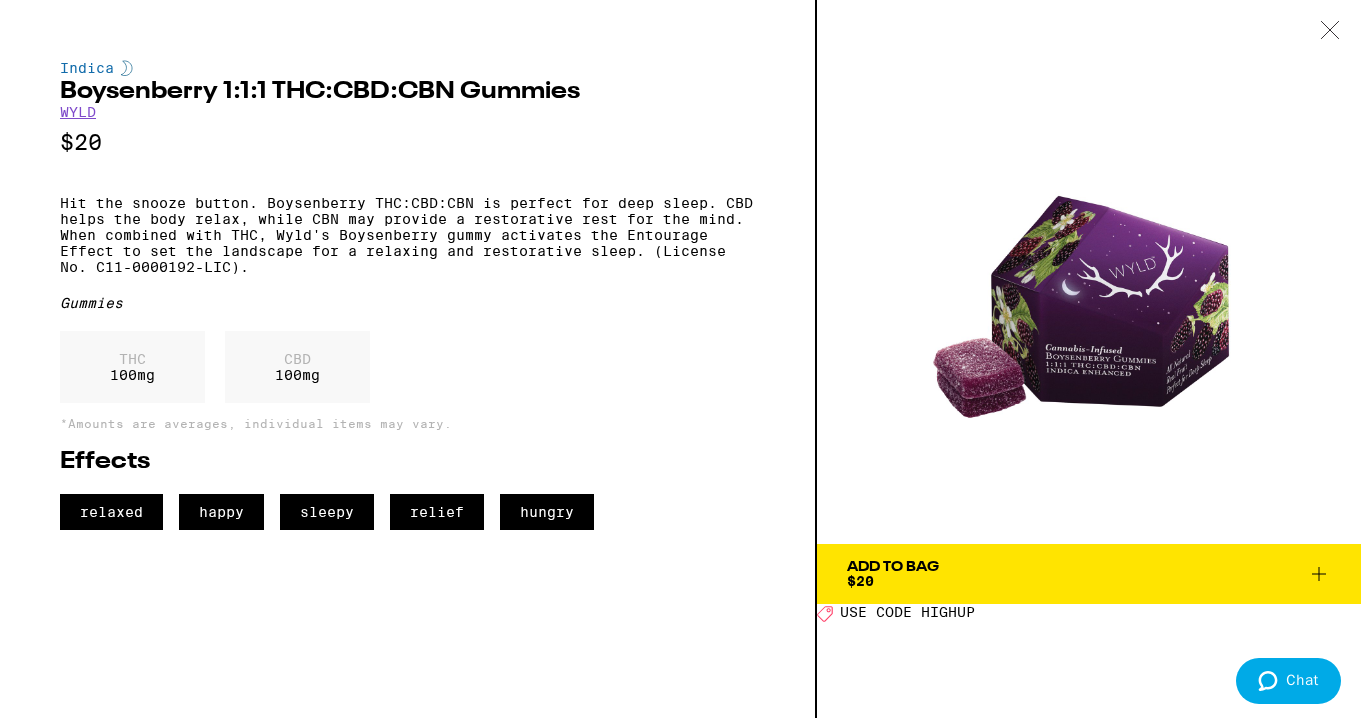 click on "Add To Bag $20" at bounding box center (1089, 574) 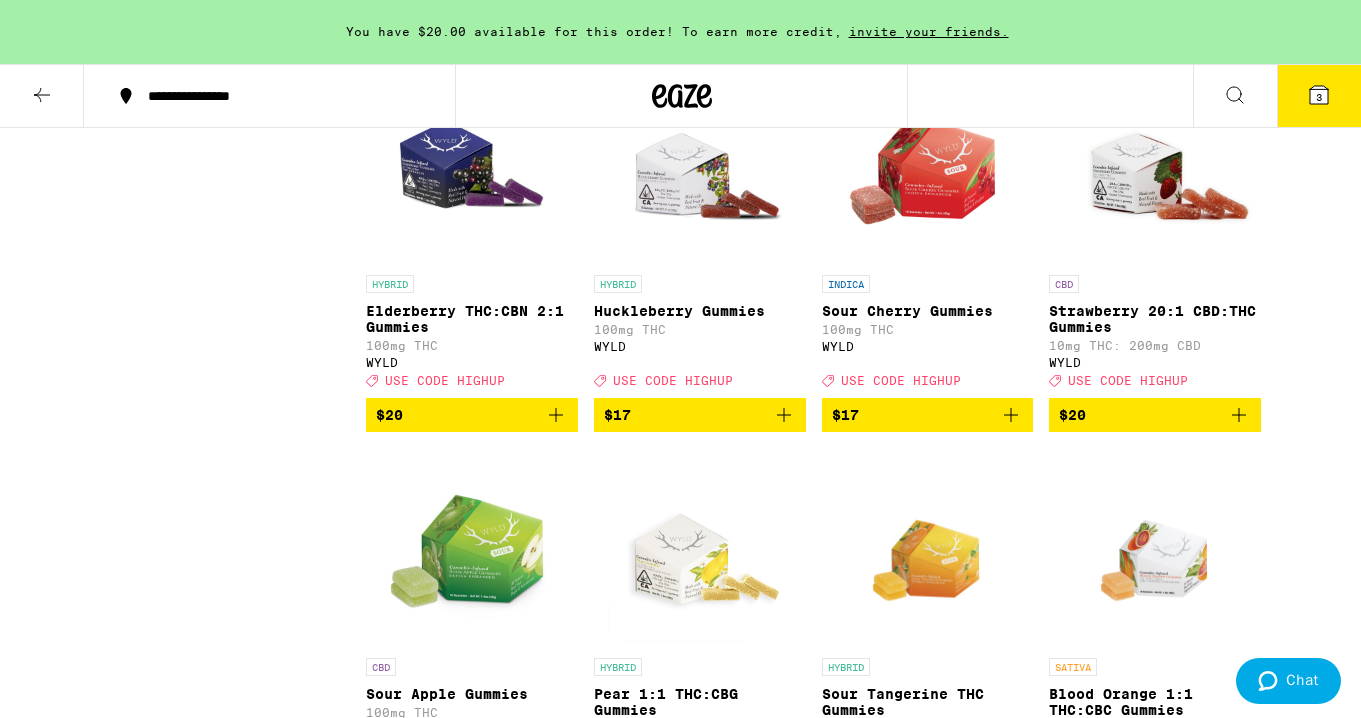 scroll, scrollTop: 6350, scrollLeft: 0, axis: vertical 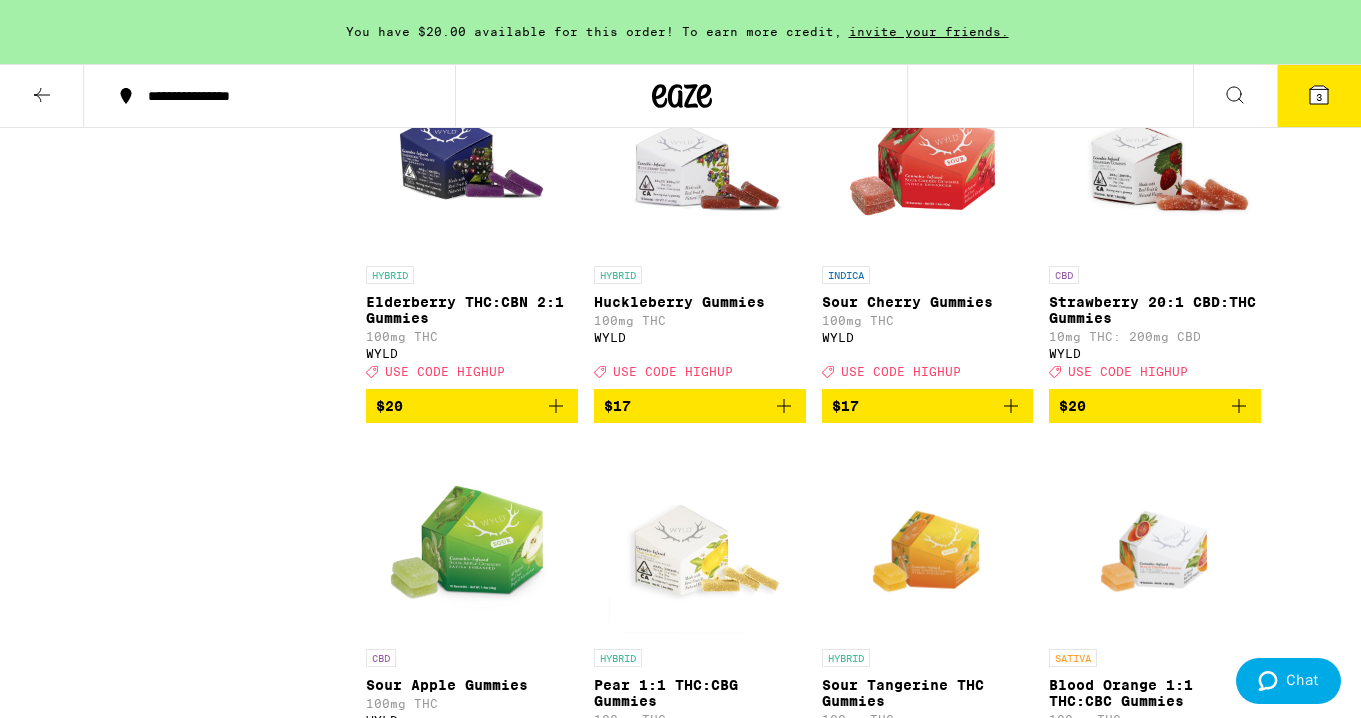 click on "3" at bounding box center (1319, 97) 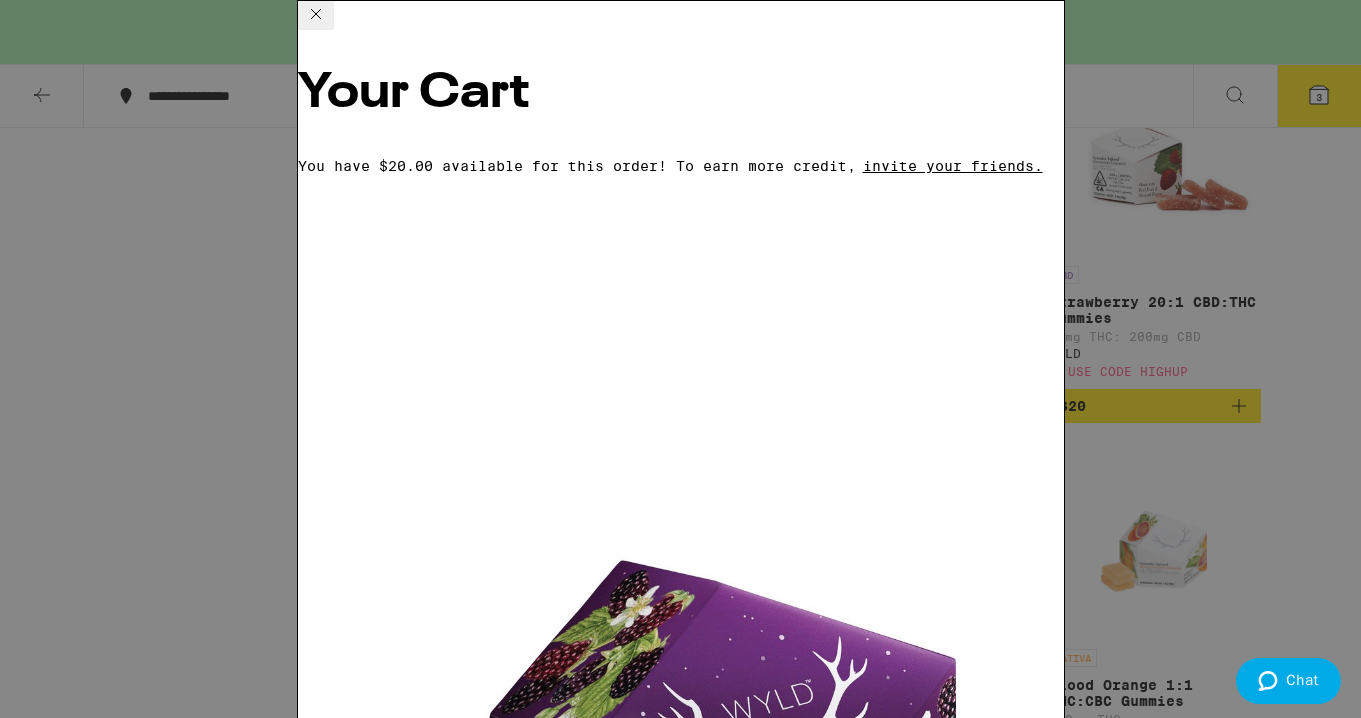 click on "Boysenberry 1:1:1 THC:CBD:CBN Gummies" at bounding box center (464, 1254) 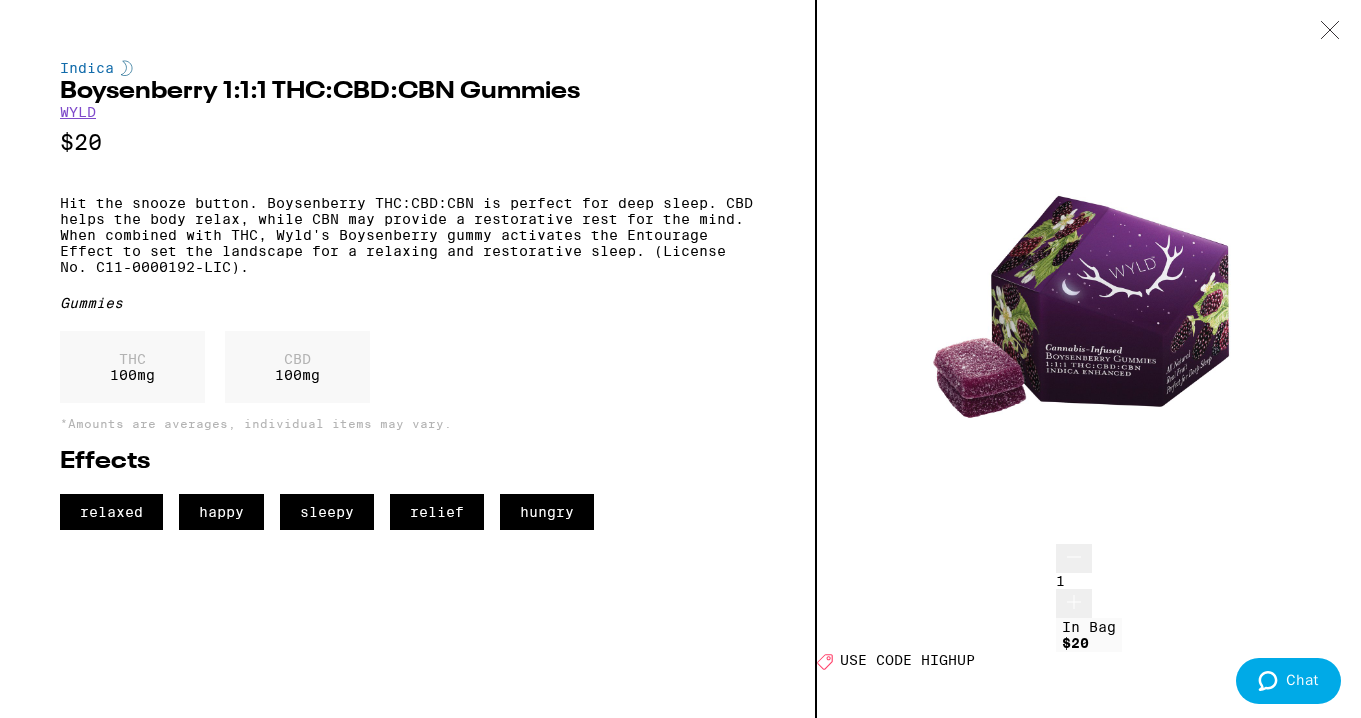 click 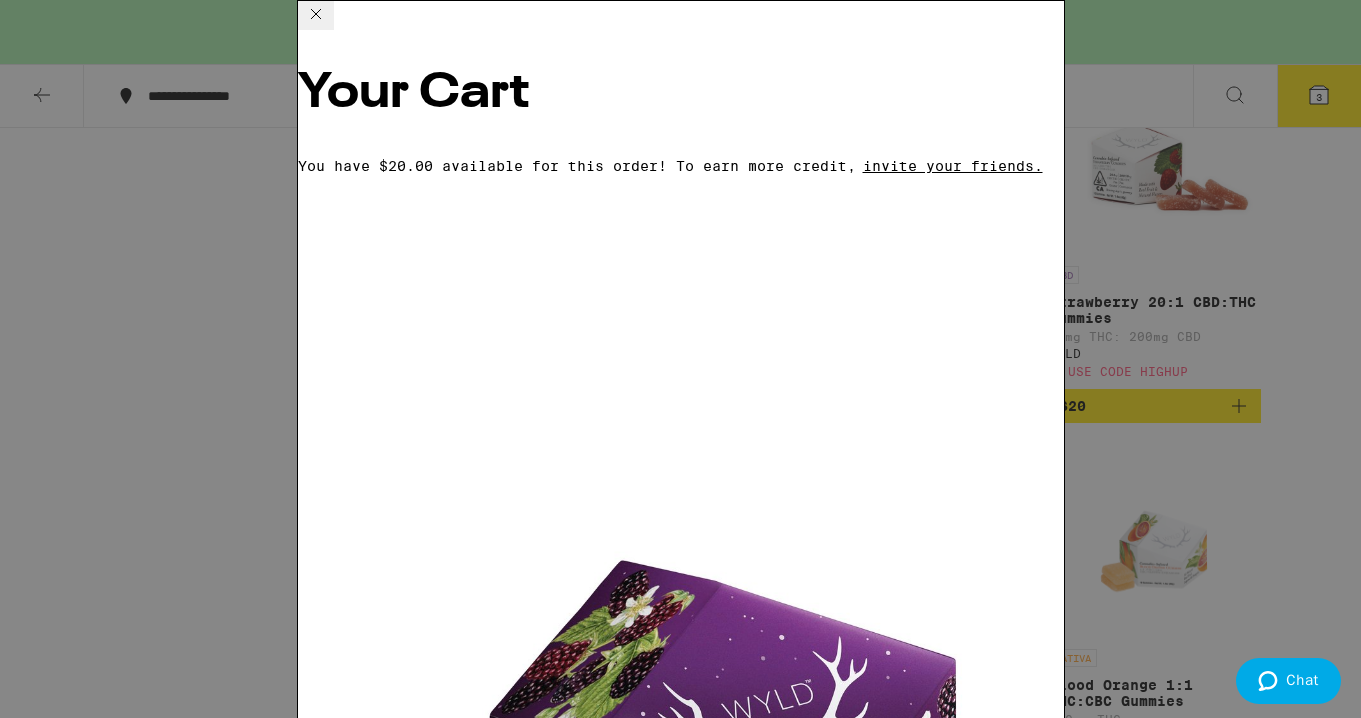 click 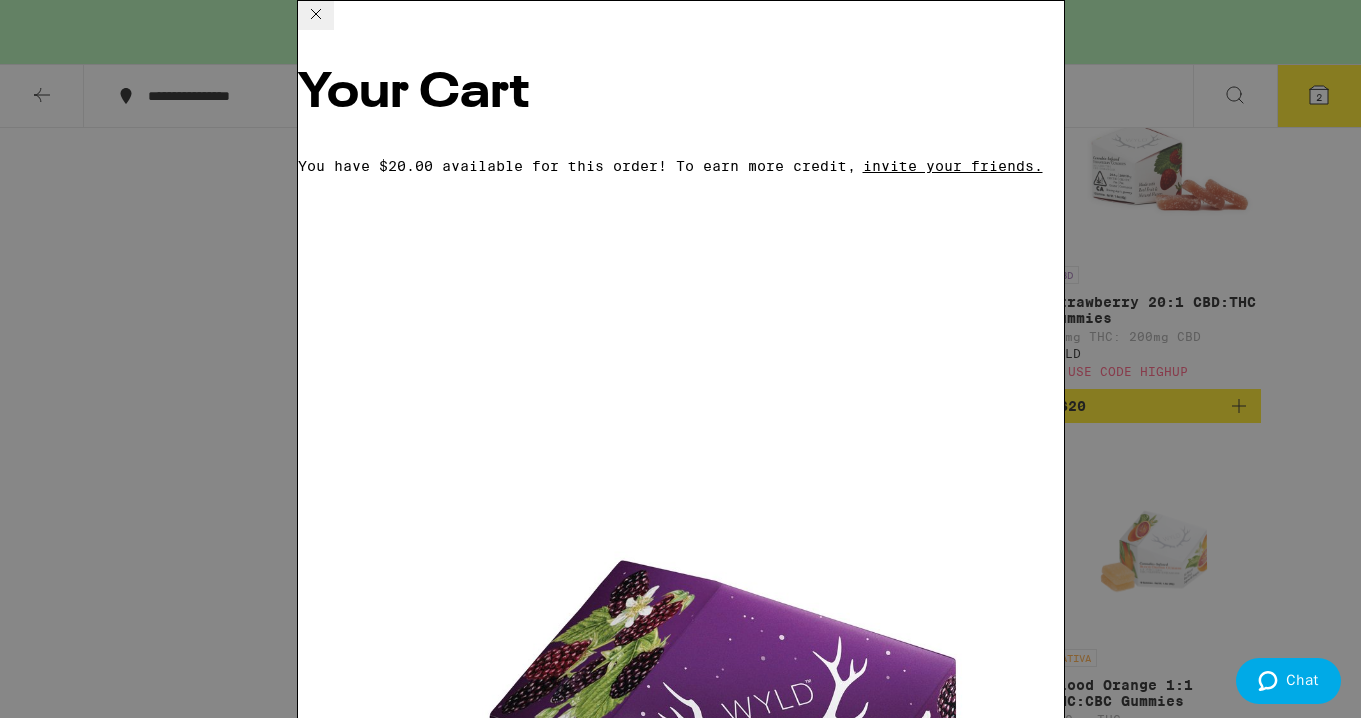 scroll, scrollTop: 257, scrollLeft: 0, axis: vertical 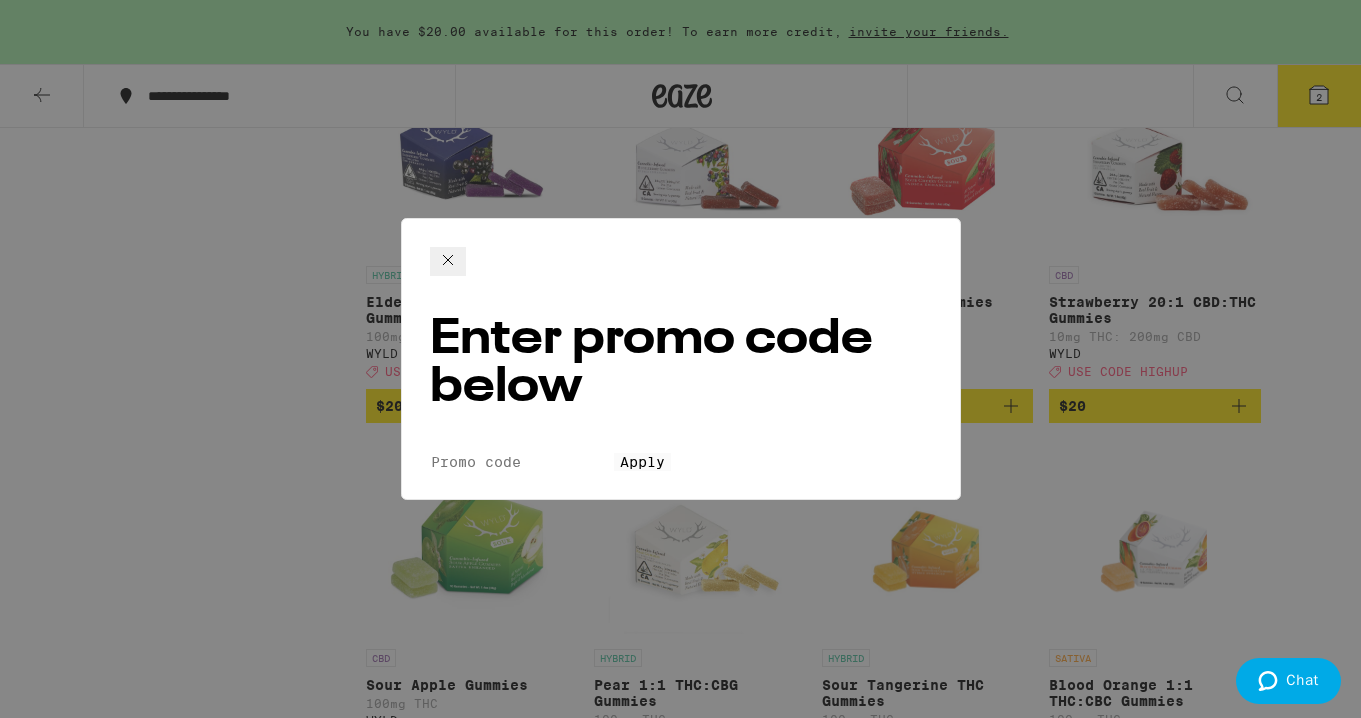 click on "Promo Code" at bounding box center [522, 462] 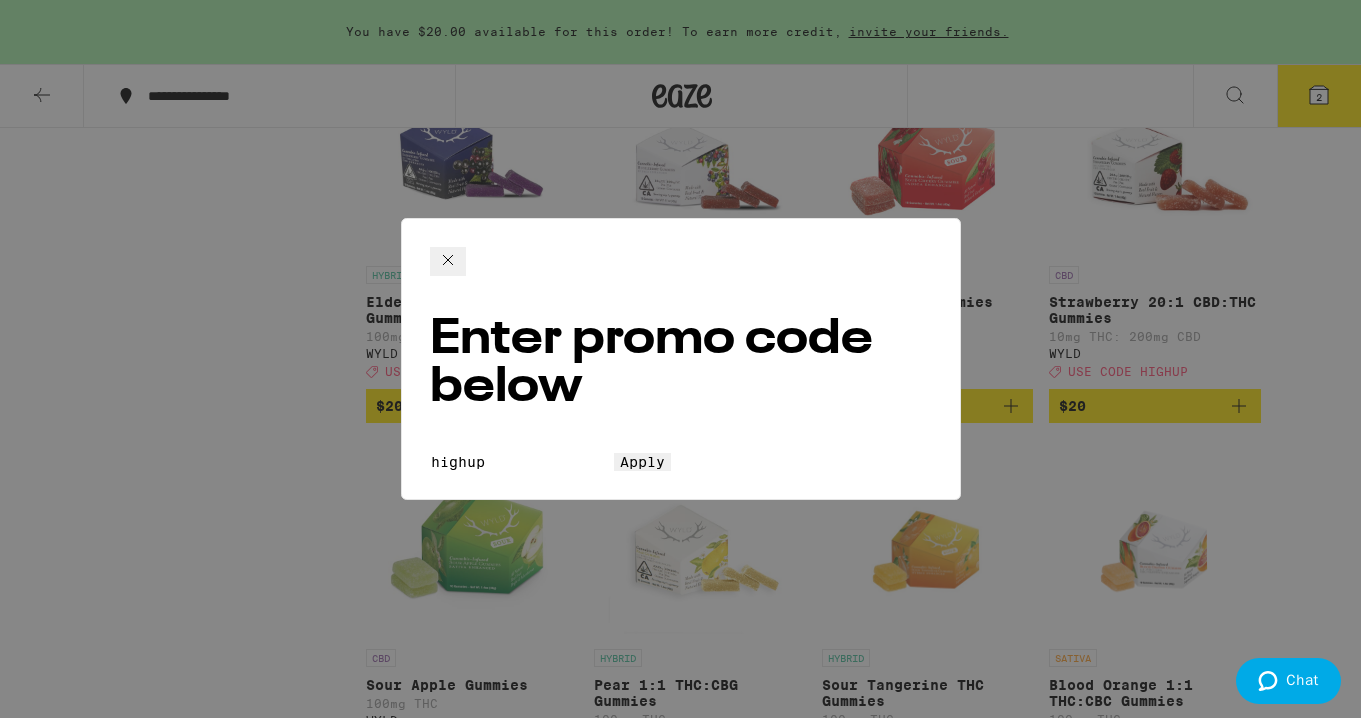 type on "highup" 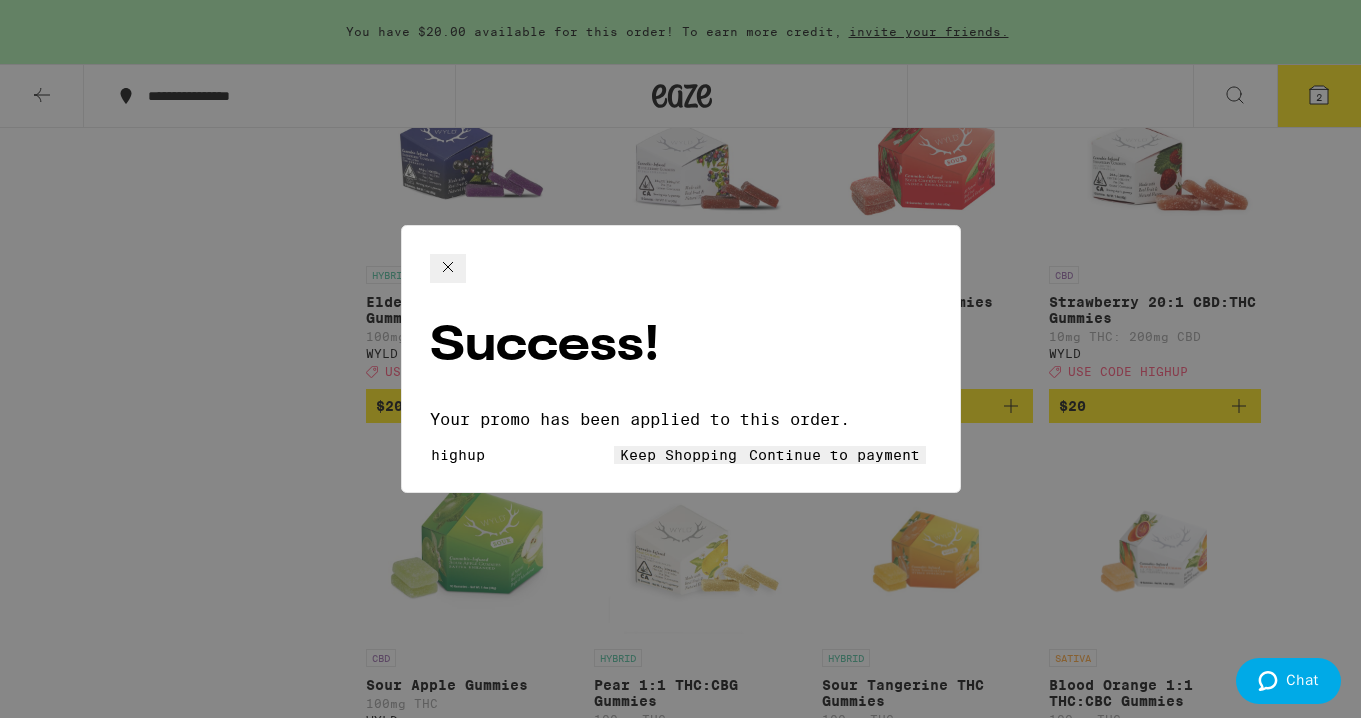 click 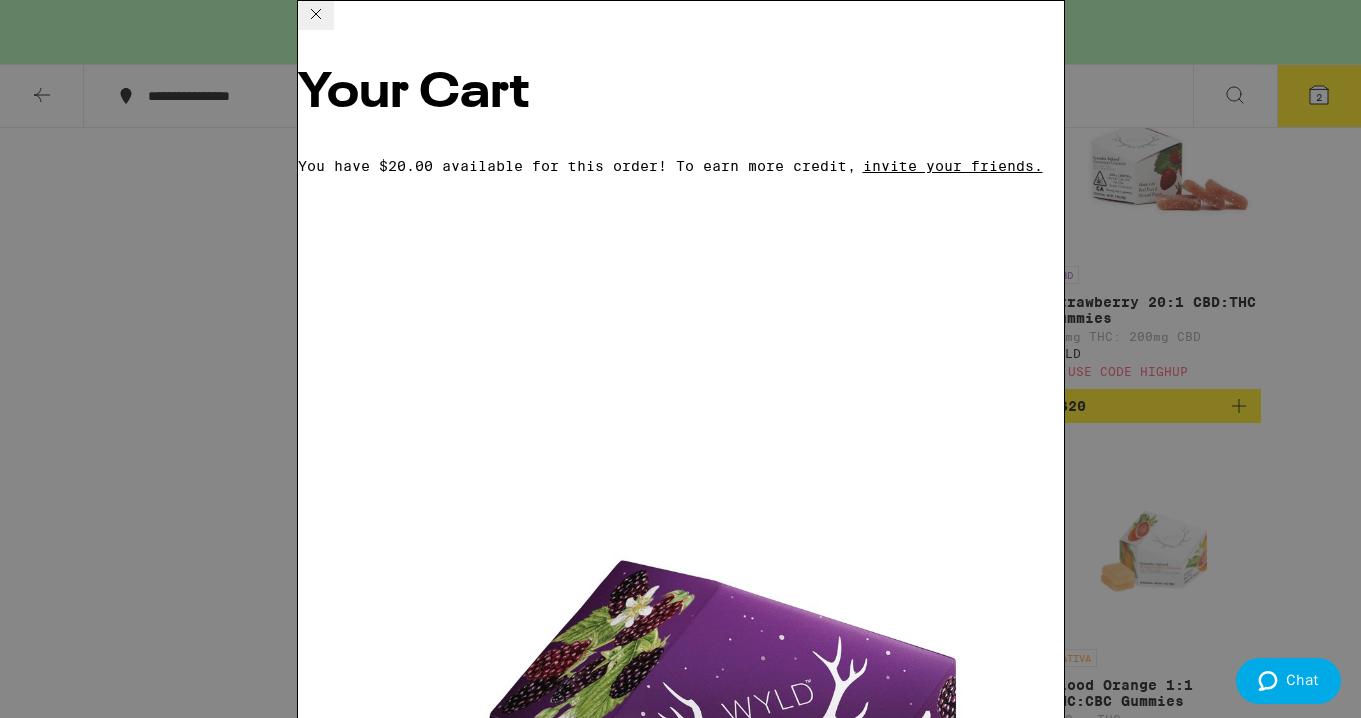 scroll, scrollTop: 311, scrollLeft: 0, axis: vertical 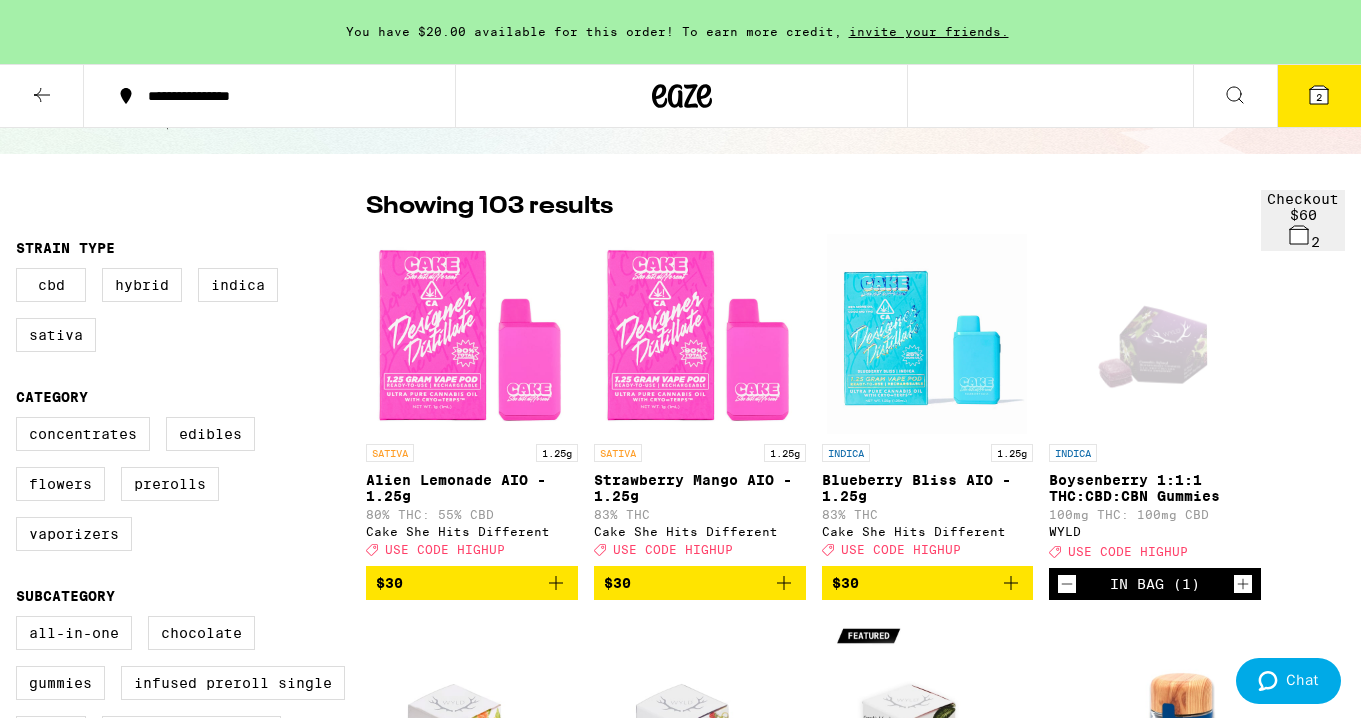 click 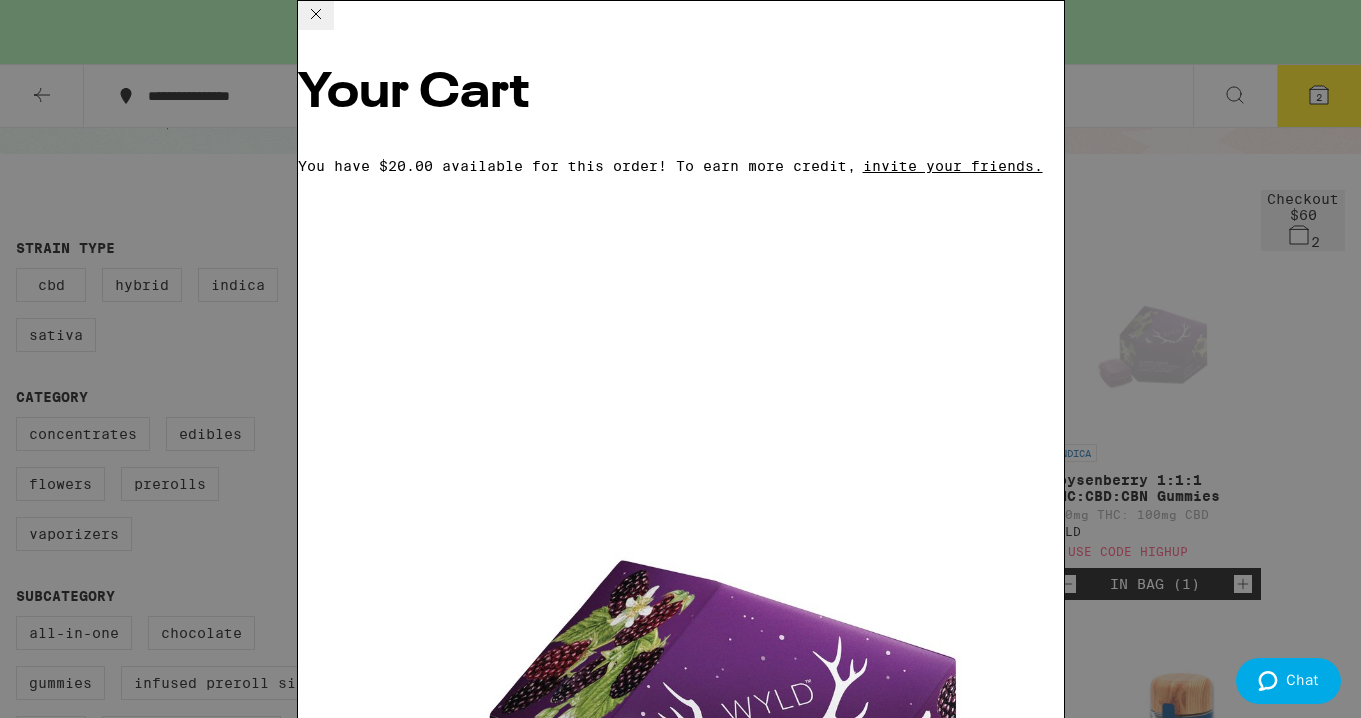 click on "Checkout" at bounding box center (451, 2857) 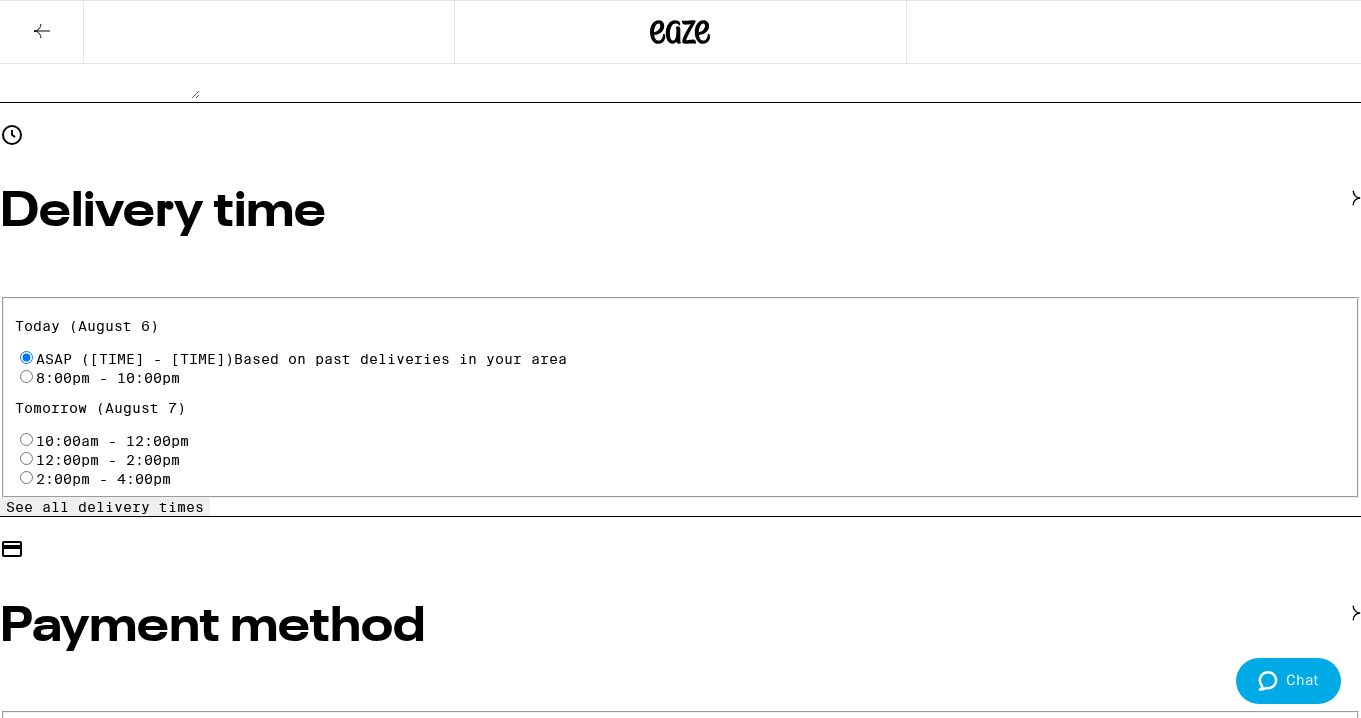 scroll, scrollTop: 620, scrollLeft: 0, axis: vertical 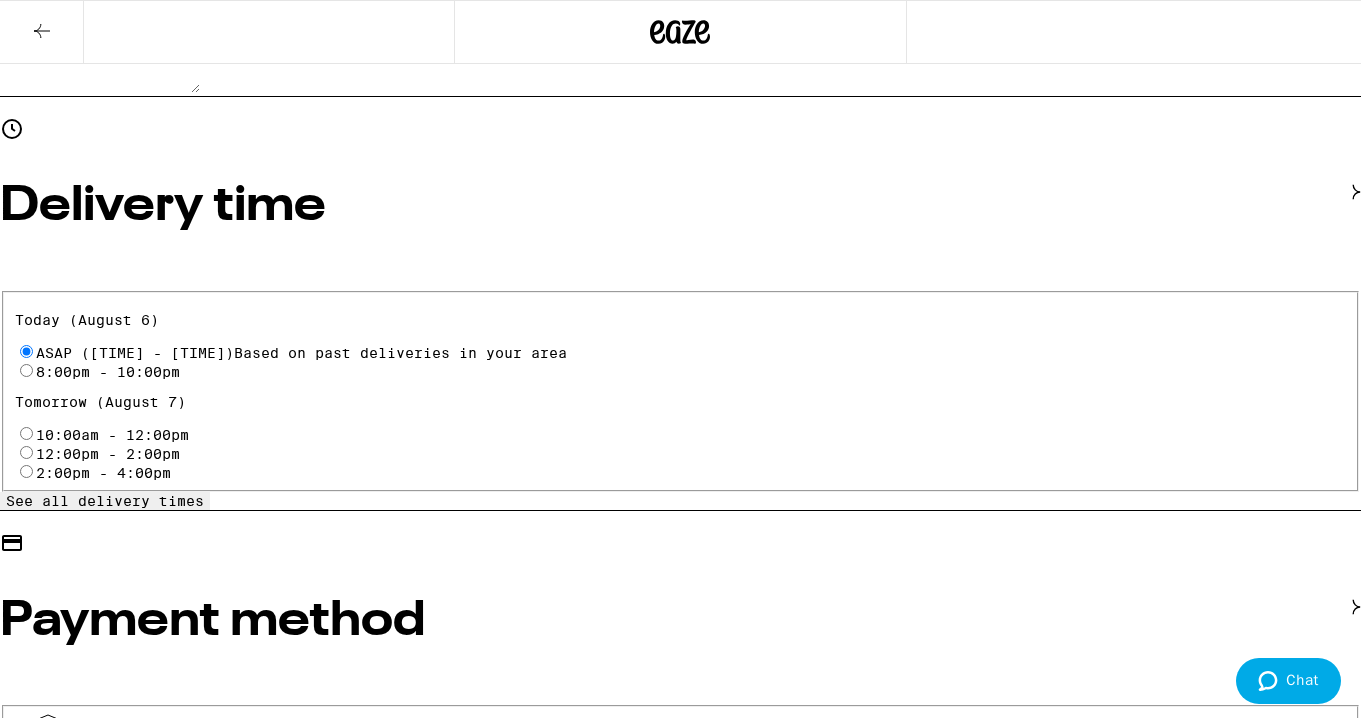click on "Pay with Debit (in person) Pin required" at bounding box center (26, 756) 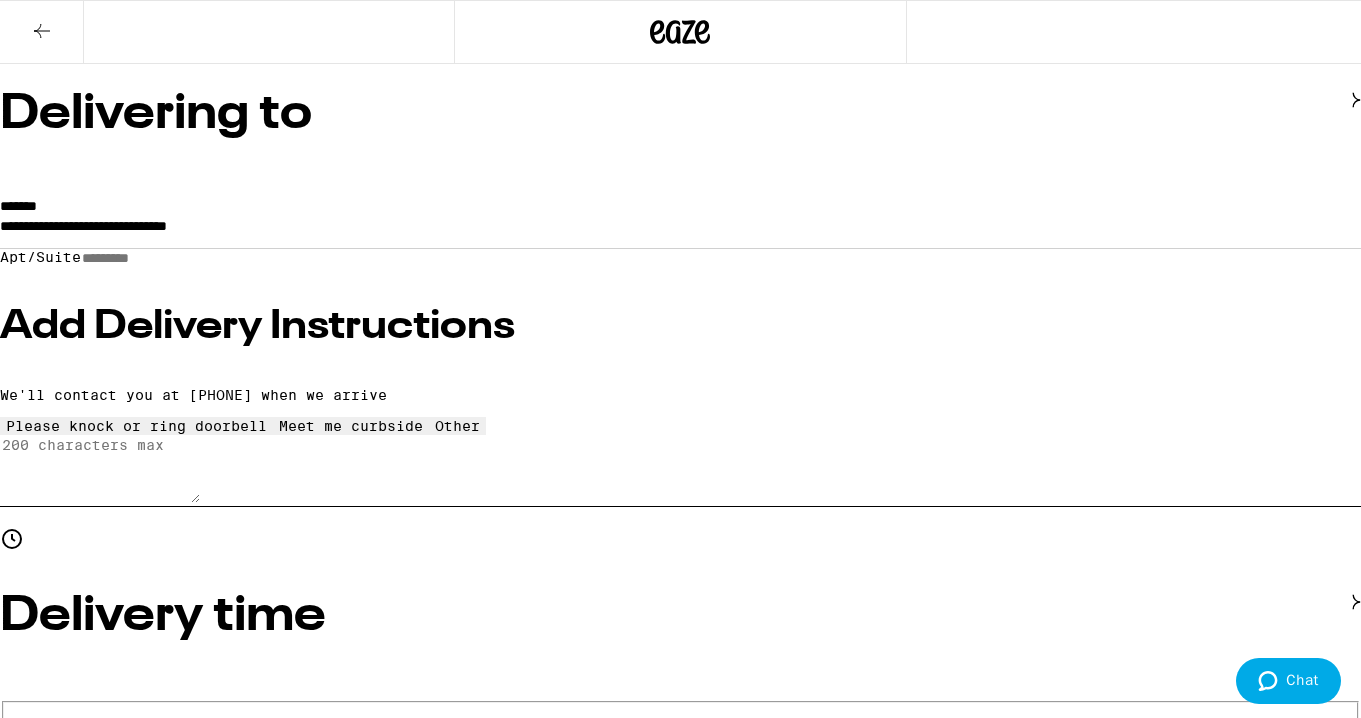 scroll, scrollTop: 211, scrollLeft: 0, axis: vertical 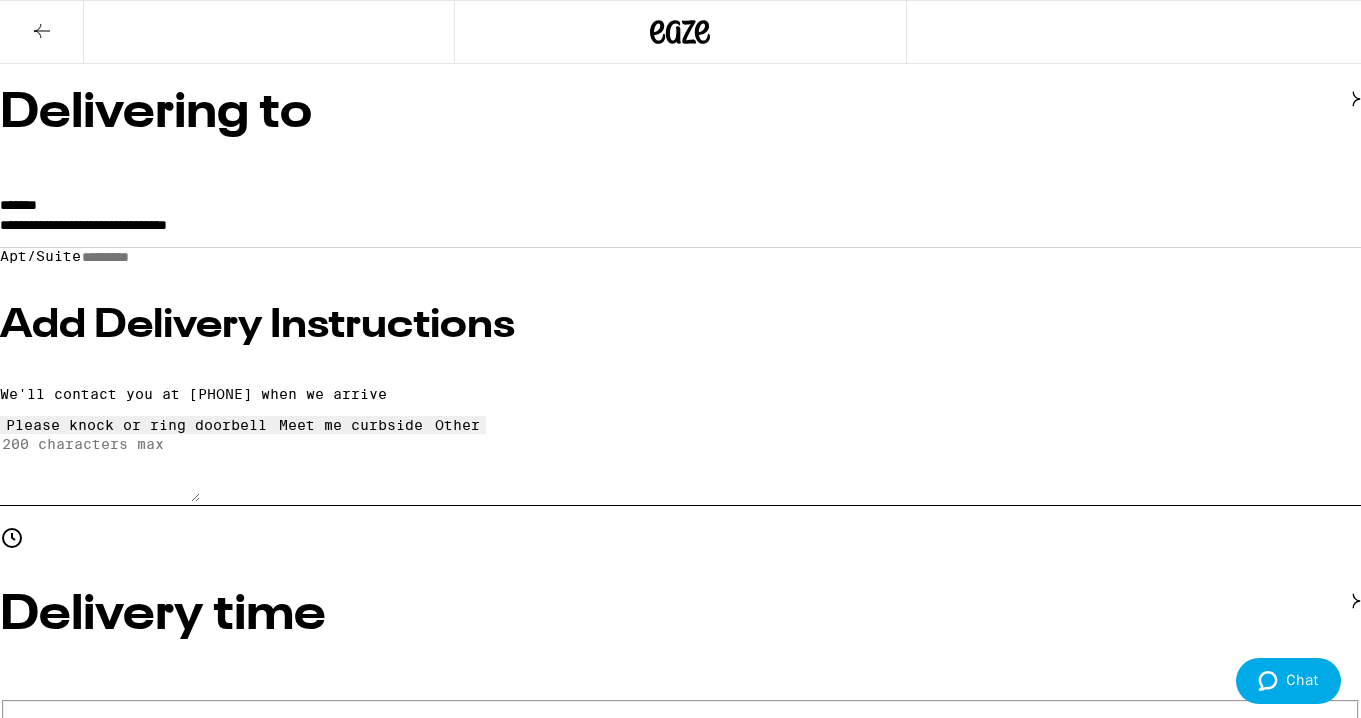 click on "$ 6" at bounding box center (680, 5170) 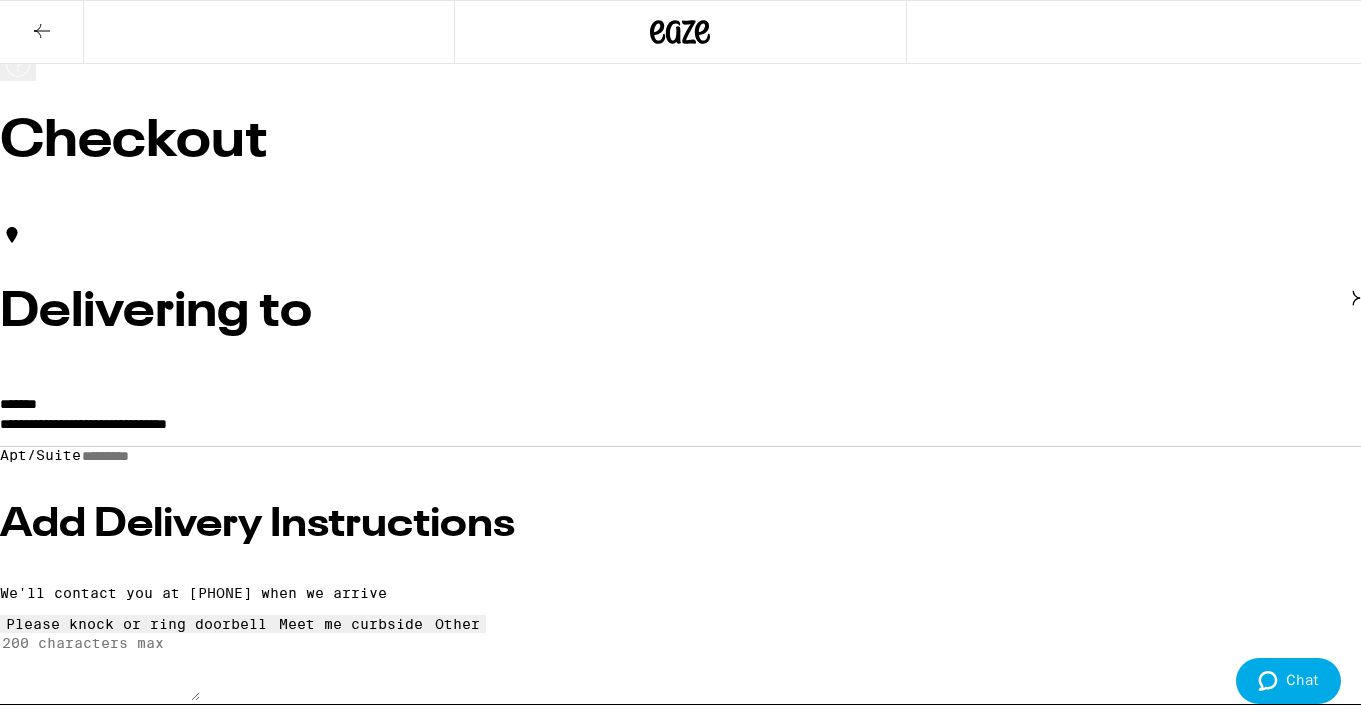scroll, scrollTop: 0, scrollLeft: 0, axis: both 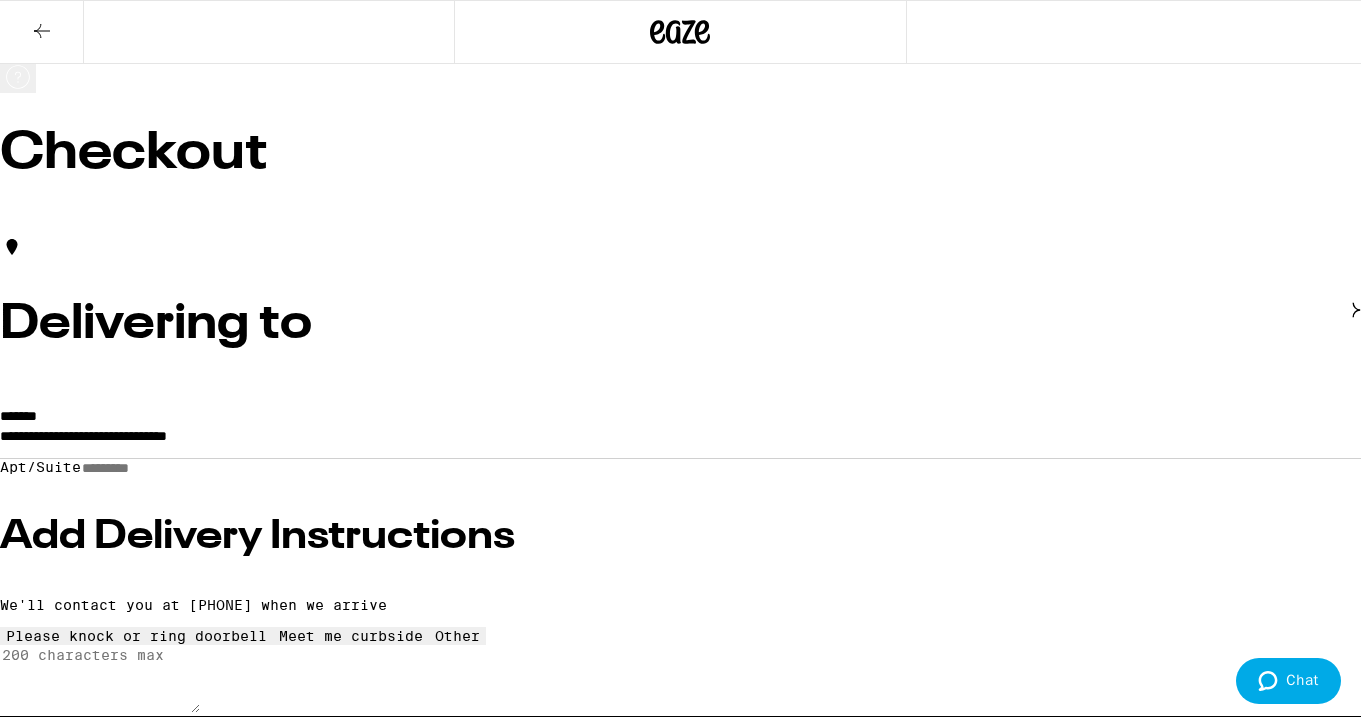 click 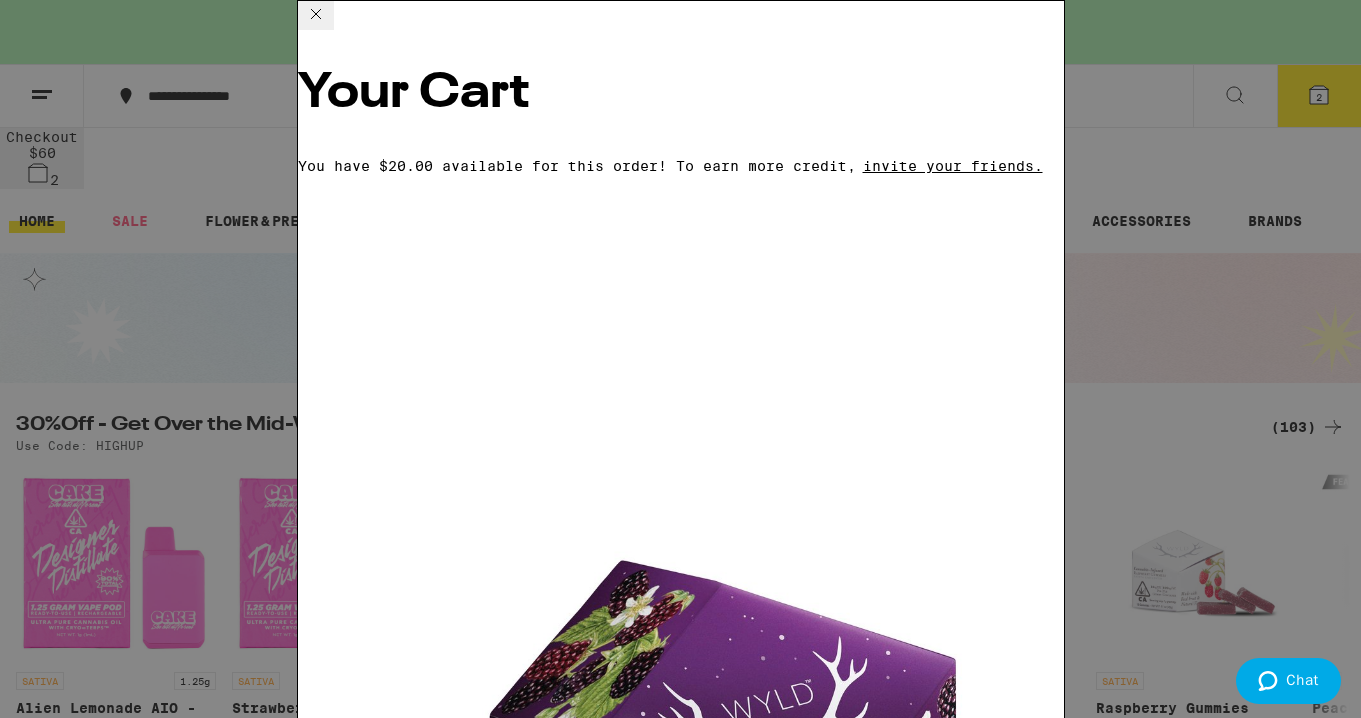 click 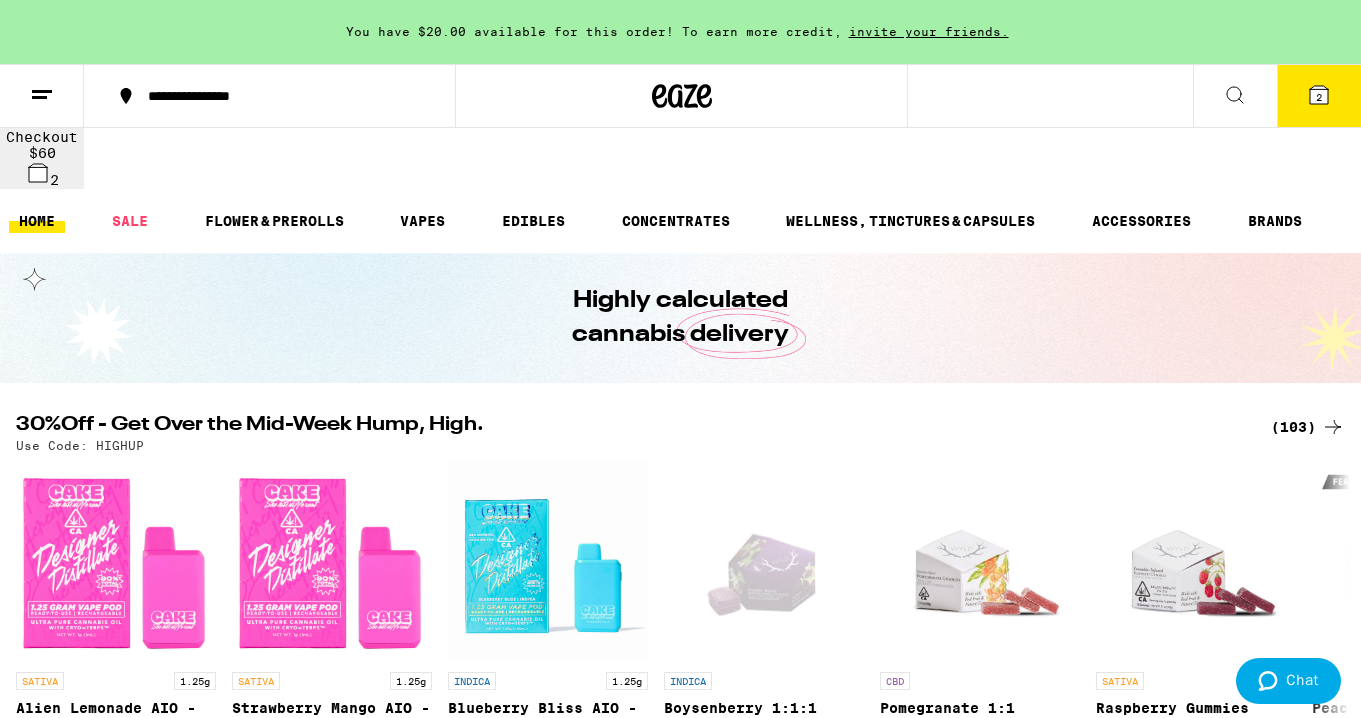 scroll, scrollTop: 0, scrollLeft: 0, axis: both 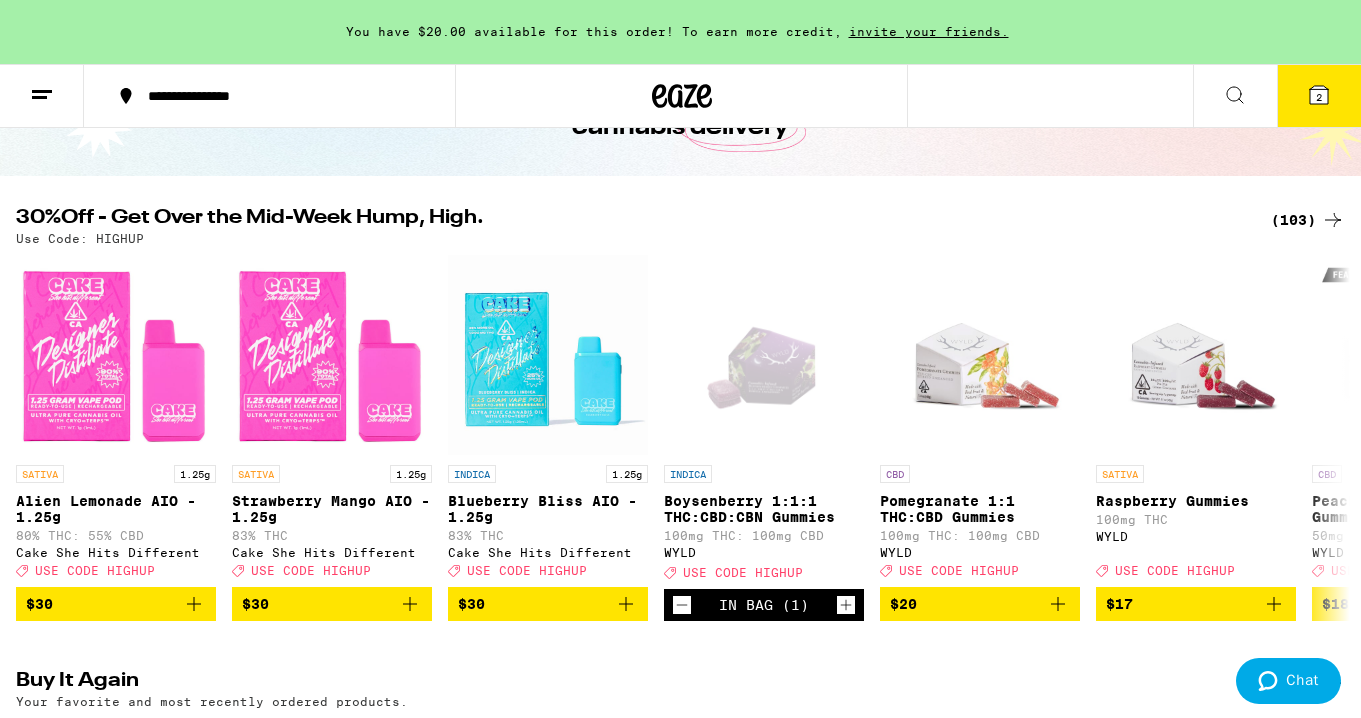 click on "(103)" at bounding box center [1308, 220] 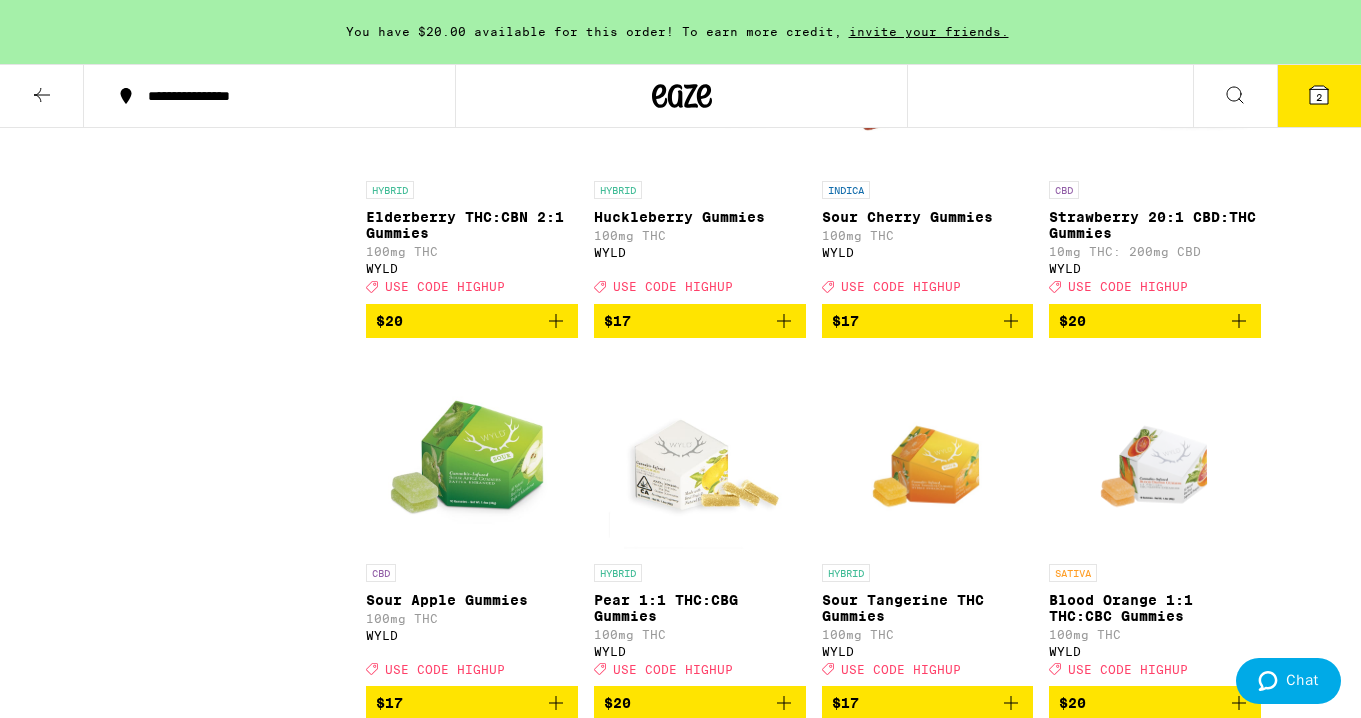 scroll, scrollTop: 6439, scrollLeft: 0, axis: vertical 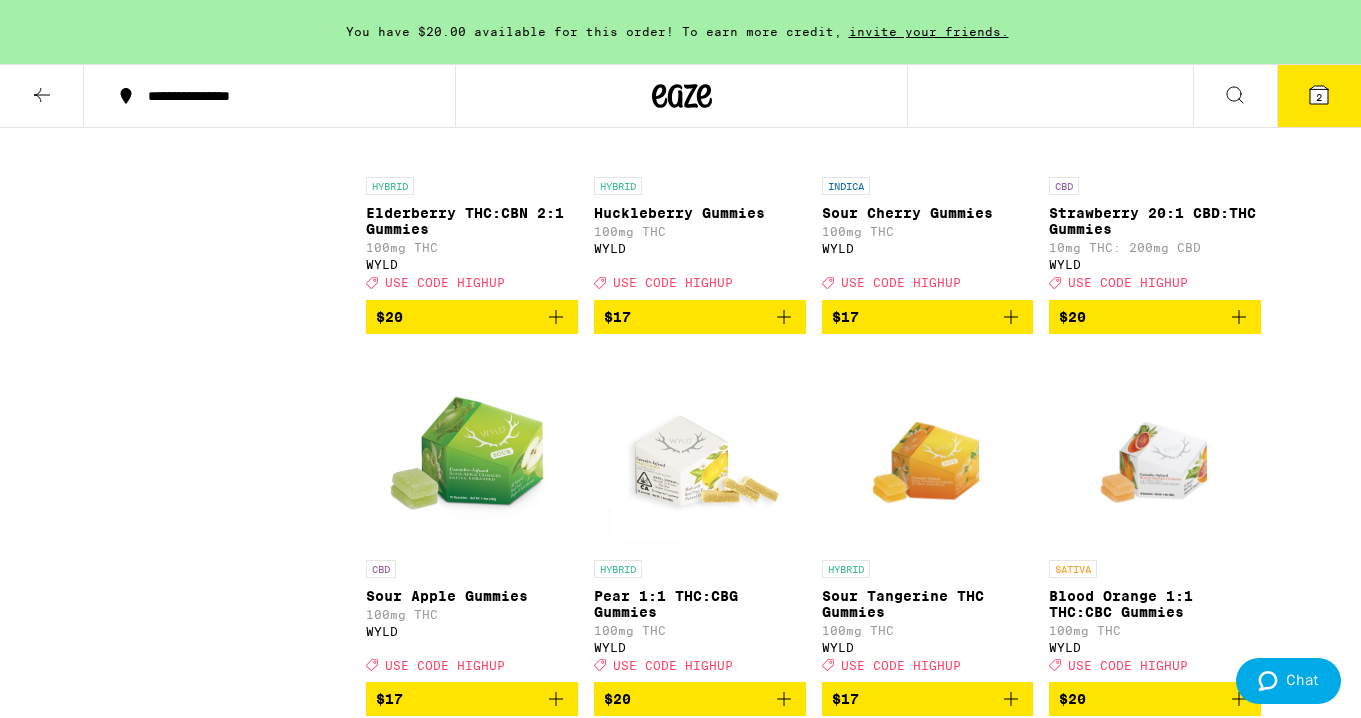 click on "Elderberry THC:CBN 2:1 Gummies" at bounding box center (472, 221) 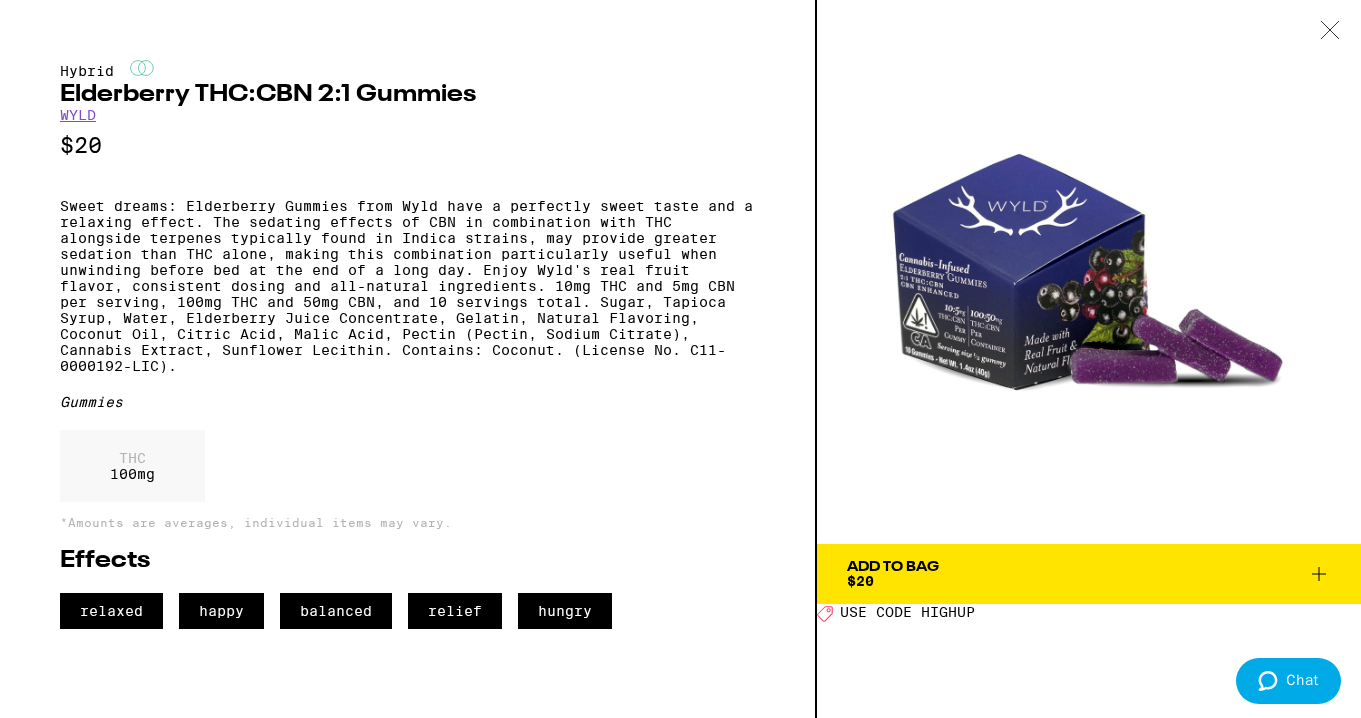 click on "Add To Bag $20" at bounding box center (1089, 574) 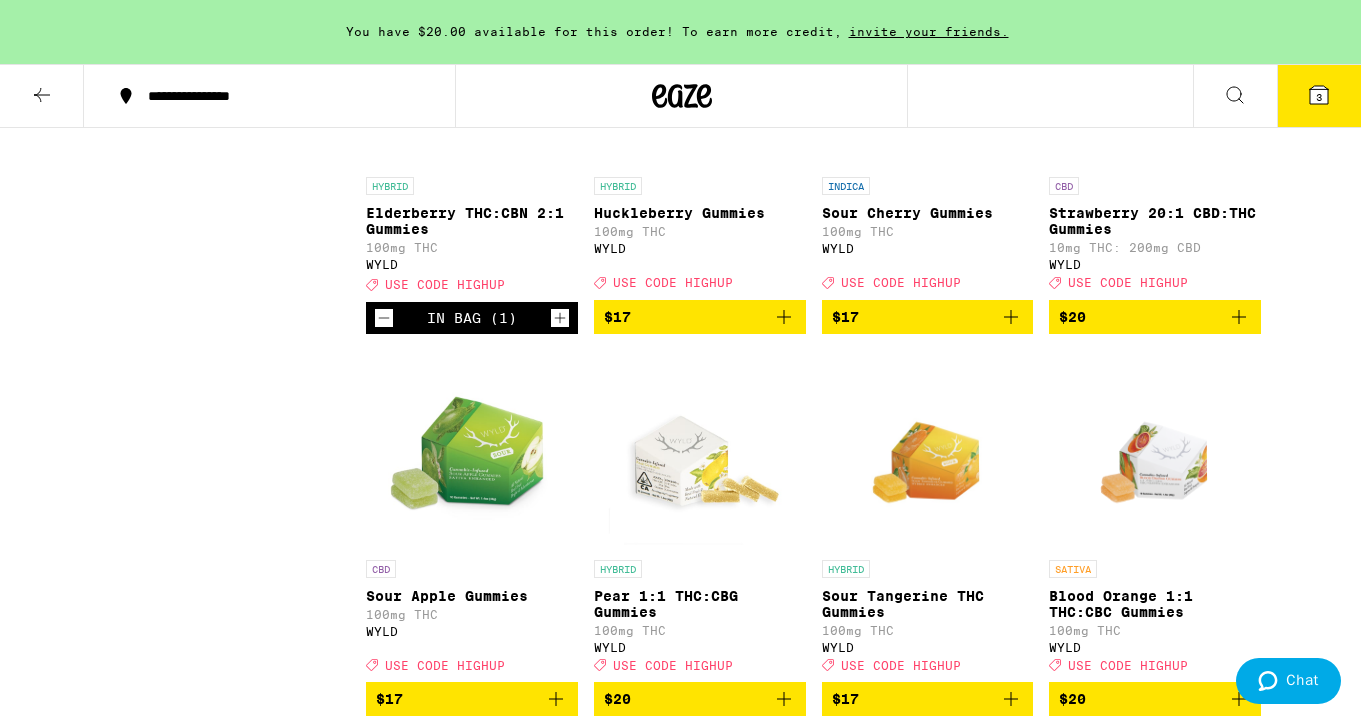 click on "3" at bounding box center (1319, 96) 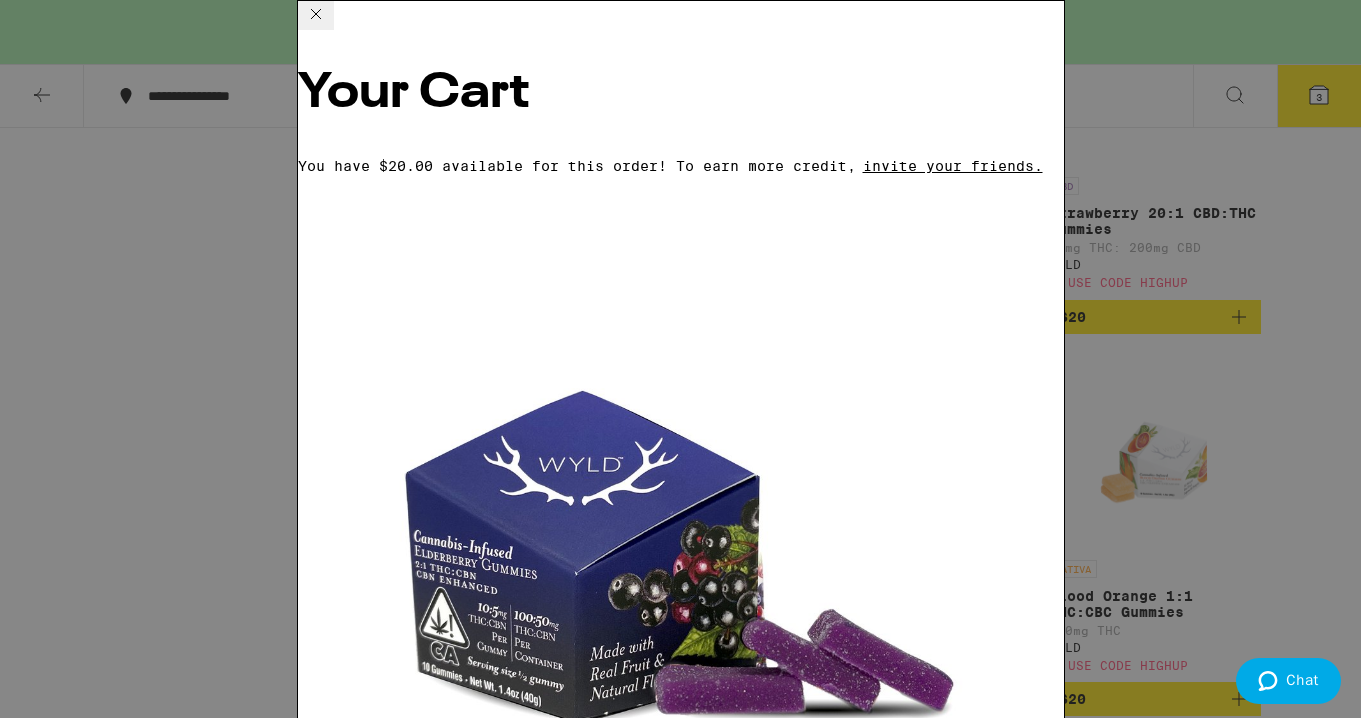 click on "Boysenberry 1:1:1 THC:CBD:CBN Gummies" at bounding box center [464, 2124] 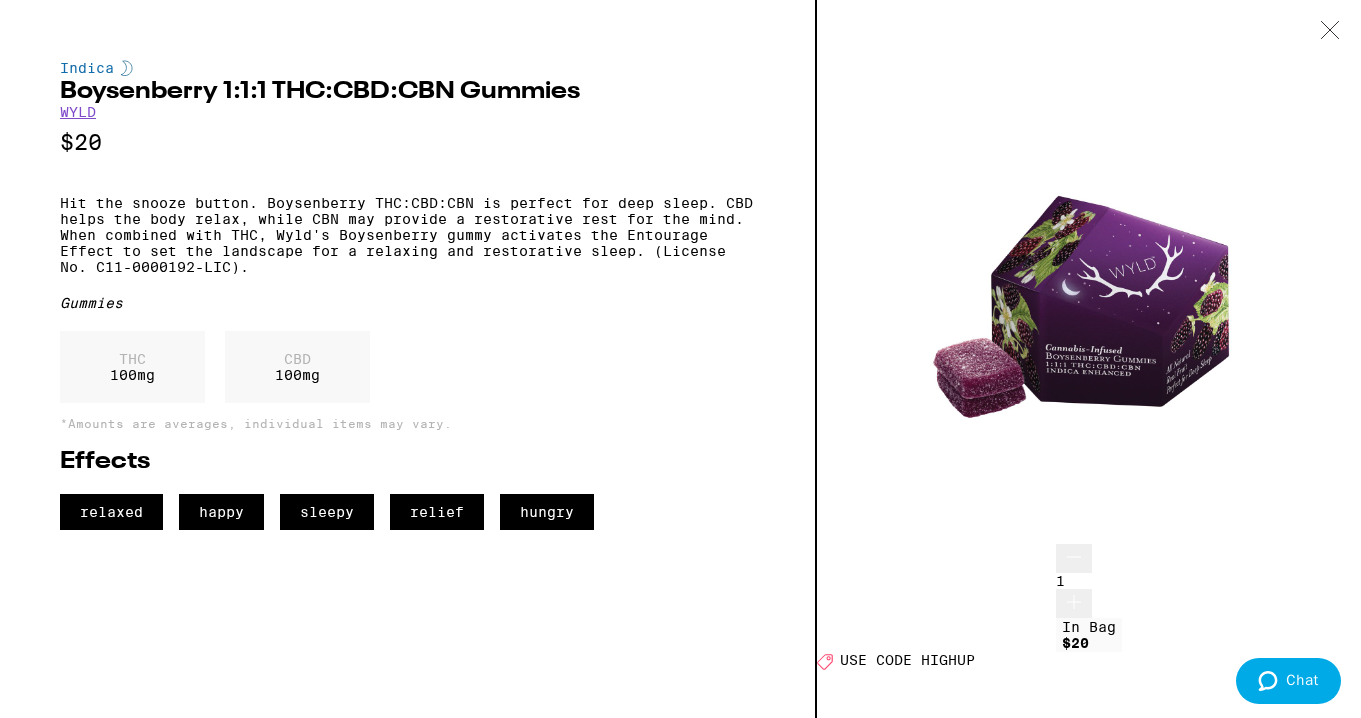 click 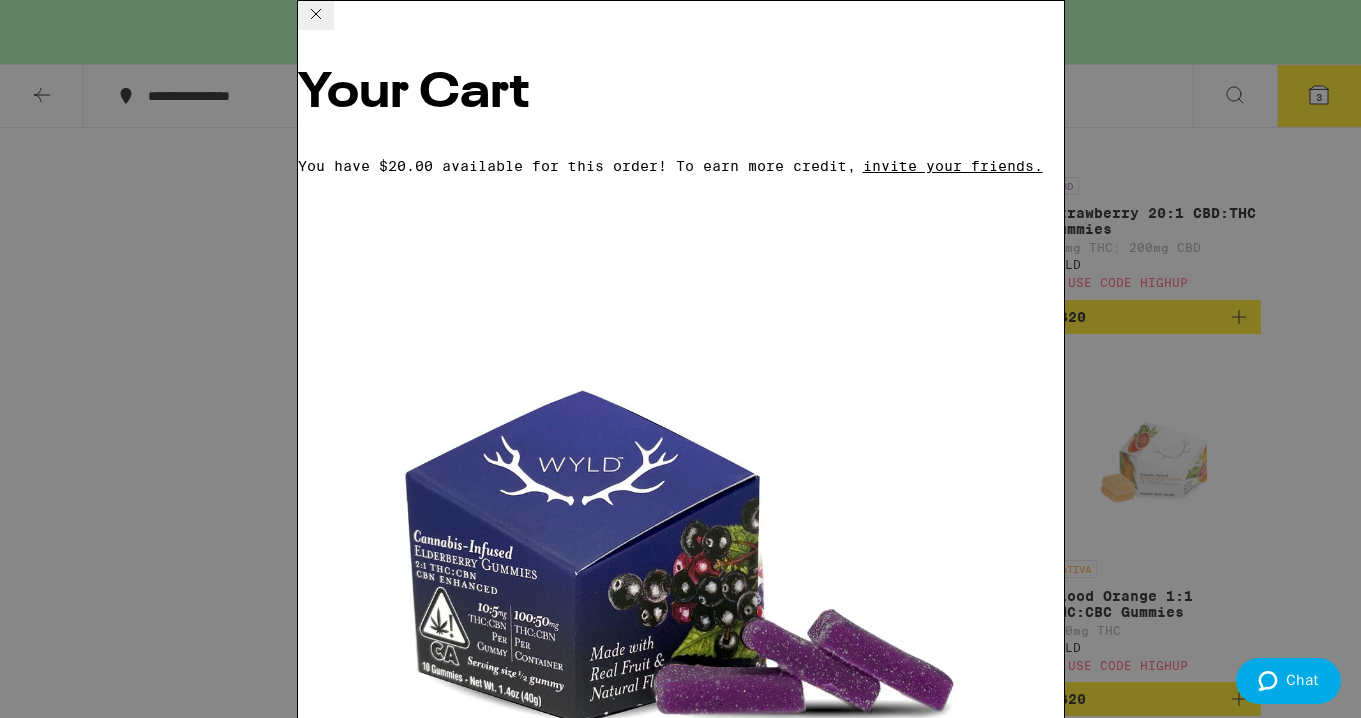 scroll, scrollTop: 303, scrollLeft: 0, axis: vertical 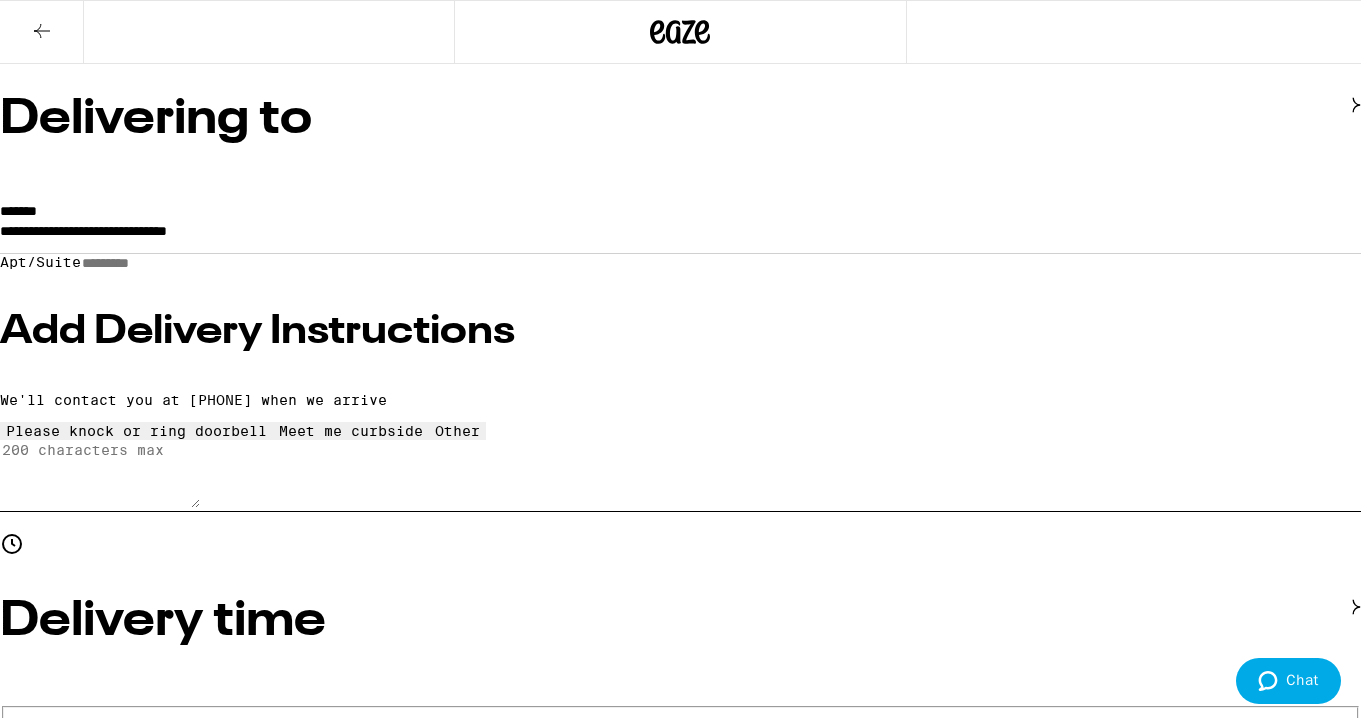 click on "Place Order" at bounding box center (680, 6792) 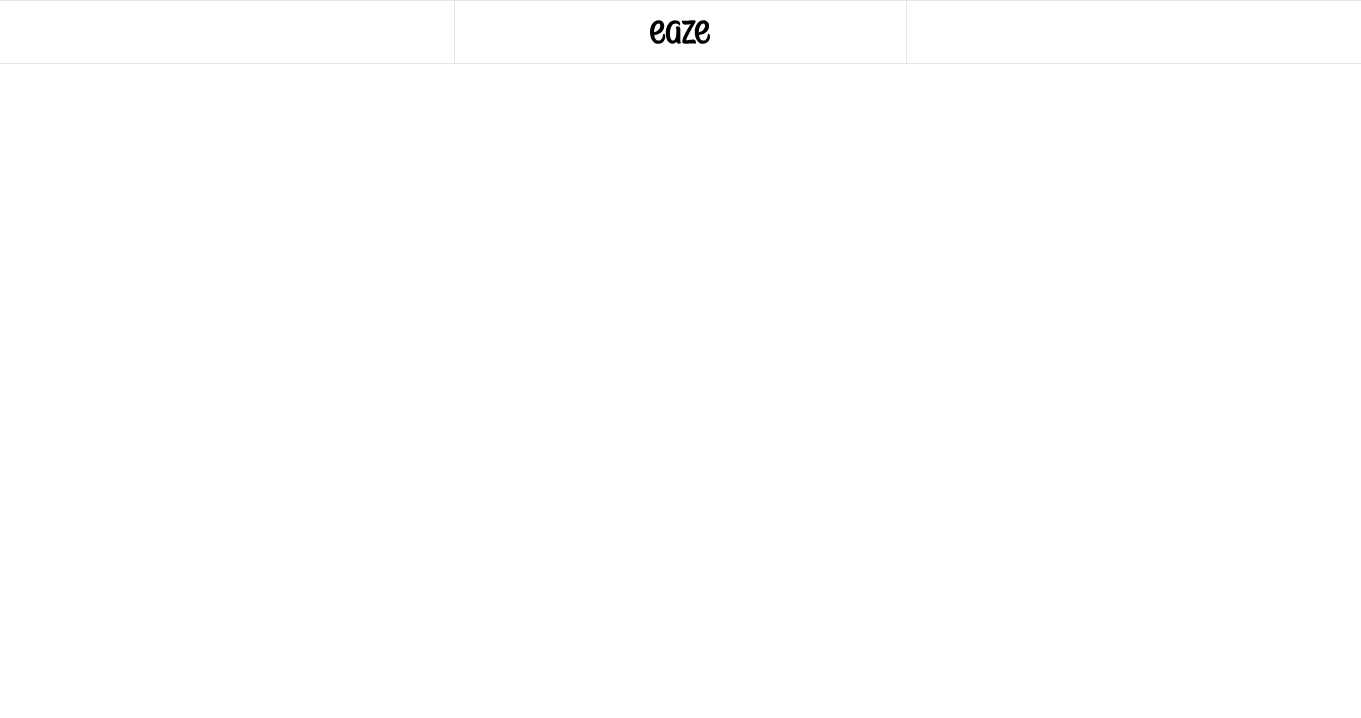 scroll, scrollTop: 0, scrollLeft: 0, axis: both 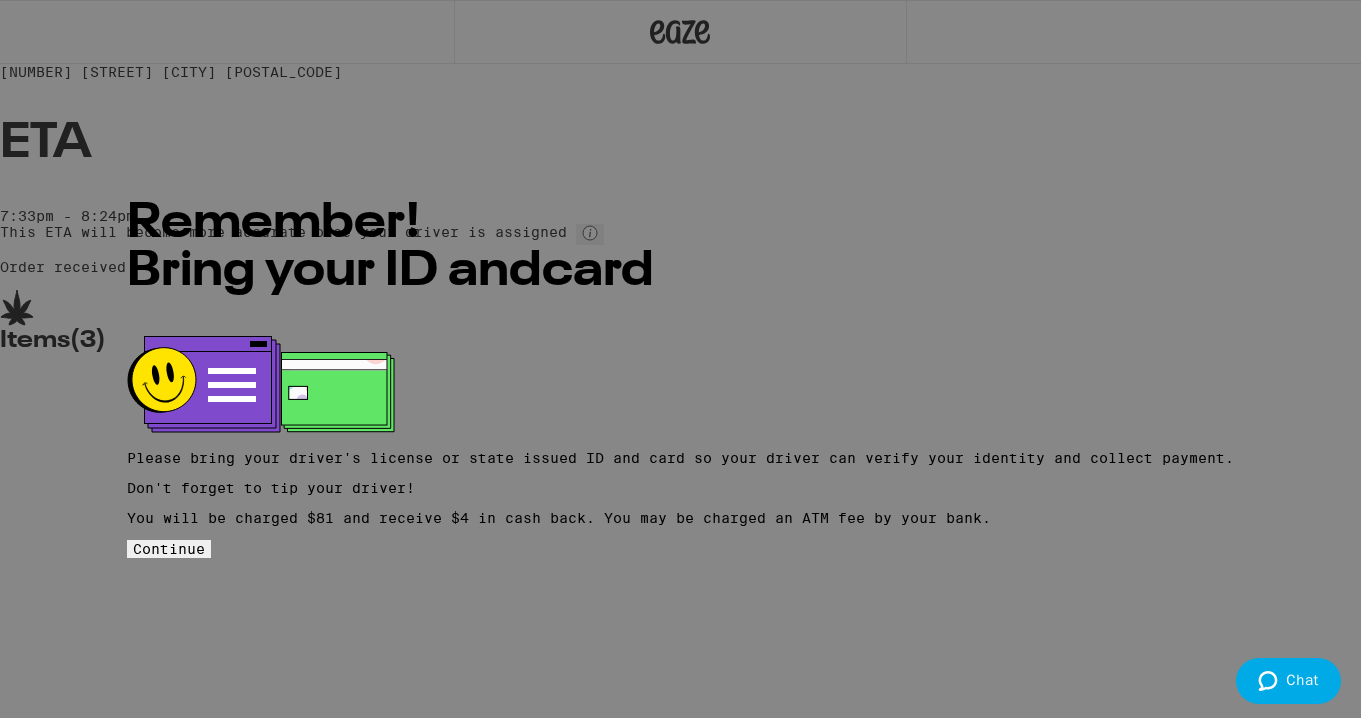 click on "Continue" at bounding box center [169, 549] 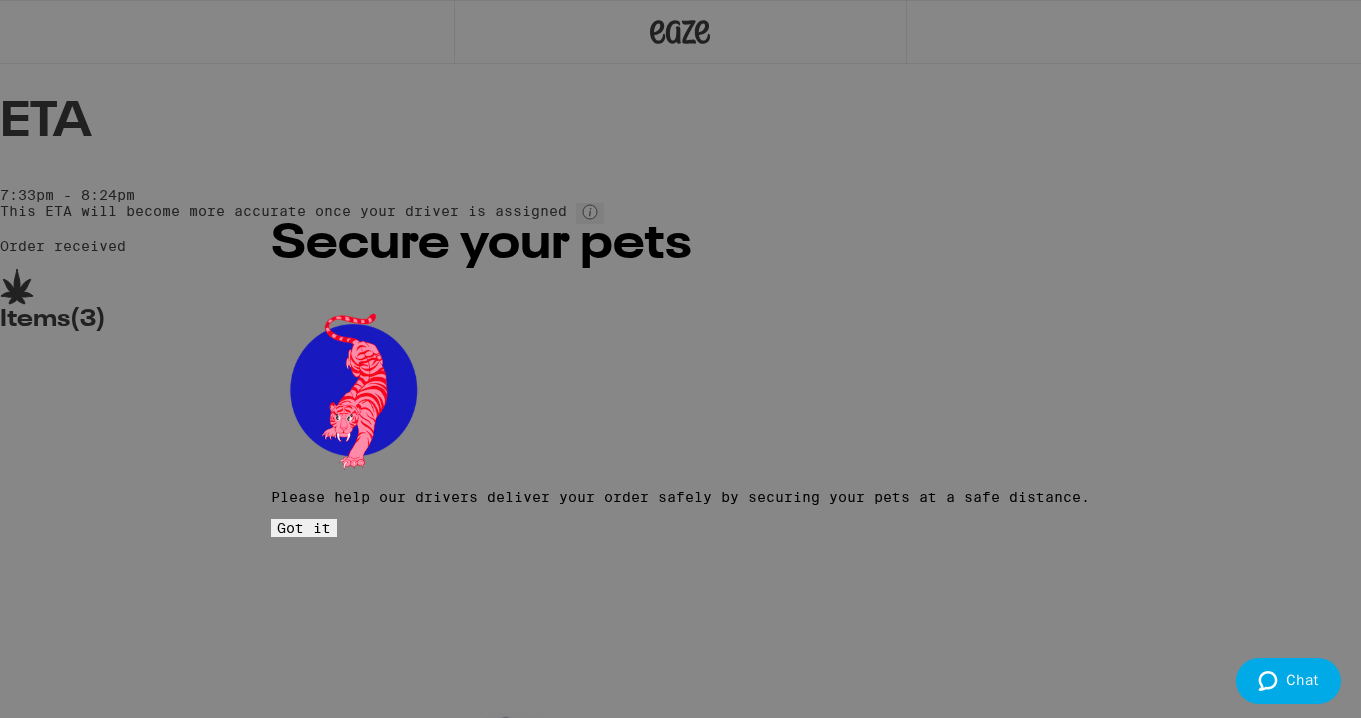 scroll, scrollTop: 27, scrollLeft: 0, axis: vertical 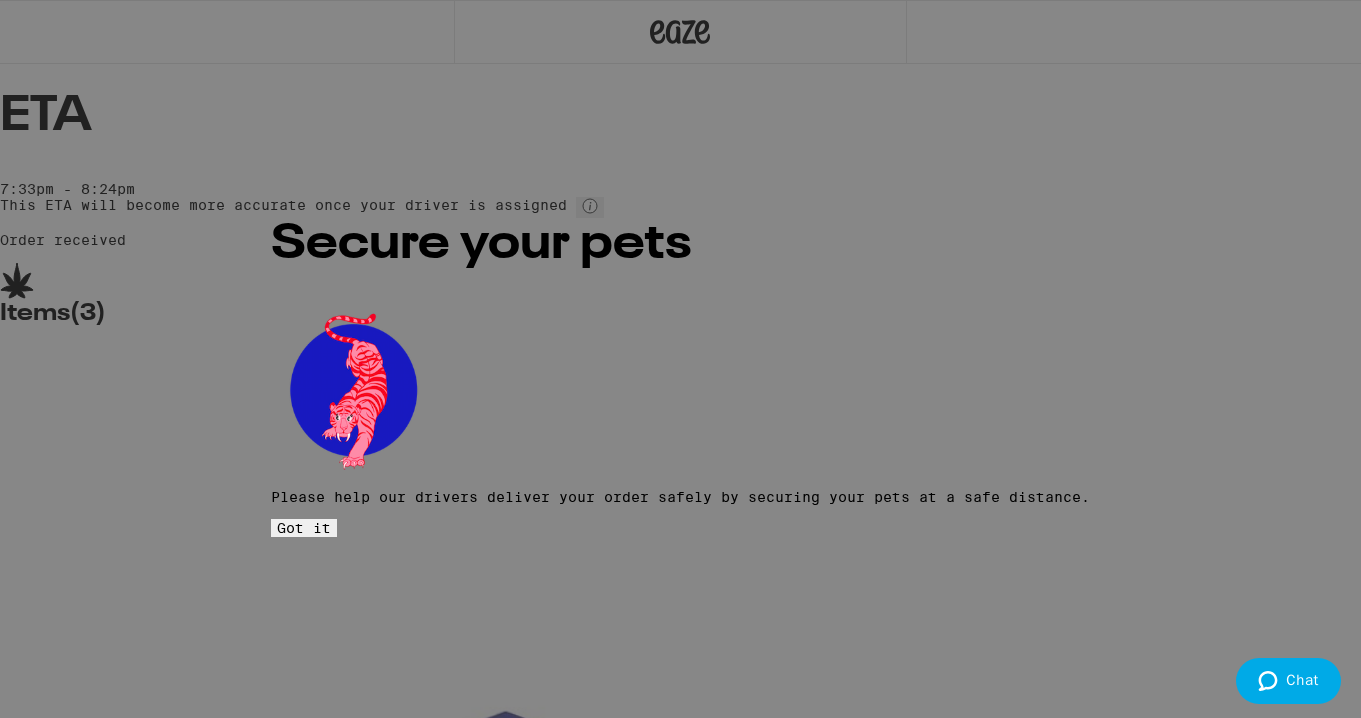 click on "Got it" at bounding box center (304, 528) 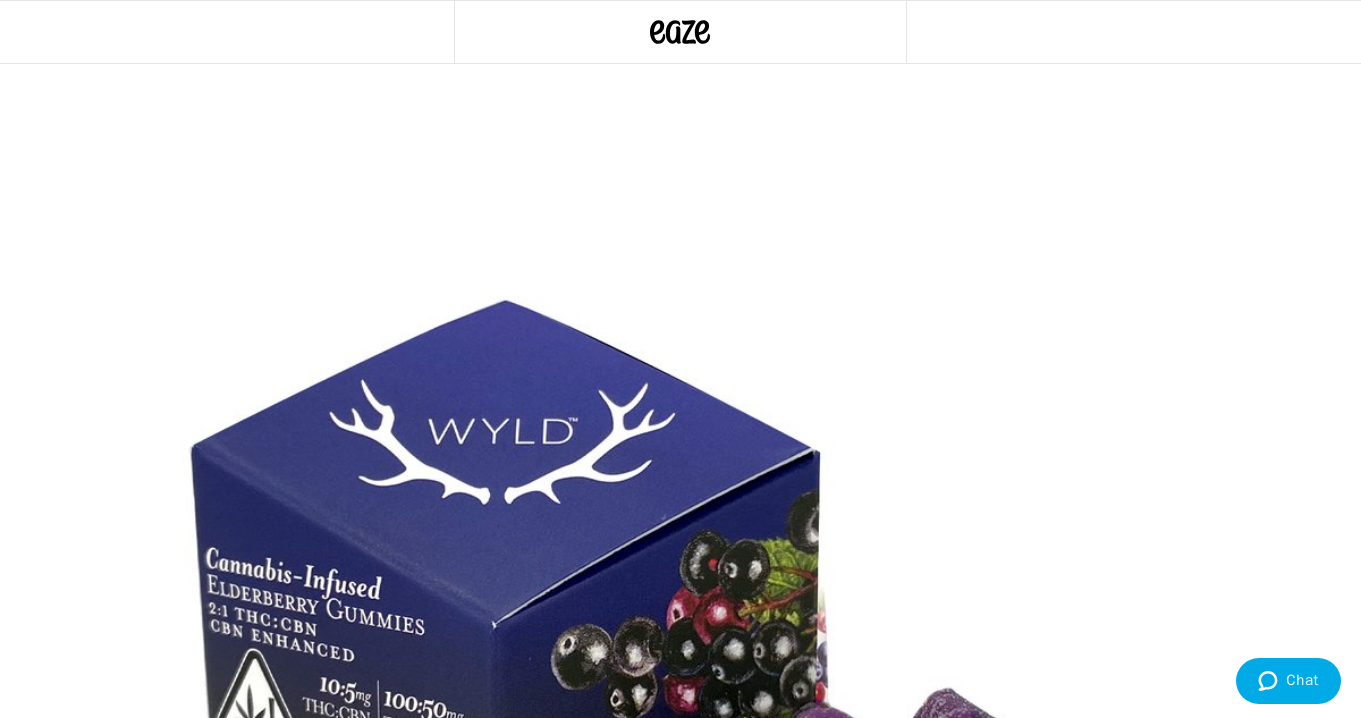 scroll, scrollTop: 436, scrollLeft: 0, axis: vertical 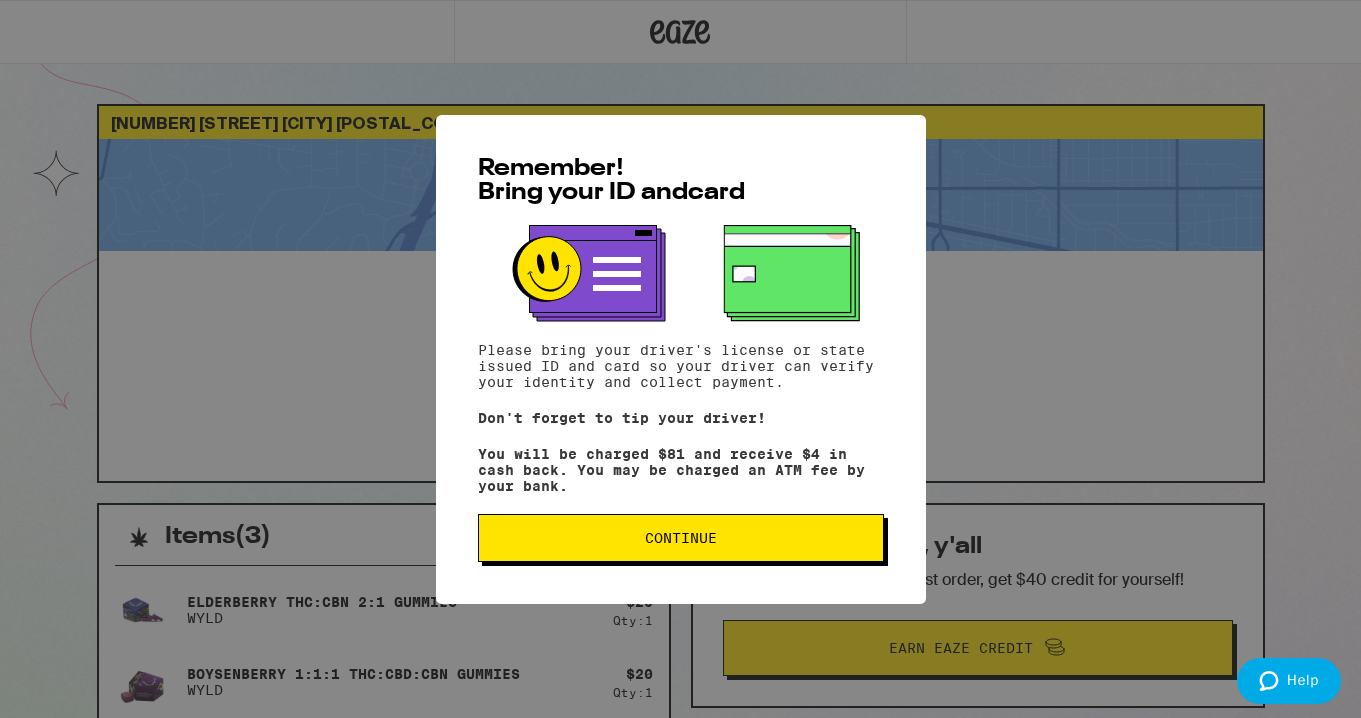 click on "Continue" at bounding box center [681, 538] 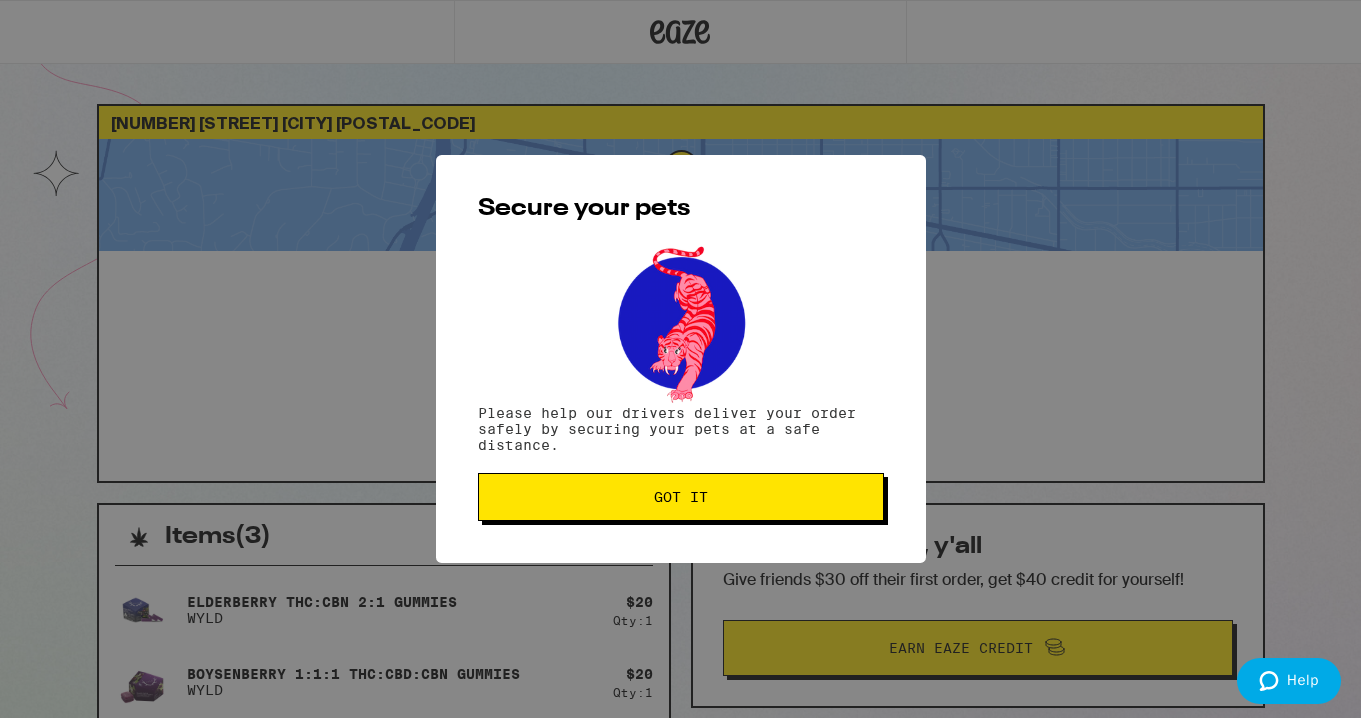 click on "Got it" at bounding box center (681, 497) 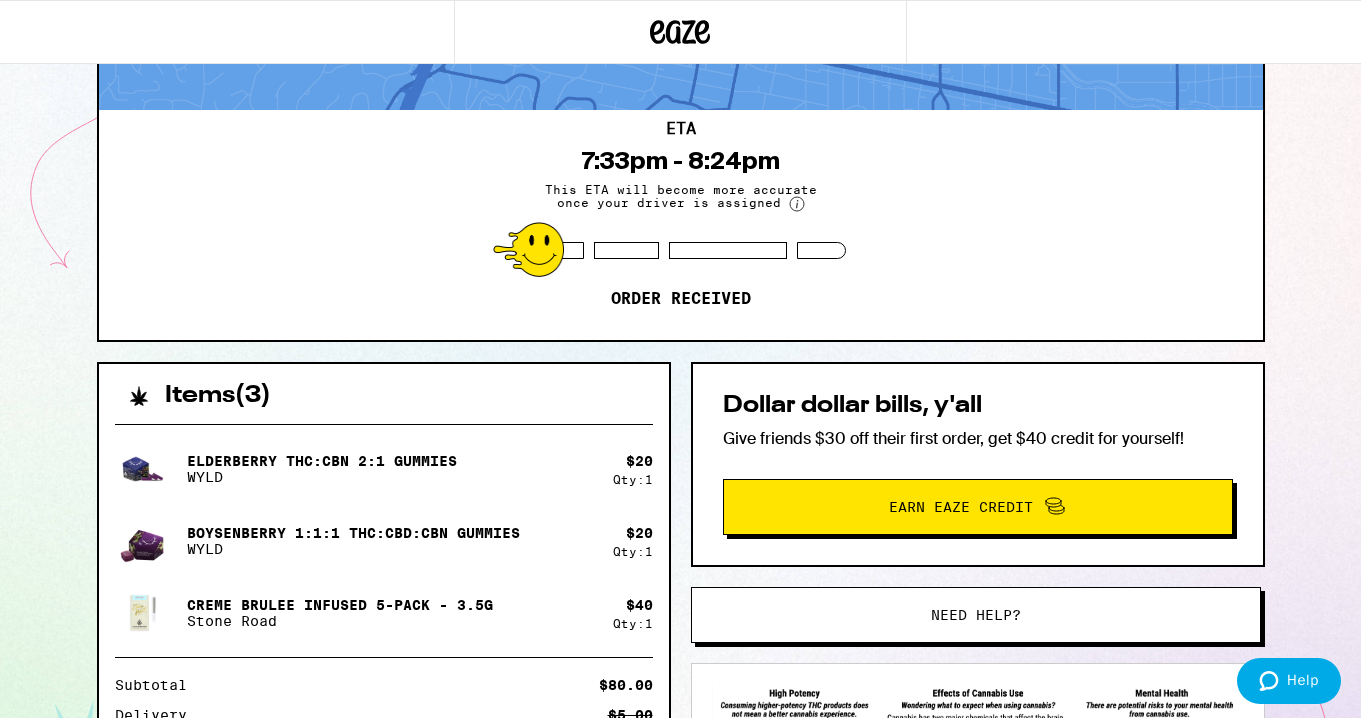 scroll, scrollTop: 140, scrollLeft: 0, axis: vertical 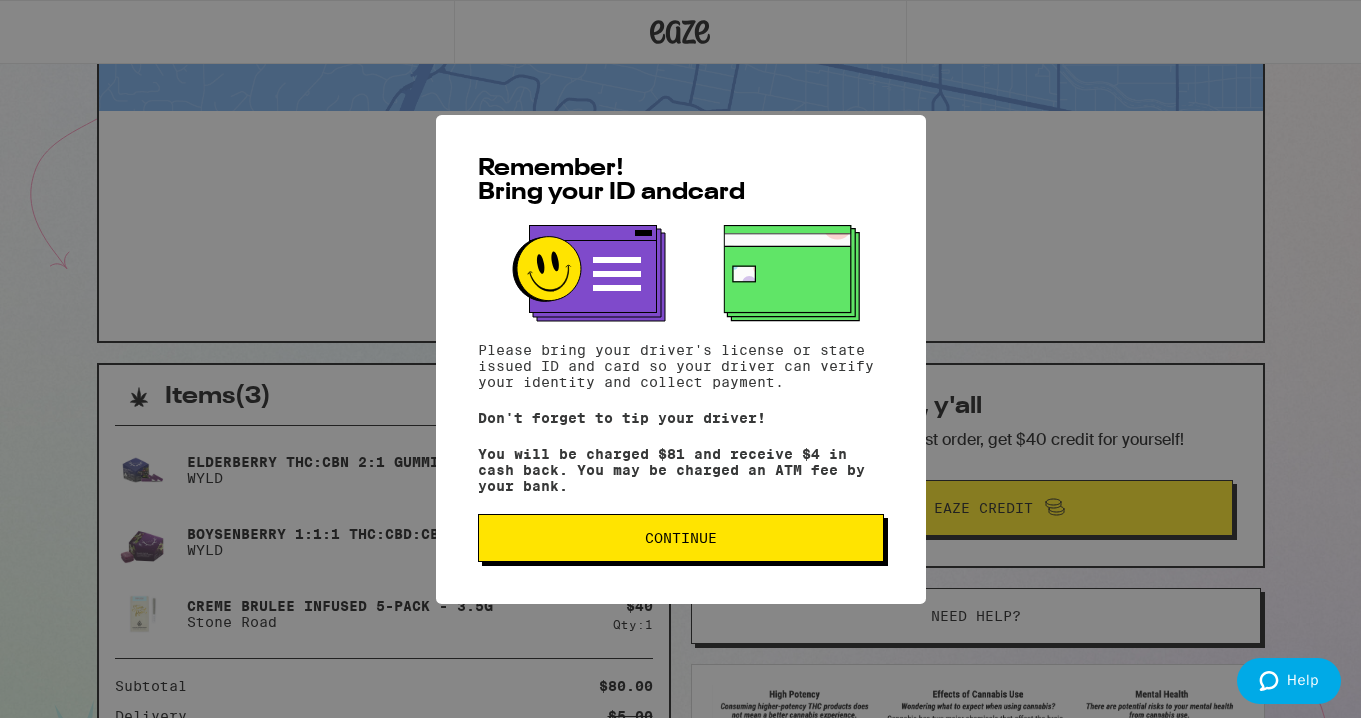 click on "Continue" at bounding box center [681, 538] 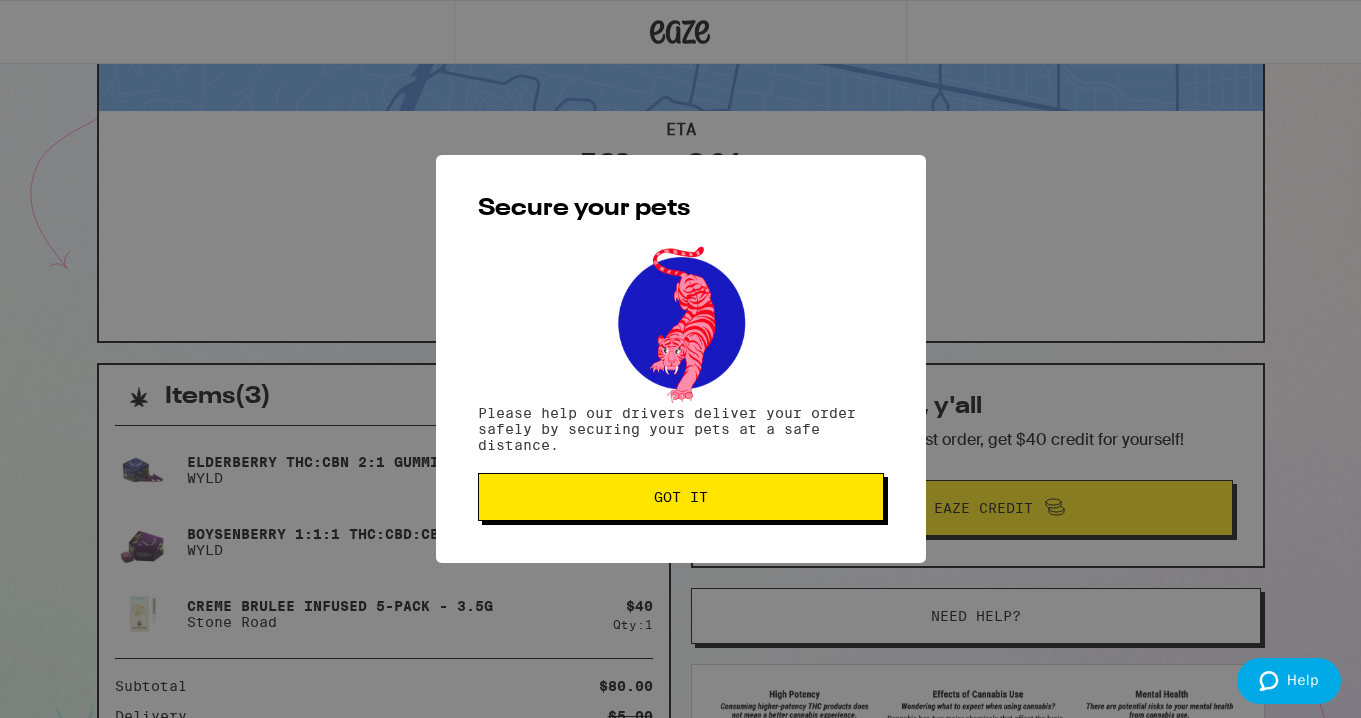 click on "Got it" at bounding box center [681, 497] 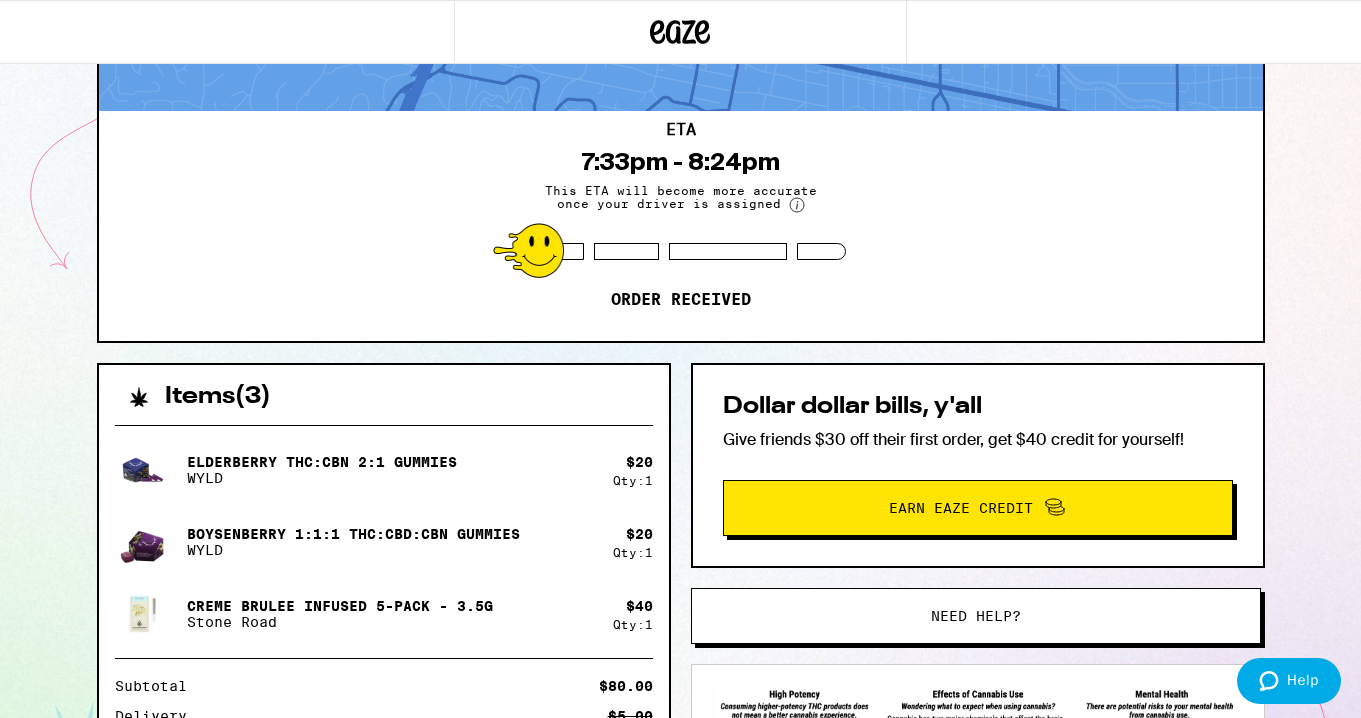 drag, startPoint x: 72, startPoint y: 245, endPoint x: 92, endPoint y: 288, distance: 47.423622 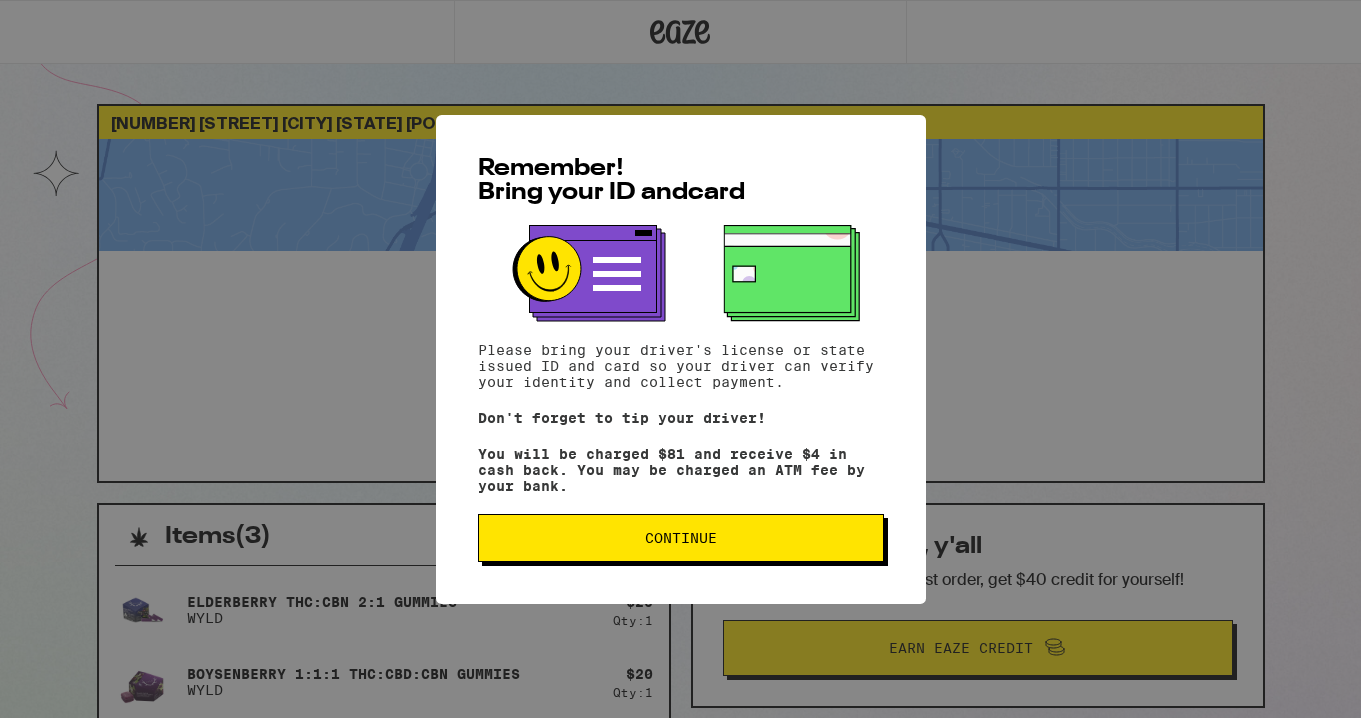 scroll, scrollTop: 0, scrollLeft: 0, axis: both 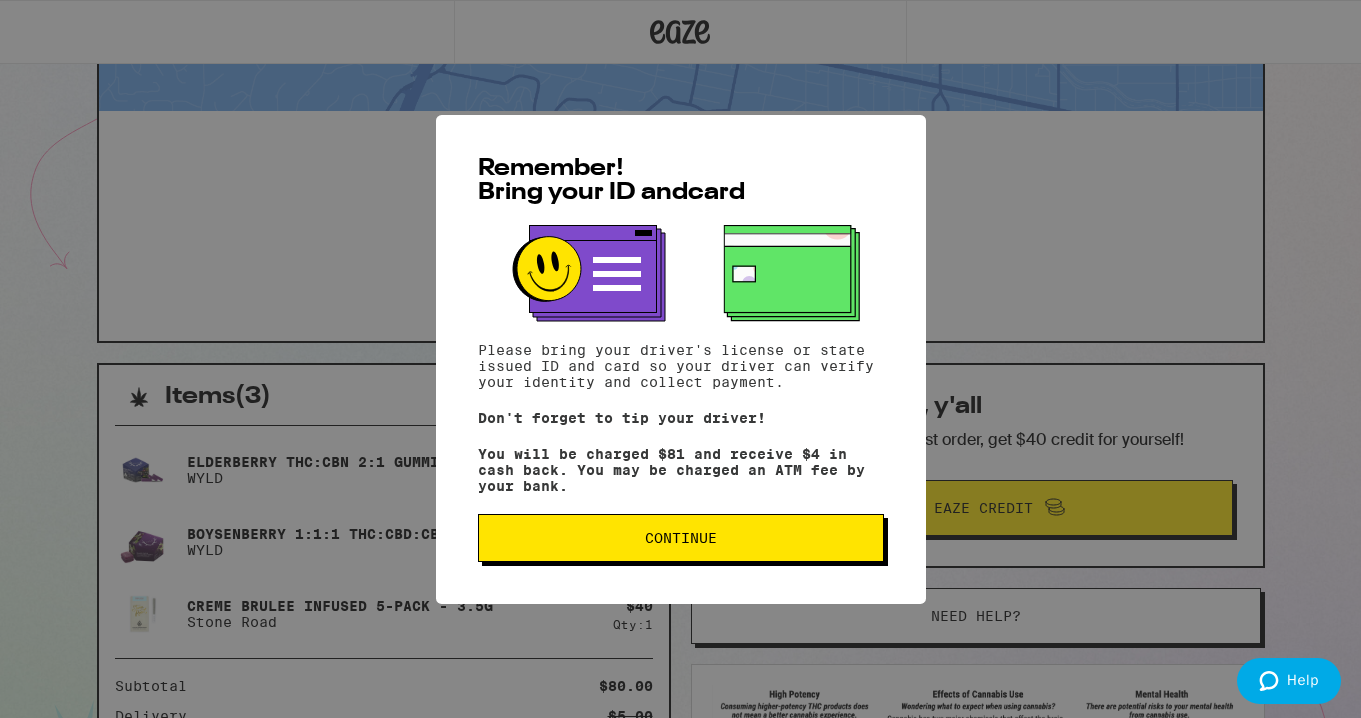 click on "Continue" at bounding box center [681, 538] 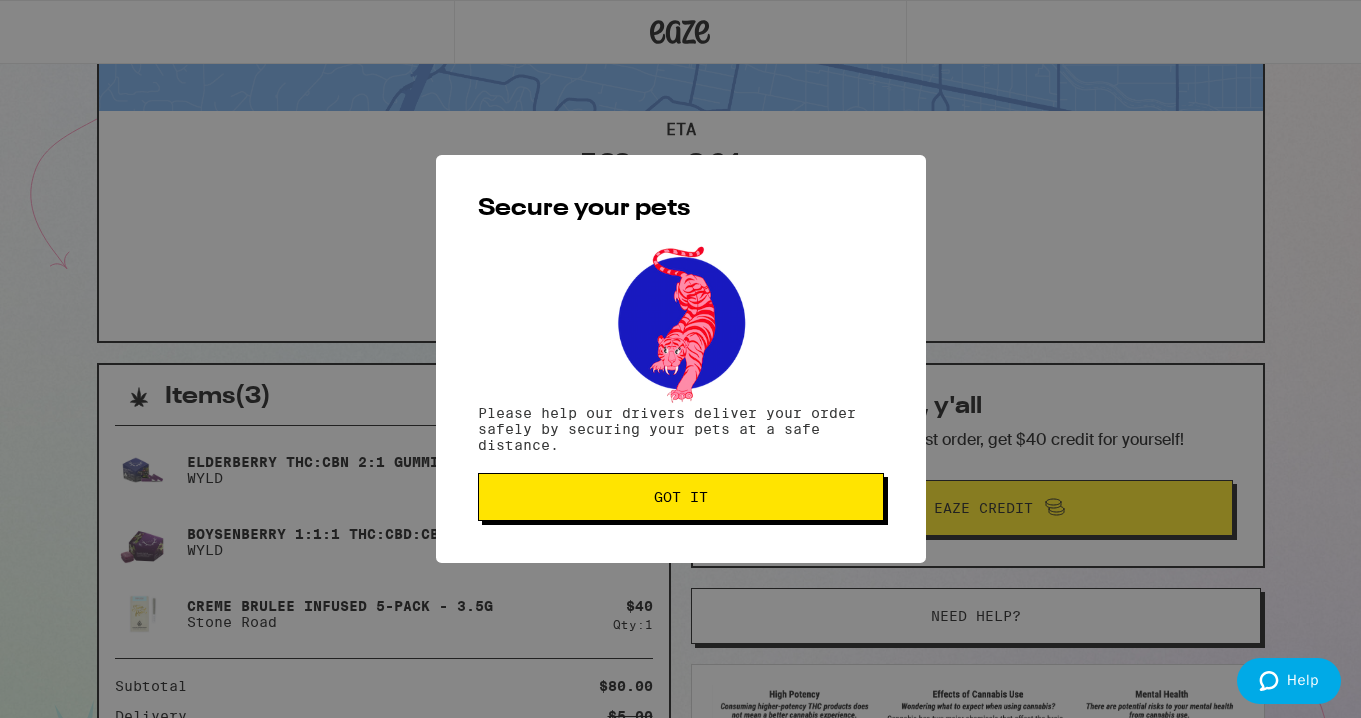 scroll, scrollTop: 0, scrollLeft: 0, axis: both 